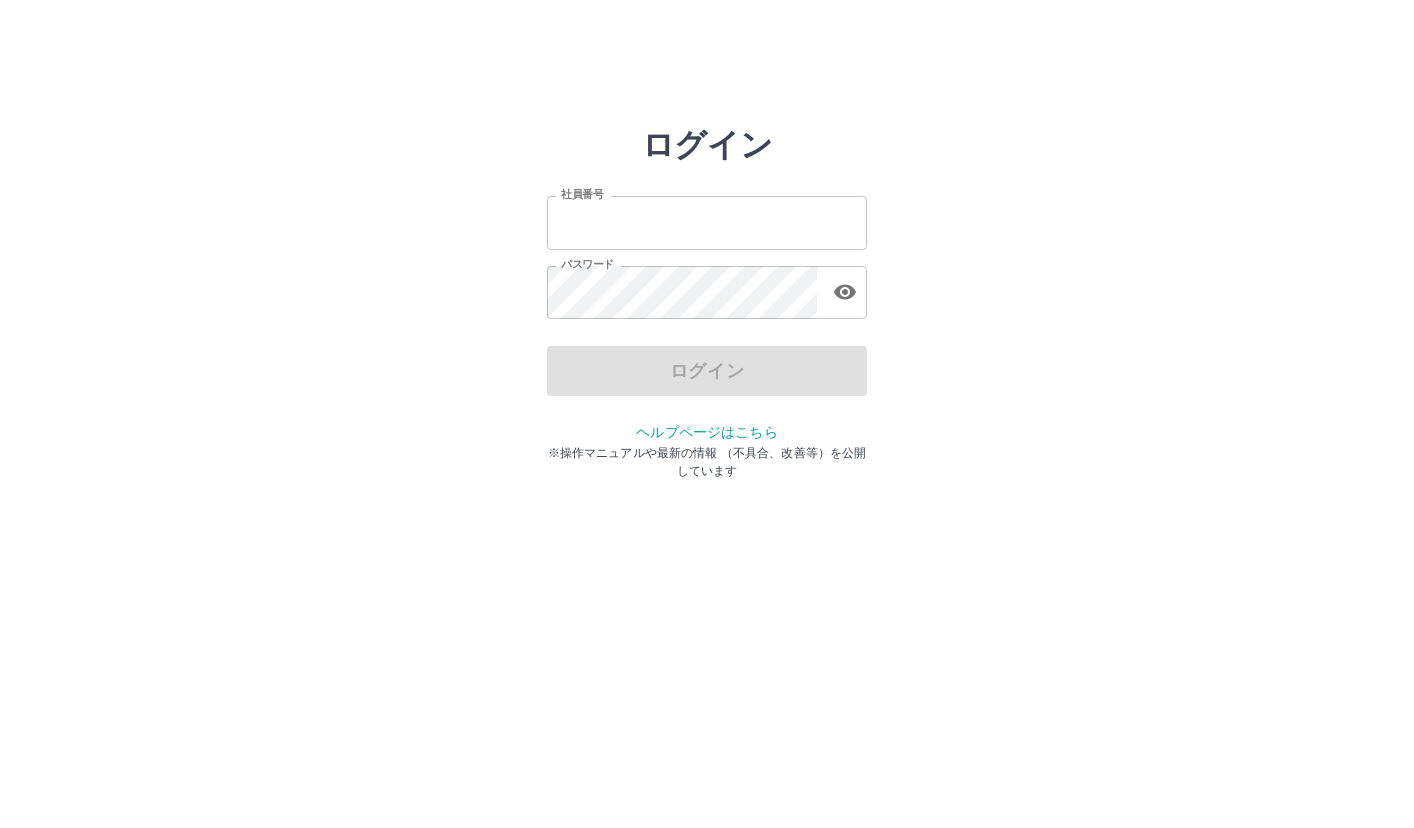 scroll, scrollTop: 0, scrollLeft: 0, axis: both 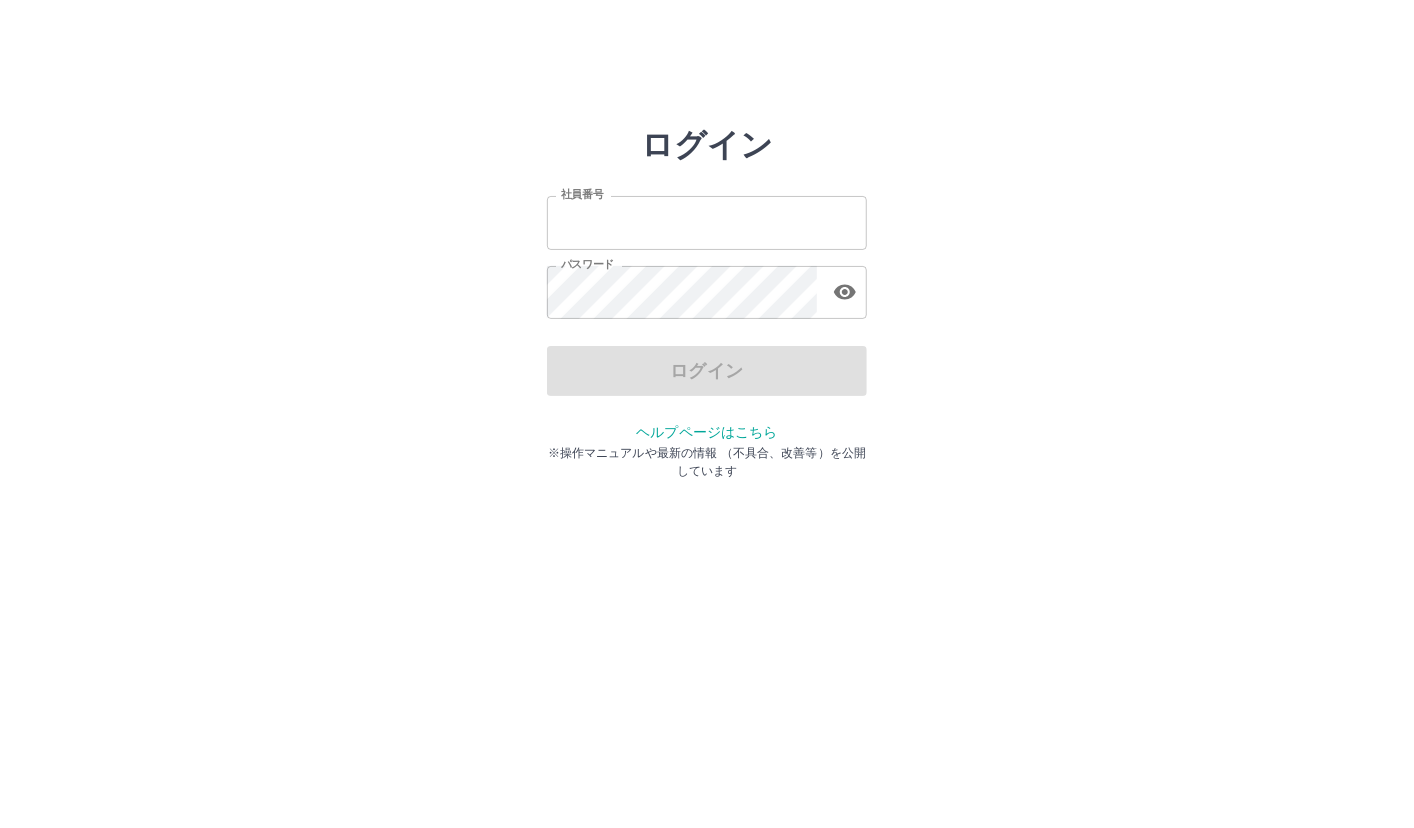 type on "*******" 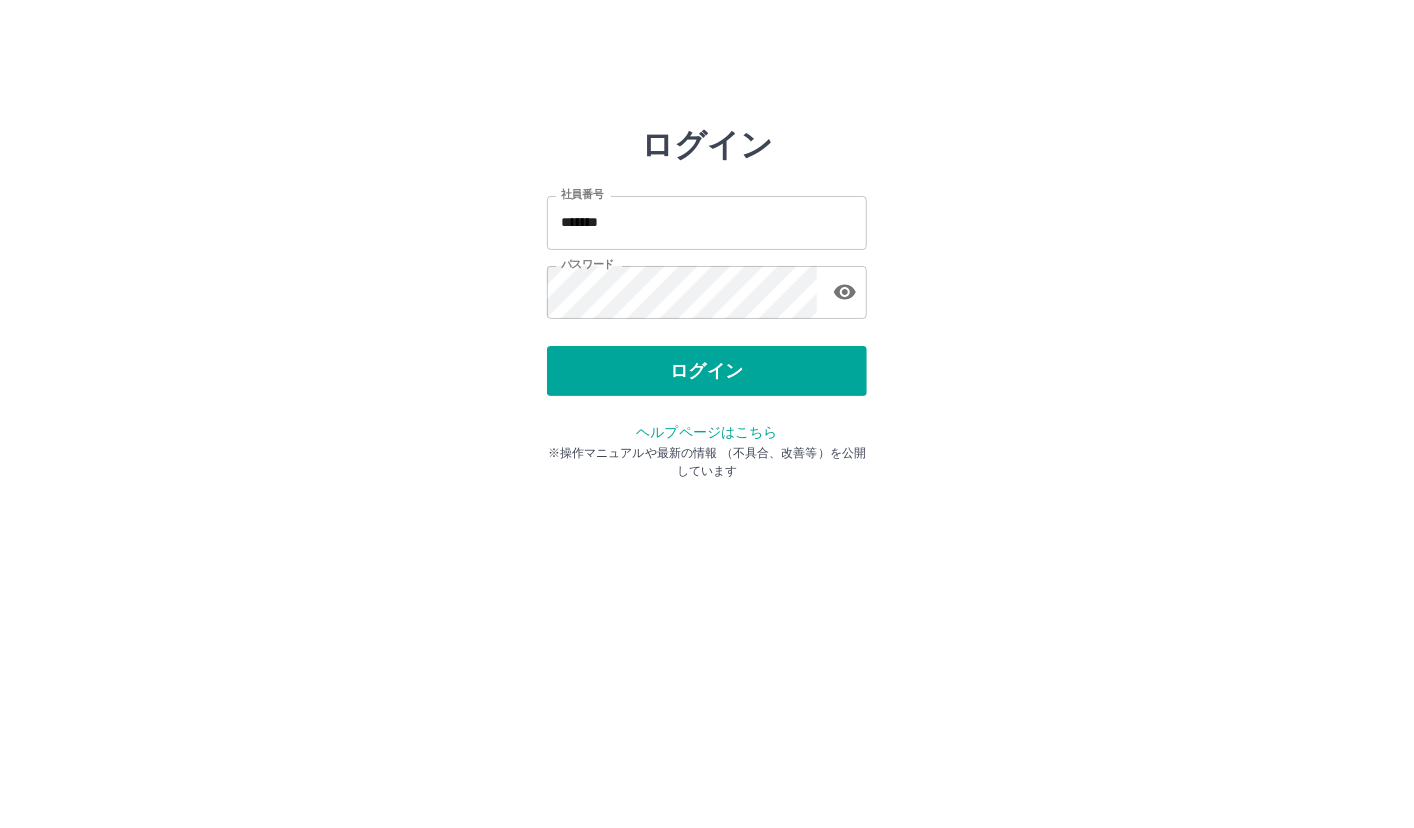 click on "ログイン 社員番号 ******* 社員番号 パスワード パスワード ログイン ヘルプページはこちら ※操作マニュアルや最新の情報 （不具合、改善等）を公開しています" at bounding box center [707, 286] 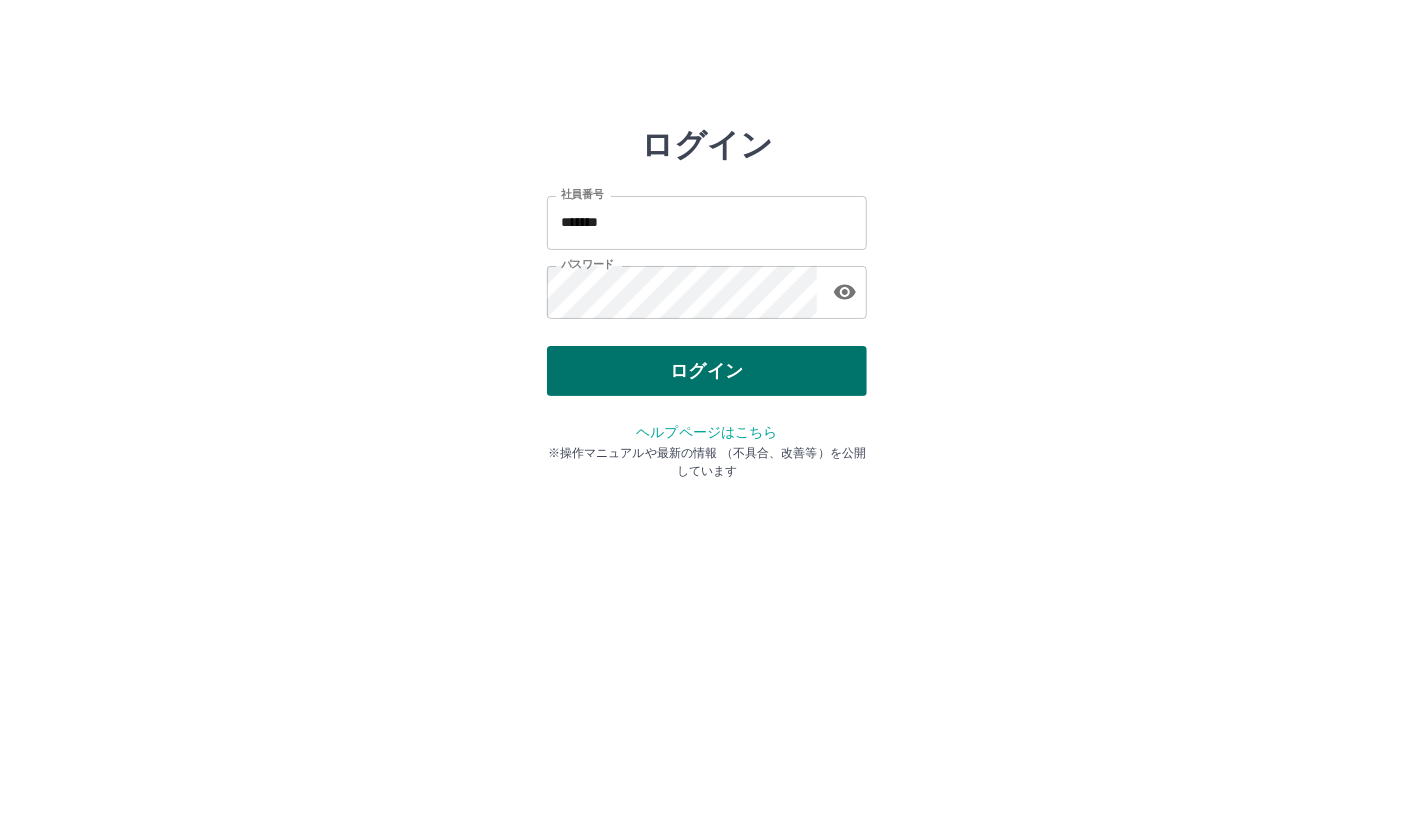 click on "ログイン" at bounding box center (707, 371) 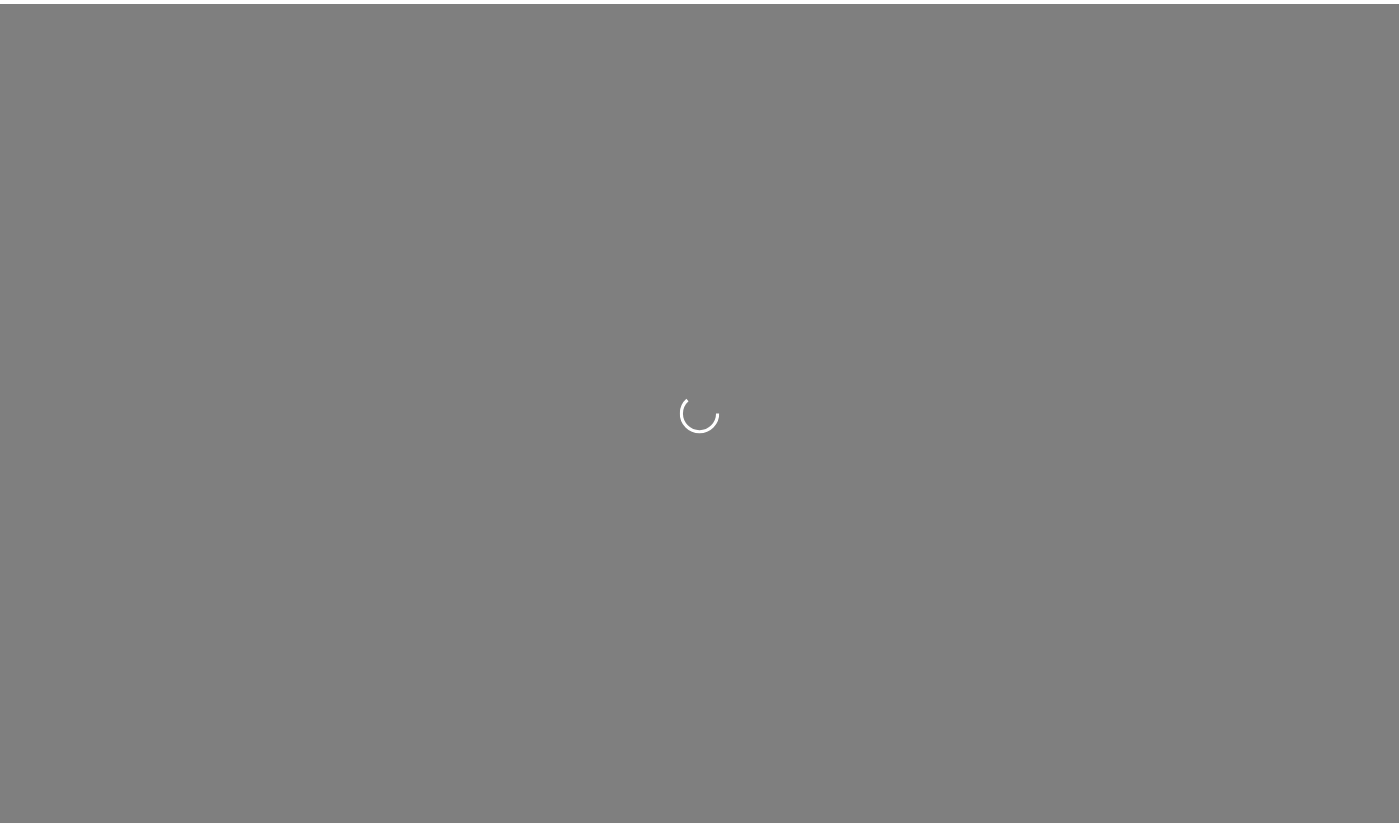 scroll, scrollTop: 0, scrollLeft: 0, axis: both 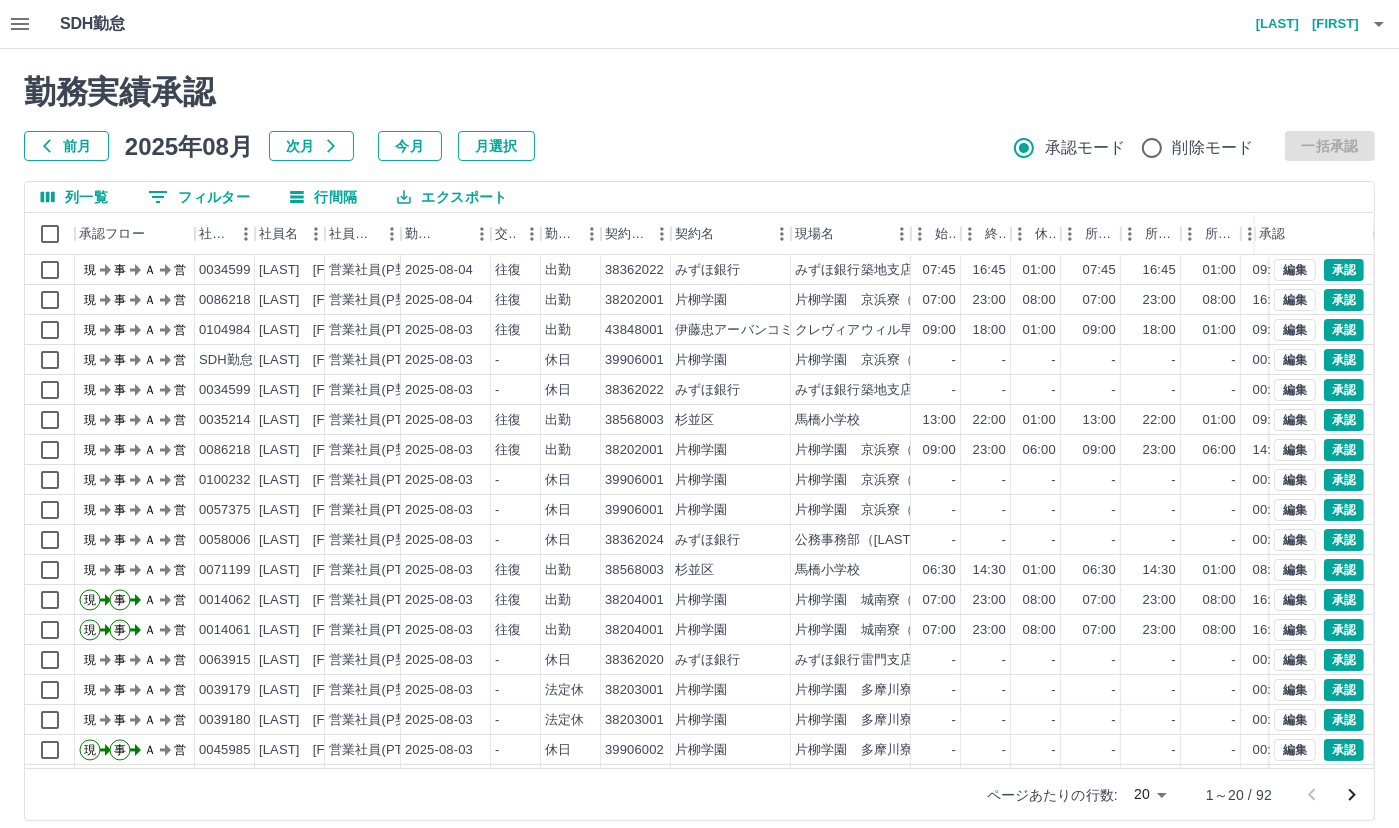 click 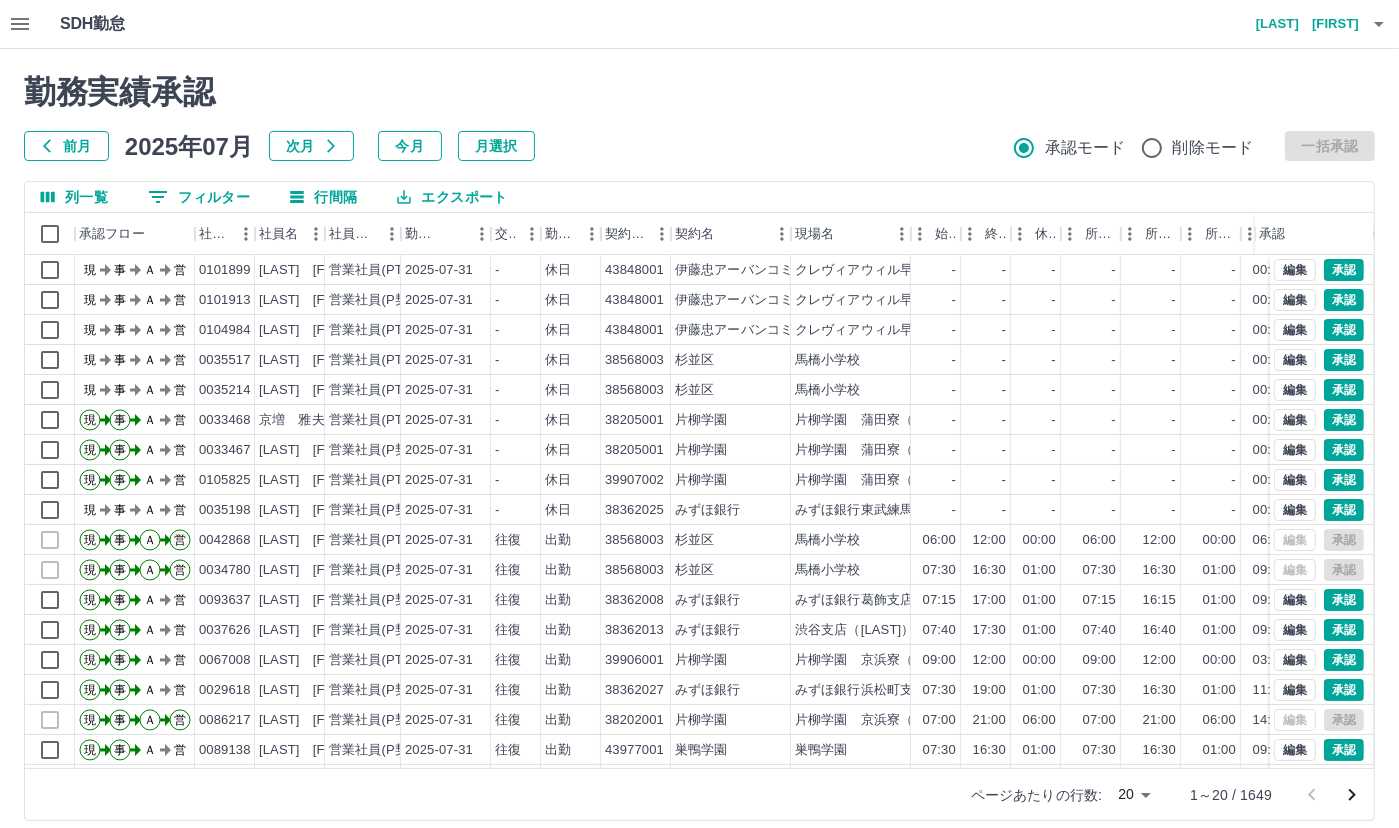 click on "SDH勤怠 井上　雅 勤務実績承認 前月 2025年07月 次月 今月 月選択 承認モード 削除モード 一括承認 列一覧 0 フィルター 行間隔 エクスポート 承認フロー 社員番号 社員名 社員区分 勤務日 交通費 勤務区分 契約コード 契約名 現場名 始業 終業 休憩 所定開始 所定終業 所定休憩 拘束 勤務 遅刻等 コメント ステータス 承認 現 事 Ａ 営 0101899 坂本　道子 営業社員(PT契約) 2025-07-31  -  休日 43848001 伊藤忠アーバンコミュニティ株式会社 クレヴィアウィル早稲田寮 - - - - - - 00:00 00:00 00:00 現場責任者承認待 現 事 Ａ 営 0101913 坂本　伸治 営業社員(P契約) 2025-07-31  -  休日 43848001 伊藤忠アーバンコミュニティ株式会社 クレヴィアウィル早稲田寮 - - - - - - 00:00 00:00 00:00 現場責任者承認待 現 事 Ａ 営 0104984 大友　奨 営業社員(PT契約) 2025-07-31  -  休日 43848001 - - - - - - 00:00 00:00 00:00" at bounding box center [699, 422] 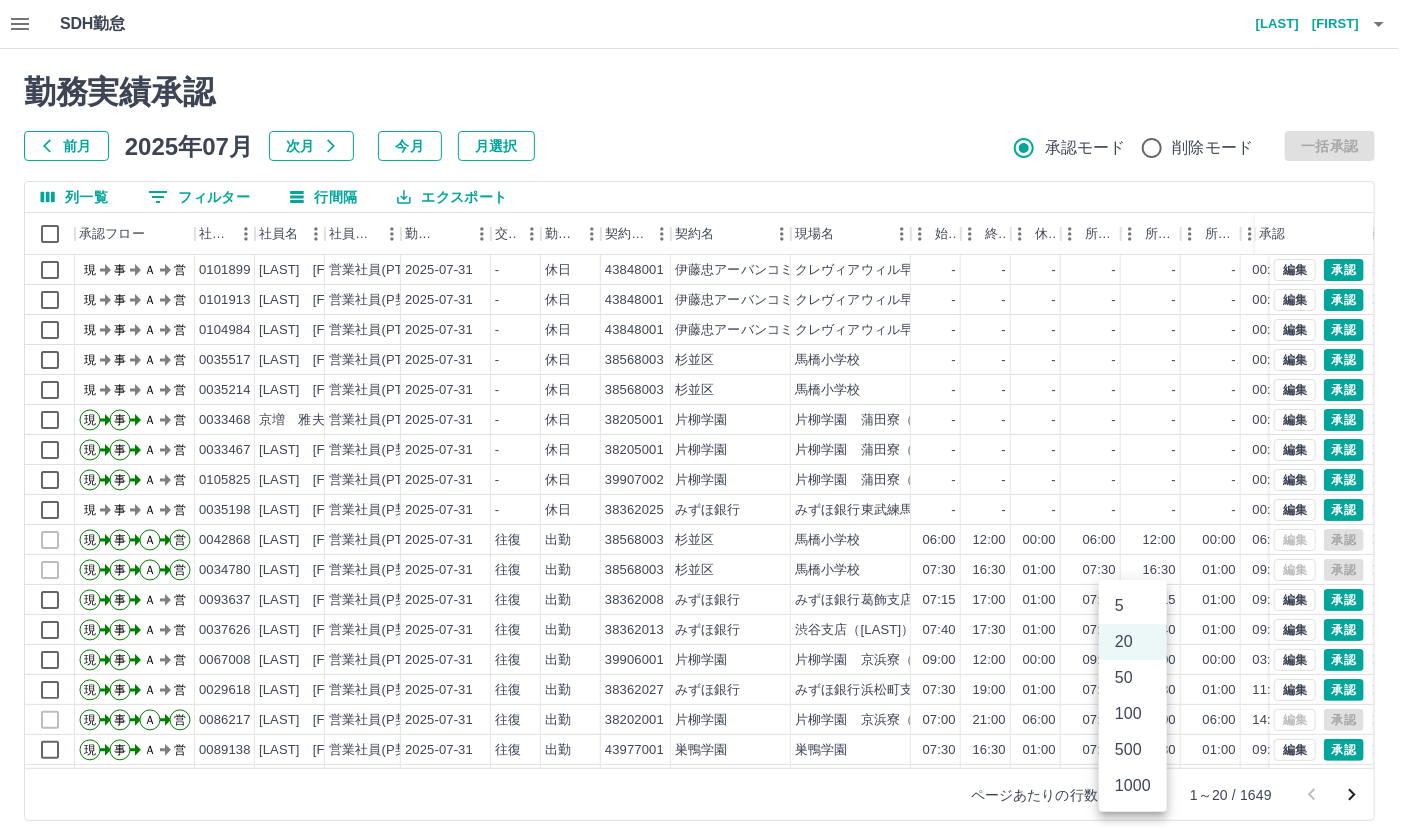 click on "1000" at bounding box center (1133, 786) 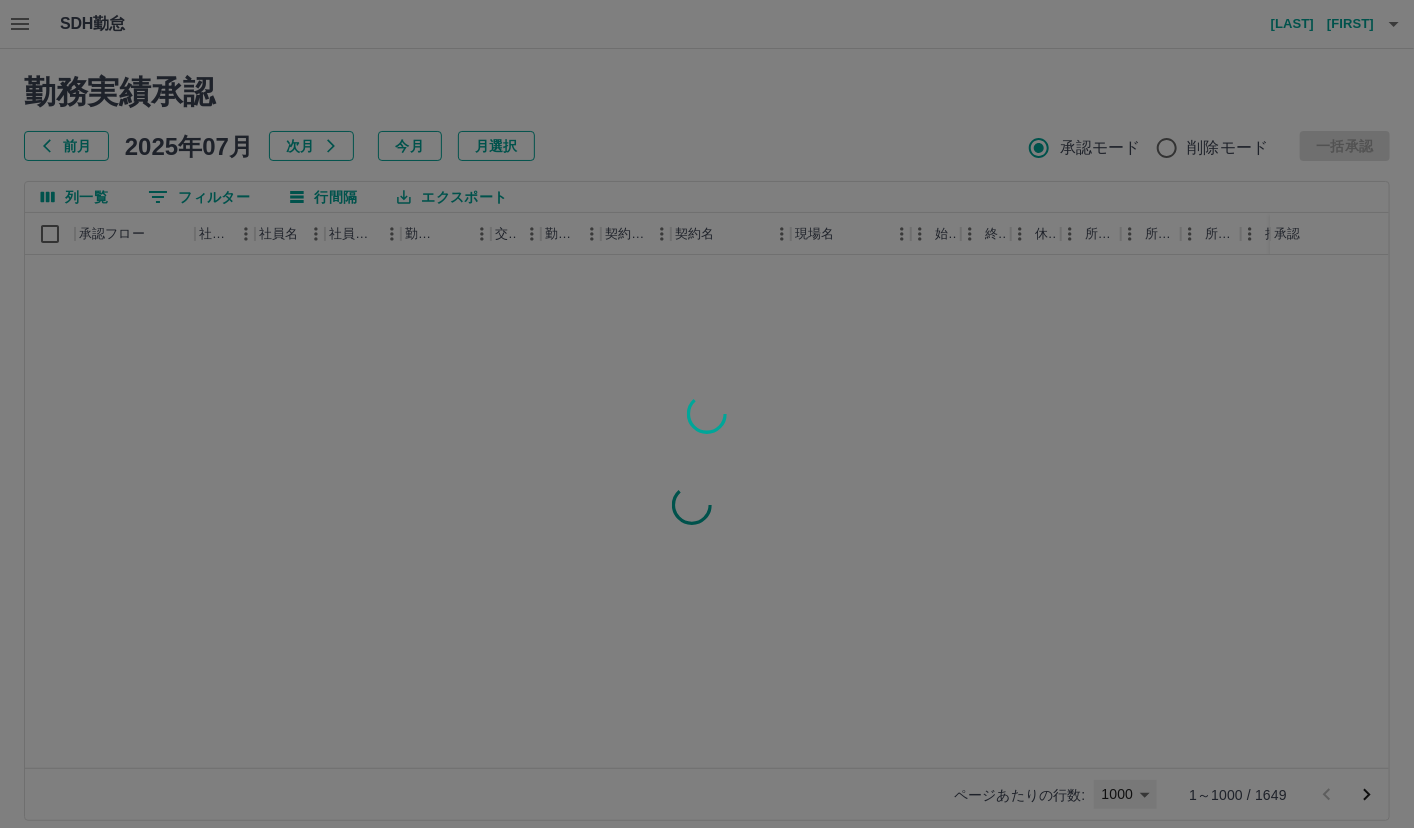 type on "****" 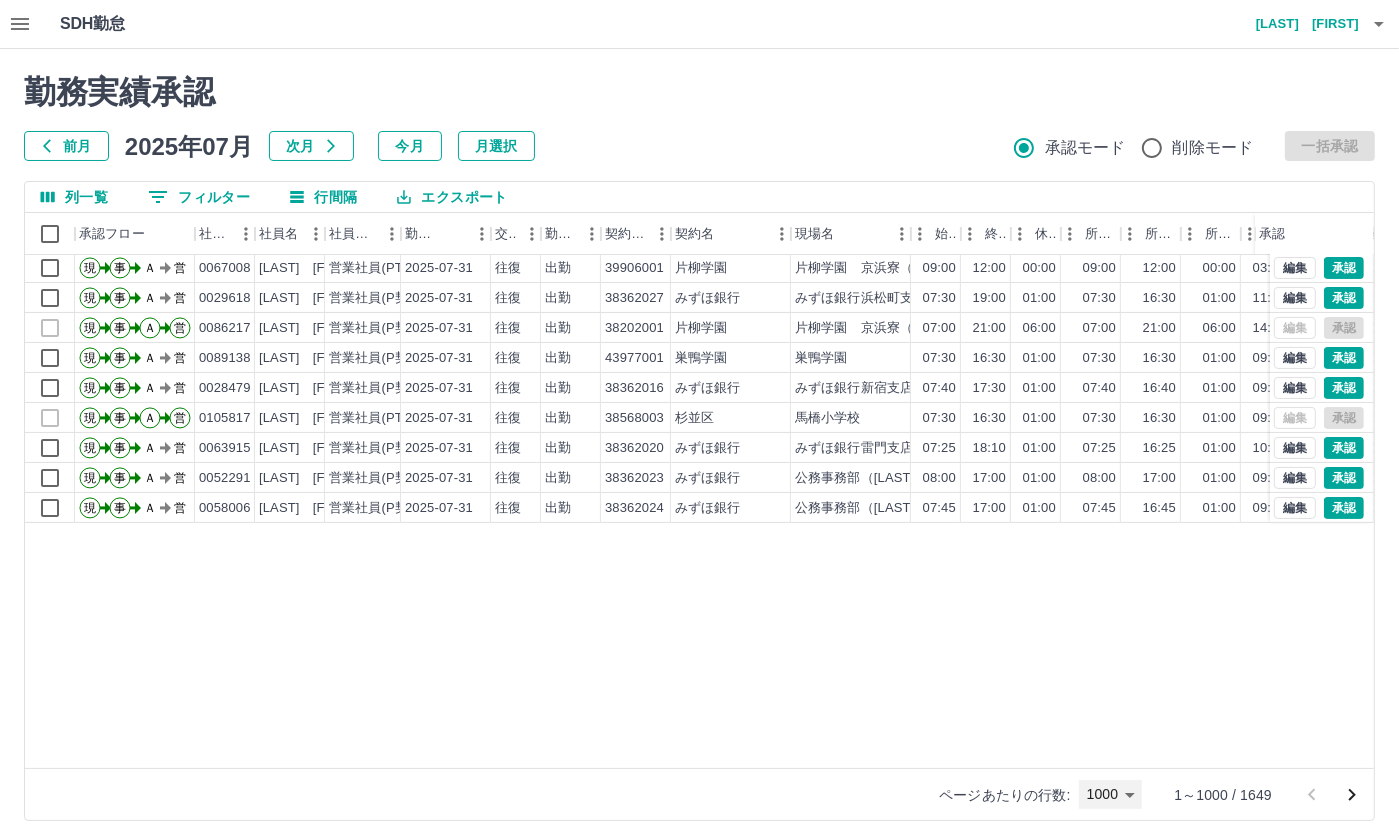 scroll, scrollTop: 0, scrollLeft: 0, axis: both 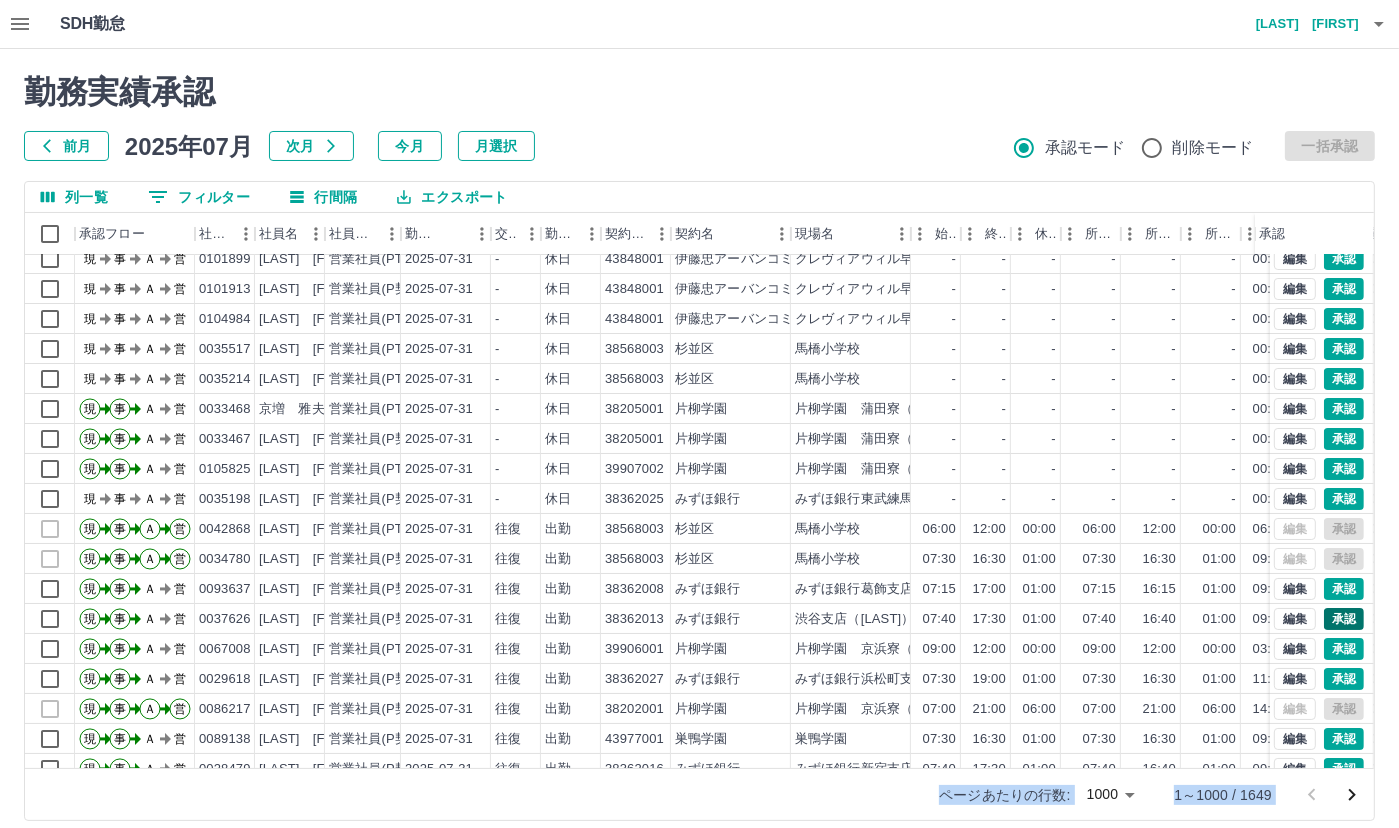 drag, startPoint x: 1281, startPoint y: 811, endPoint x: 1324, endPoint y: 627, distance: 188.95767 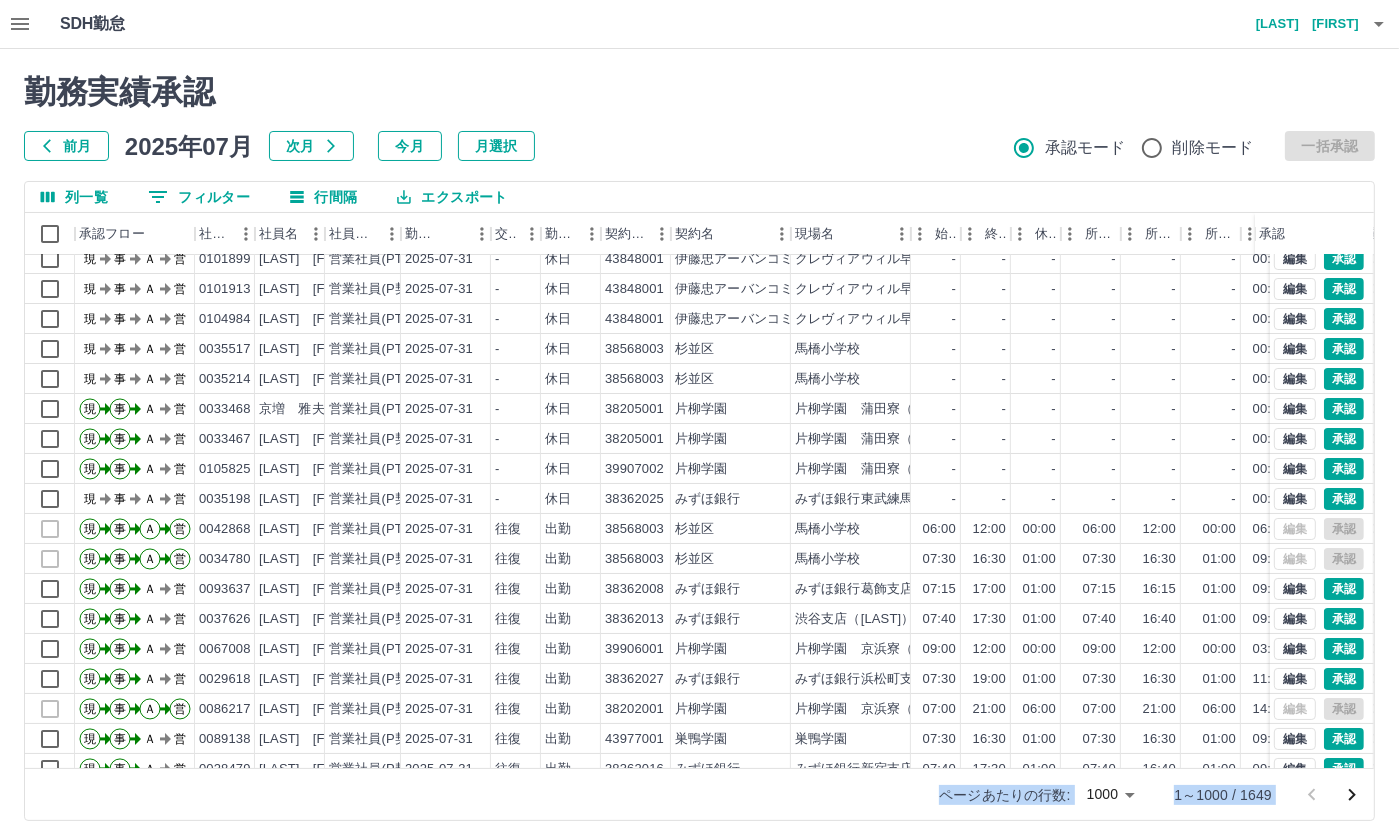 scroll, scrollTop: 0, scrollLeft: 0, axis: both 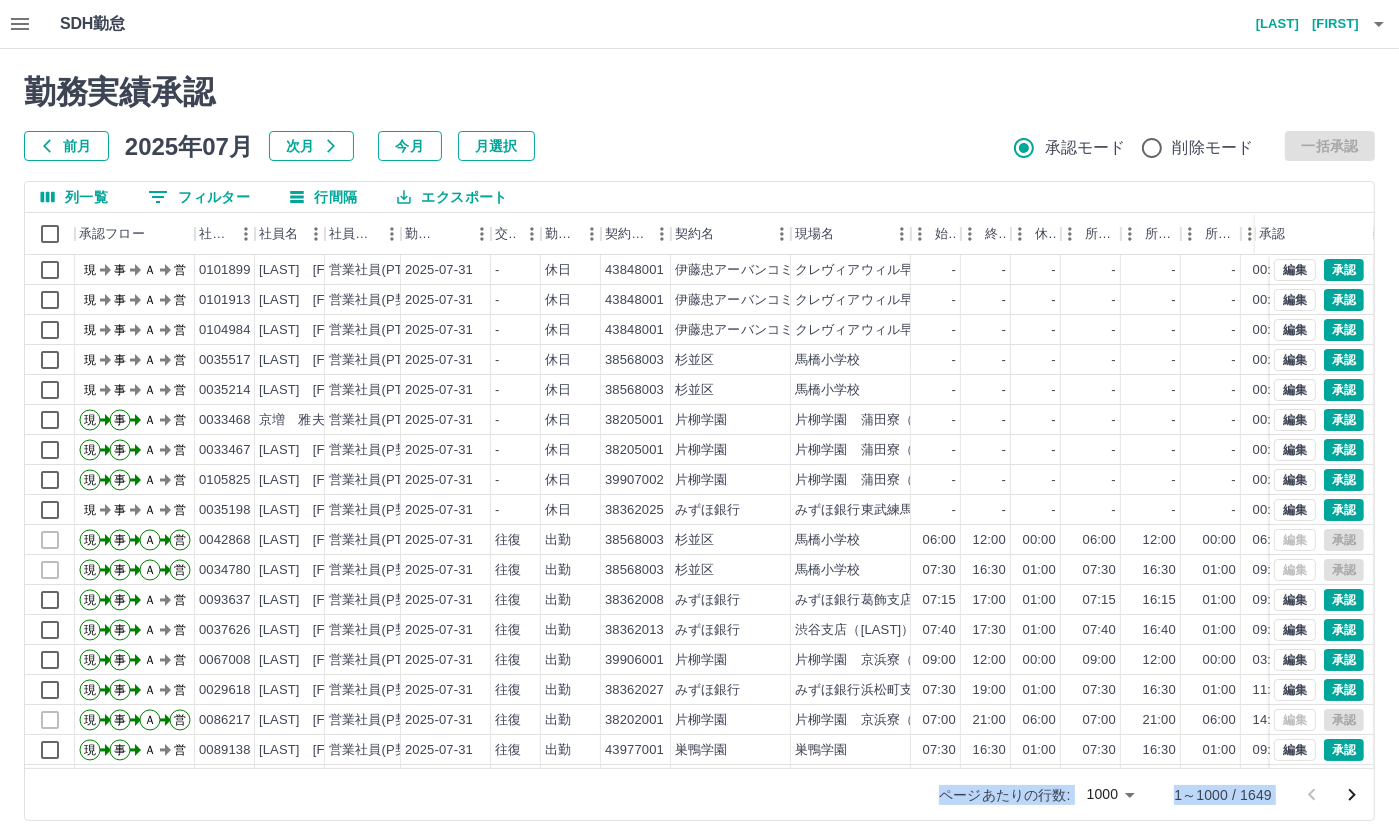 click on "0 フィルター" at bounding box center [199, 197] 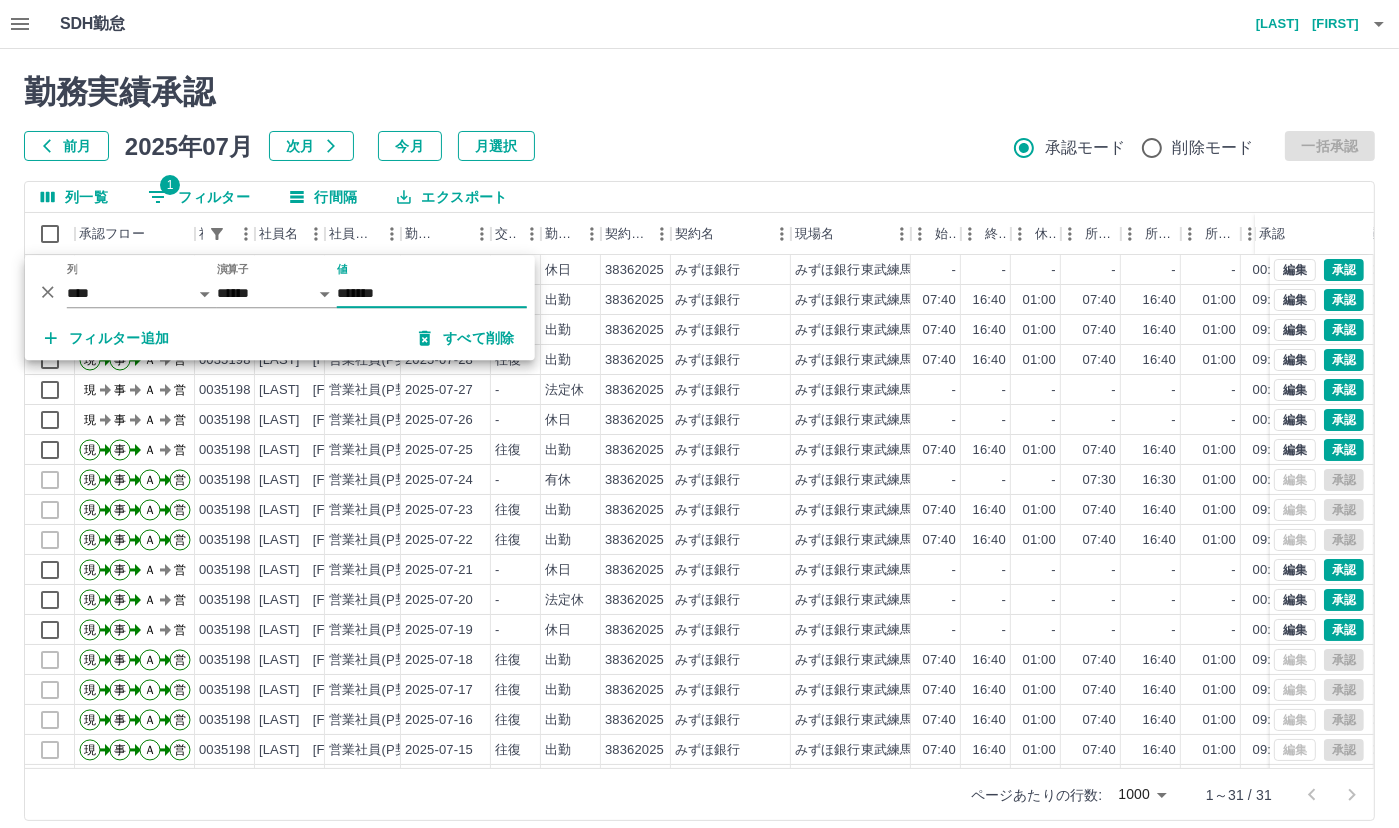type on "*******" 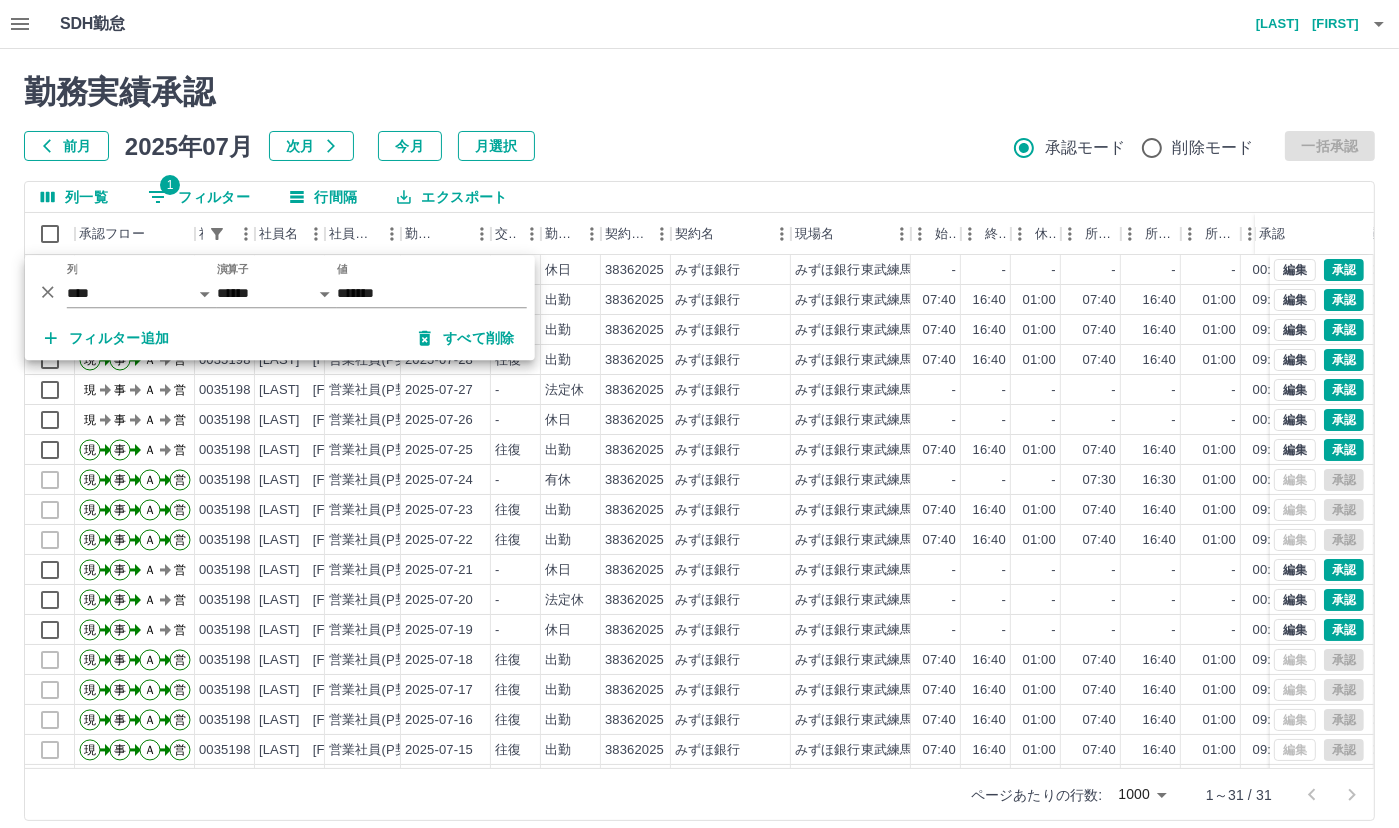 click on "前月 2025年07月 次月 今月 月選択 承認モード 削除モード 一括承認" at bounding box center (699, 146) 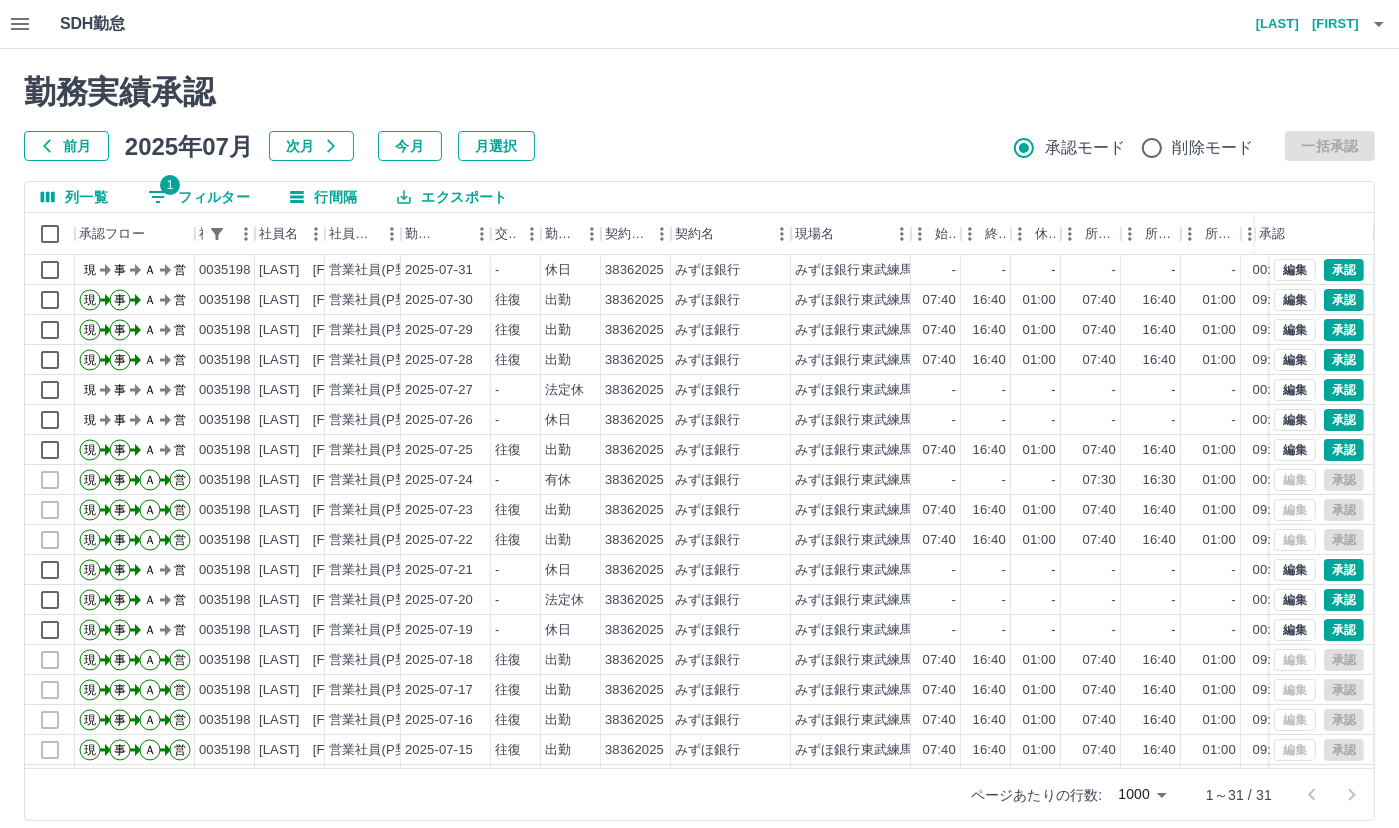 click on "勤務実績承認 前月 2025年07月 次月 今月 月選択 承認モード 削除モード 一括承認 列一覧 1 フィルター 行間隔 エクスポート 承認フロー 社員番号 社員名 社員区分 勤務日 交通費 勤務区分 契約コード 契約名 現場名 始業 終業 休憩 所定開始 所定終業 所定休憩 拘束 勤務 遅刻等 コメント ステータス 承認 現 事 Ａ 営 0035198 岡村　健 営業社員(P契約) 2025-07-31  -  休日 38362025 みずほ銀行 みずほ銀行東武練馬支店 - - - - - - 00:00 00:00 00:00 現場責任者承認待 現 事 Ａ 営 0035198 岡村　健 営業社員(P契約) 2025-07-30 往復 出勤 38362025 みずほ銀行 みずほ銀行東武練馬支店 07:40 16:40 01:00 07:40 16:40 01:00 09:00 08:00 00:00 AM承認待 現 事 Ａ 営 0035198 岡村　健 営業社員(P契約) 2025-07-29 往復 出勤 38362025 みずほ銀行 みずほ銀行東武練馬支店 07:40 16:40 01:00 07:40 16:40 01:00 09:00 08:00 00:00 AM承認待 現 -" at bounding box center [699, 447] 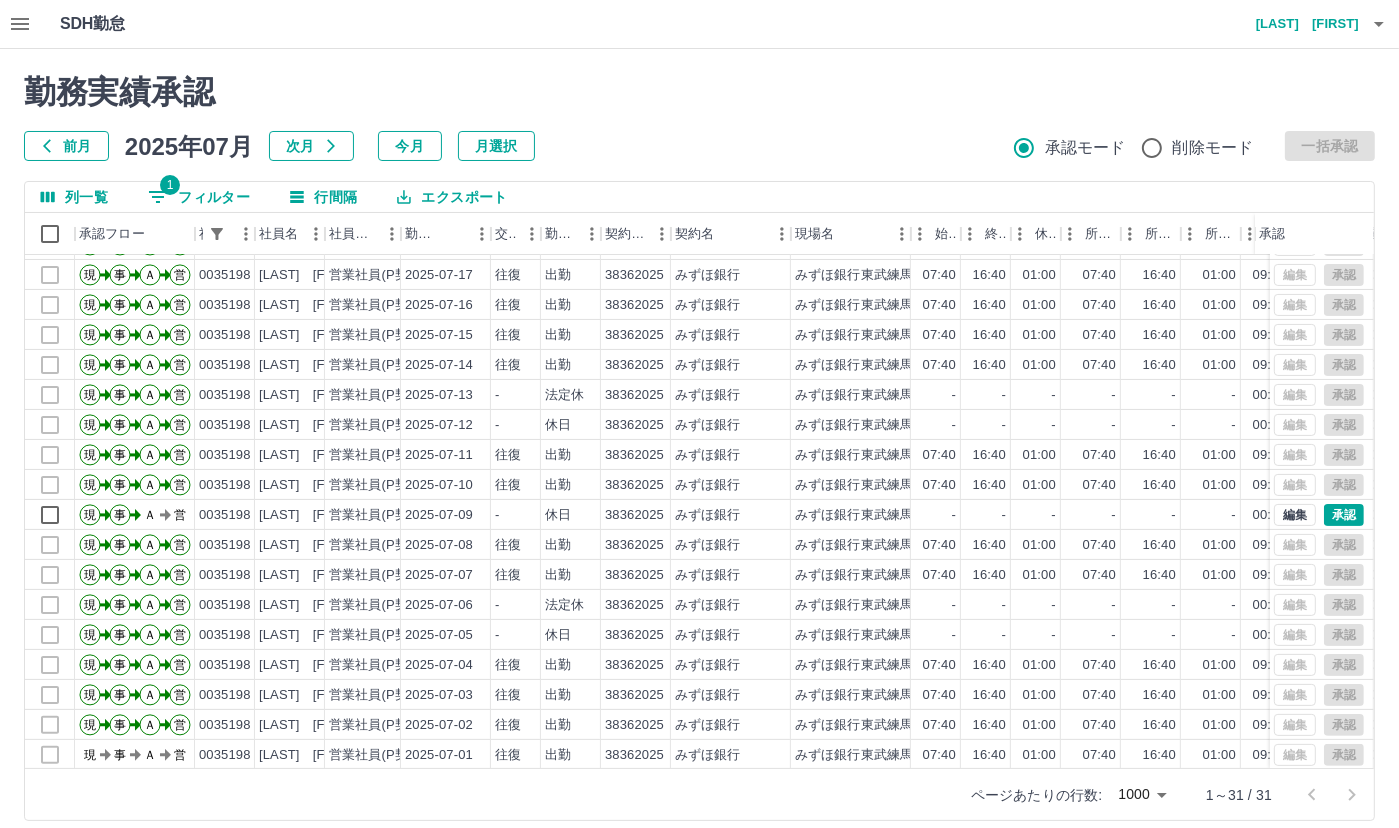scroll, scrollTop: 418, scrollLeft: 0, axis: vertical 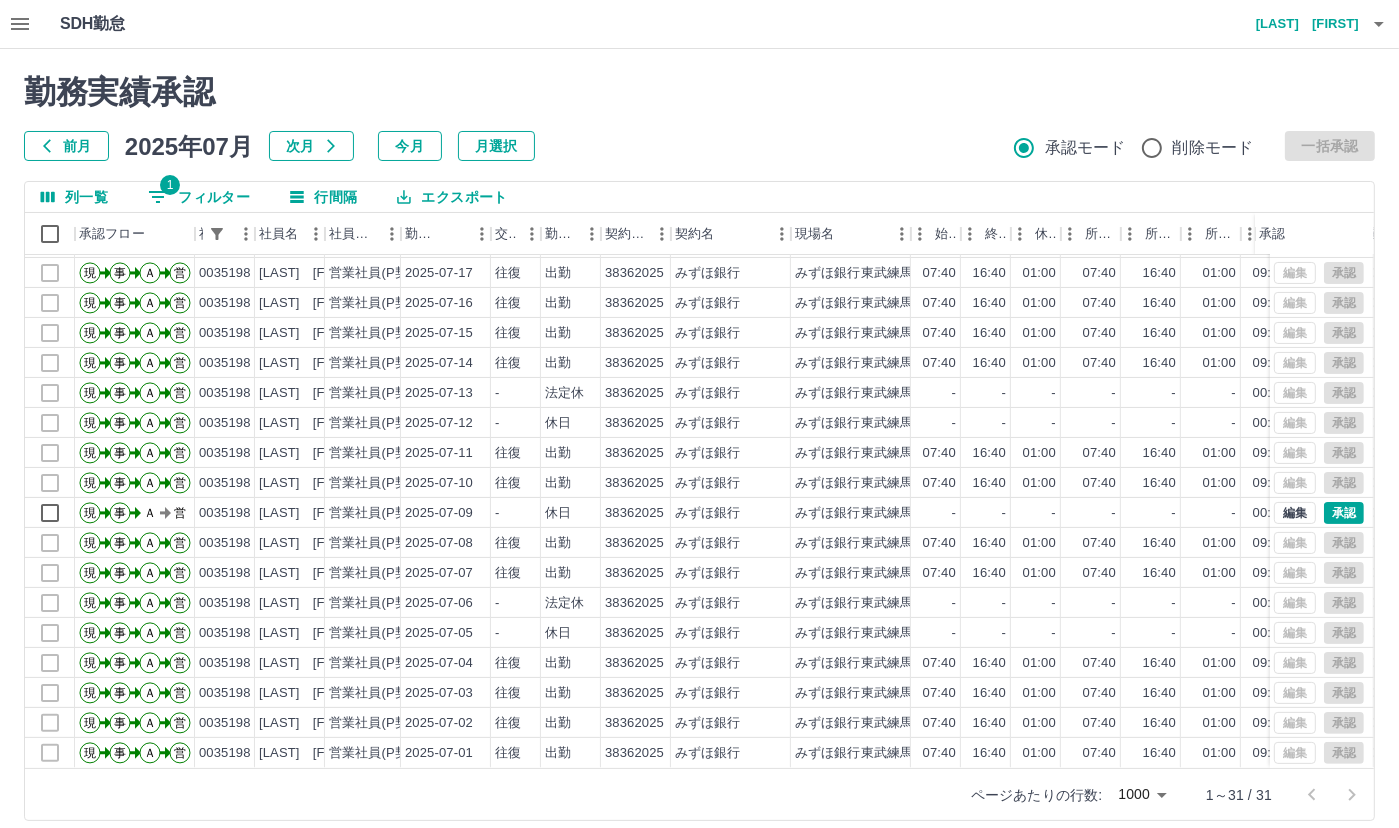 click on "勤務実績承認 前月 2025年07月 次月 今月 月選択 承認モード 削除モード 一括承認 列一覧 1 フィルター 行間隔 エクスポート 承認フロー 社員番号 社員名 社員区分 勤務日 交通費 勤務区分 契約コード 契約名 現場名 始業 終業 休憩 所定開始 所定終業 所定休憩 拘束 勤務 遅刻等 コメント ステータス 承認 現 事 Ａ 営 0035198 岡村　健 営業社員(P契約) 2025-07-22 往復 出勤 38362025 みずほ銀行 みずほ銀行東武練馬支店 07:40 16:40 01:00 07:40 16:40 01:00 09:00 08:00 00:00 全承認済 現 事 Ａ 営 0035198 岡村　健 営業社員(P契約) 2025-07-21  -  休日 38362025 みずほ銀行 みずほ銀行東武練馬支店 - - - - - - 00:00 00:00 00:00 AM承認待 現 事 Ａ 営 0035198 岡村　健 営業社員(P契約) 2025-07-20  -  法定休 38362025 みずほ銀行 みずほ銀行東武練馬支店 - - - - - - 00:00 00:00 00:00 AM承認待 現 事 Ａ 営 0035198 岡村　健  -" at bounding box center [699, 447] 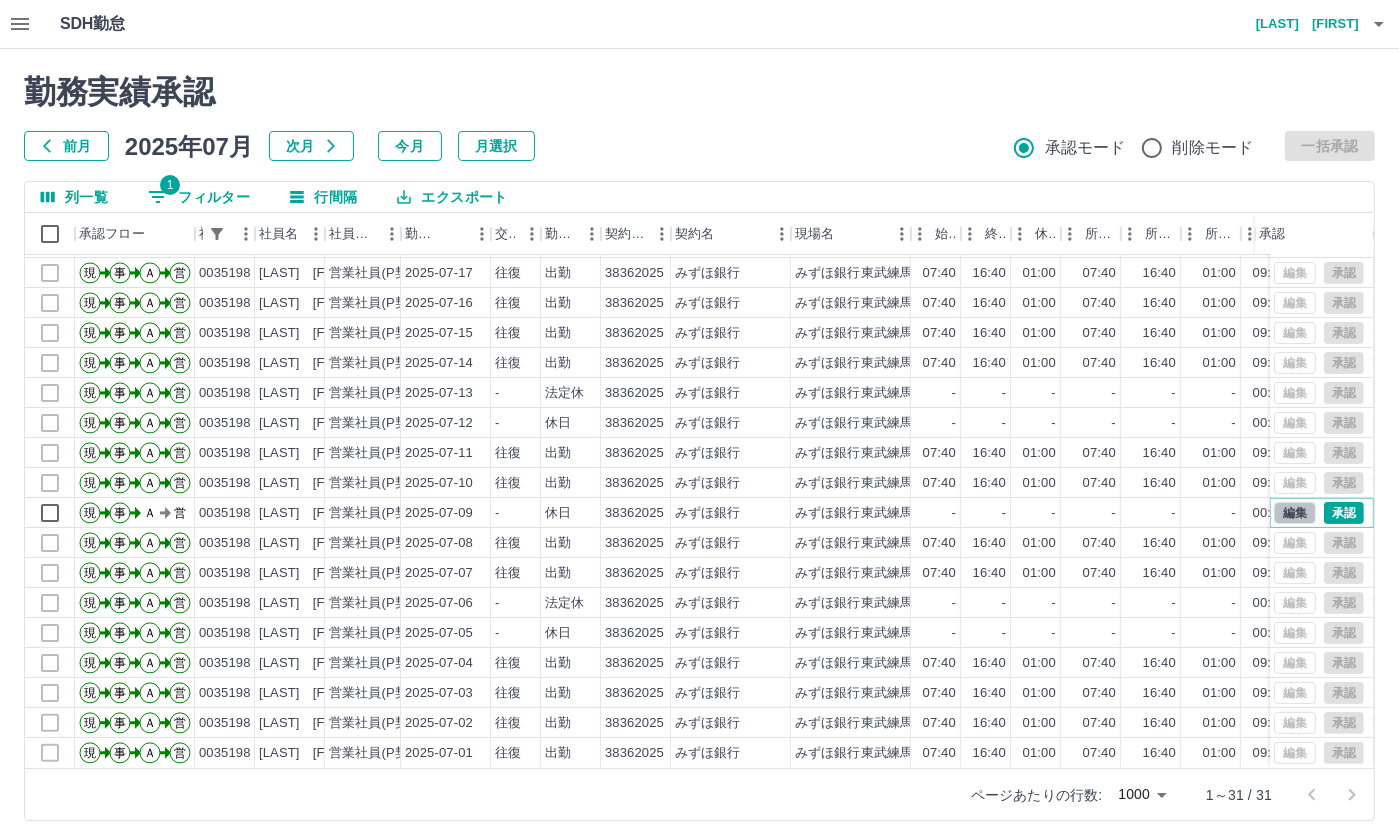 drag, startPoint x: 1376, startPoint y: 597, endPoint x: 1277, endPoint y: 507, distance: 133.79462 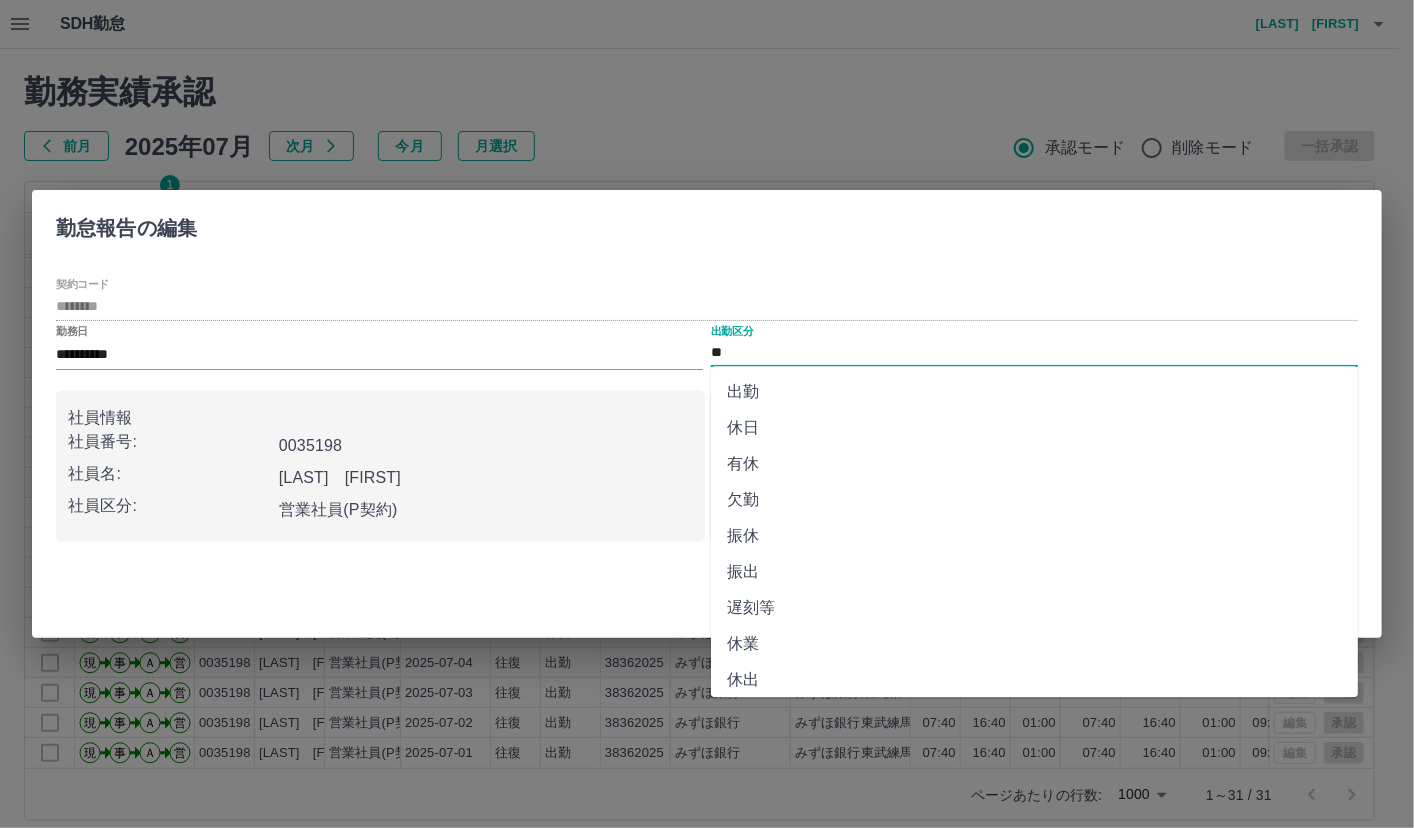 click on "**" at bounding box center [1034, 353] 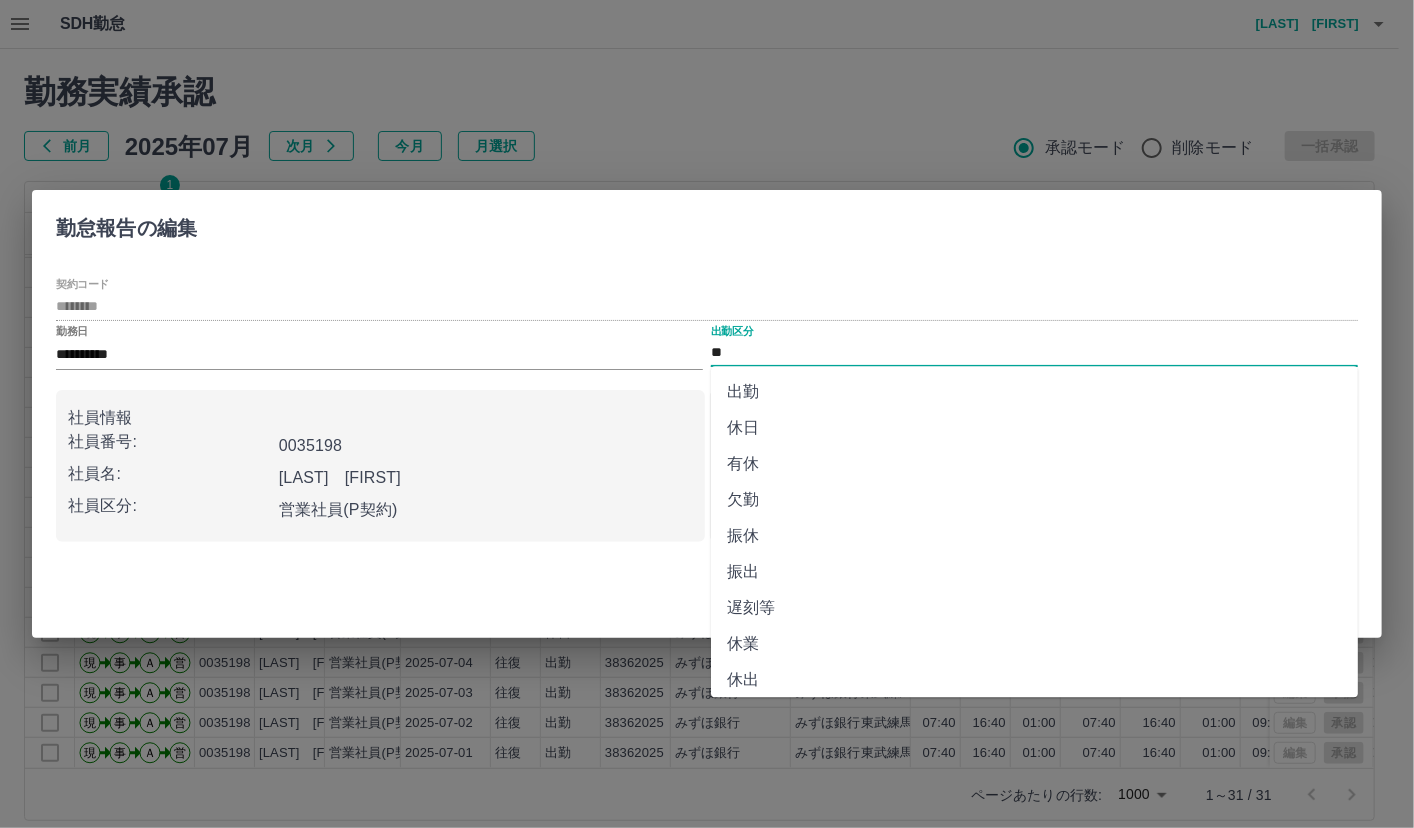 drag, startPoint x: 732, startPoint y: 352, endPoint x: 774, endPoint y: 404, distance: 66.8431 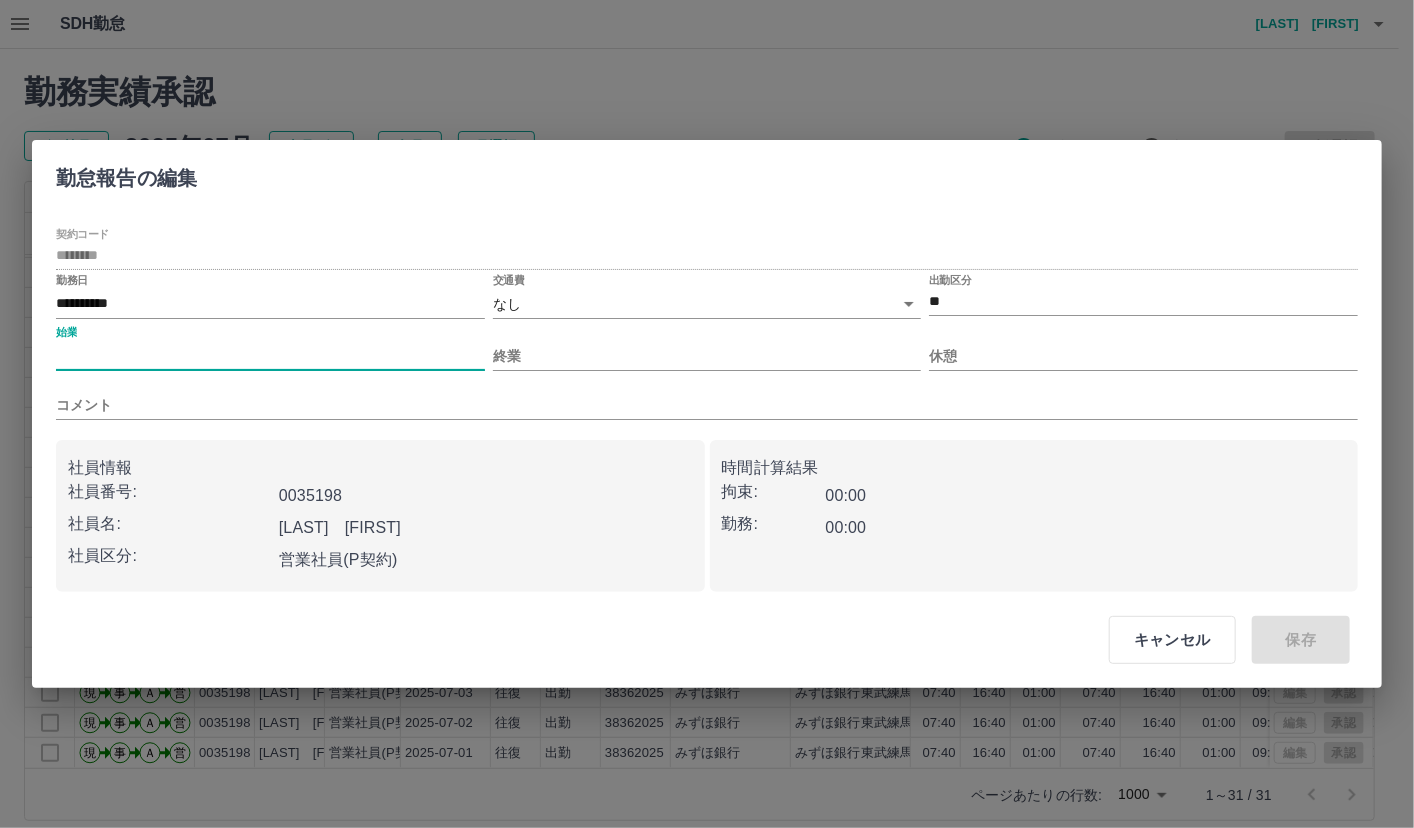 click on "始業" at bounding box center (270, 356) 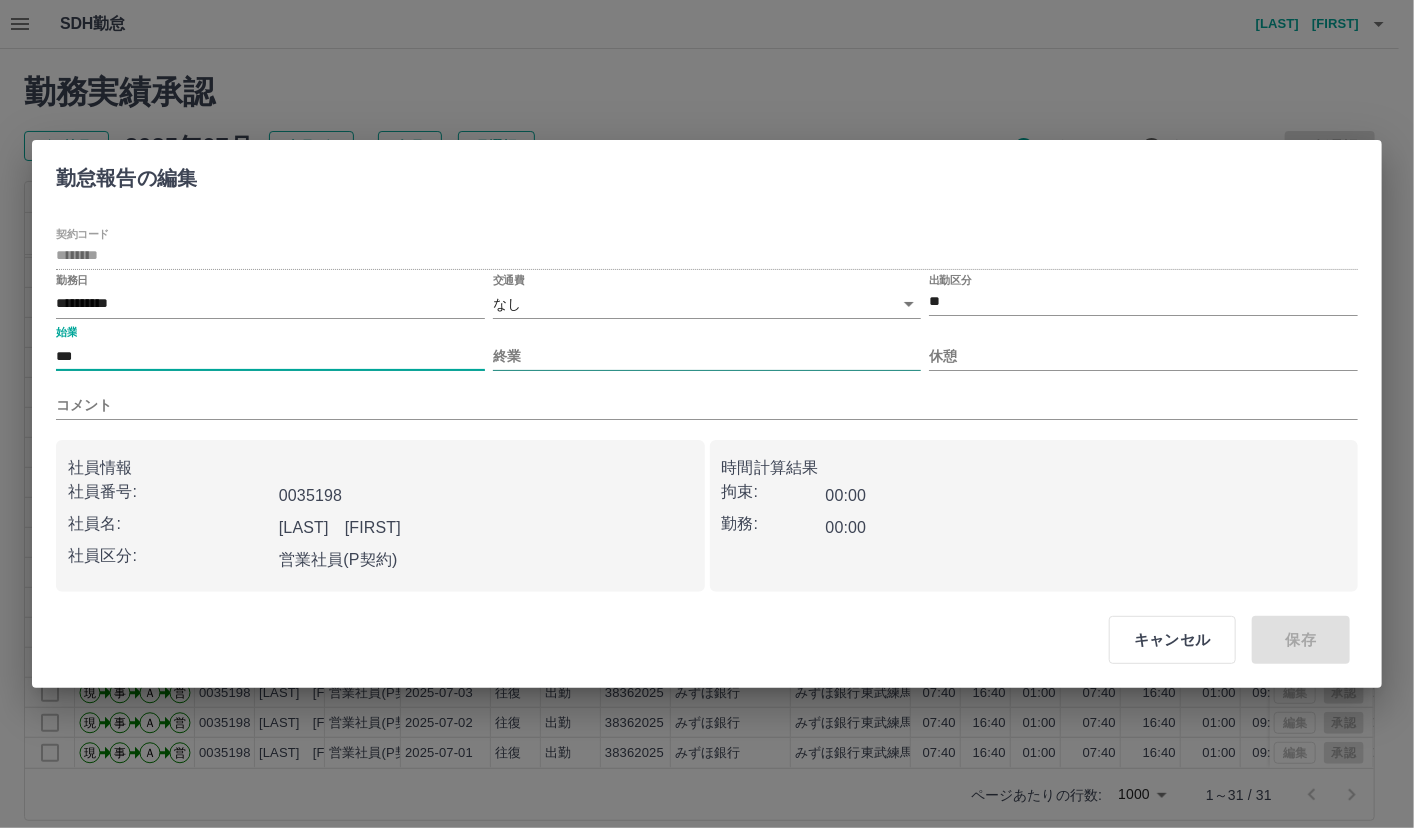 type on "***" 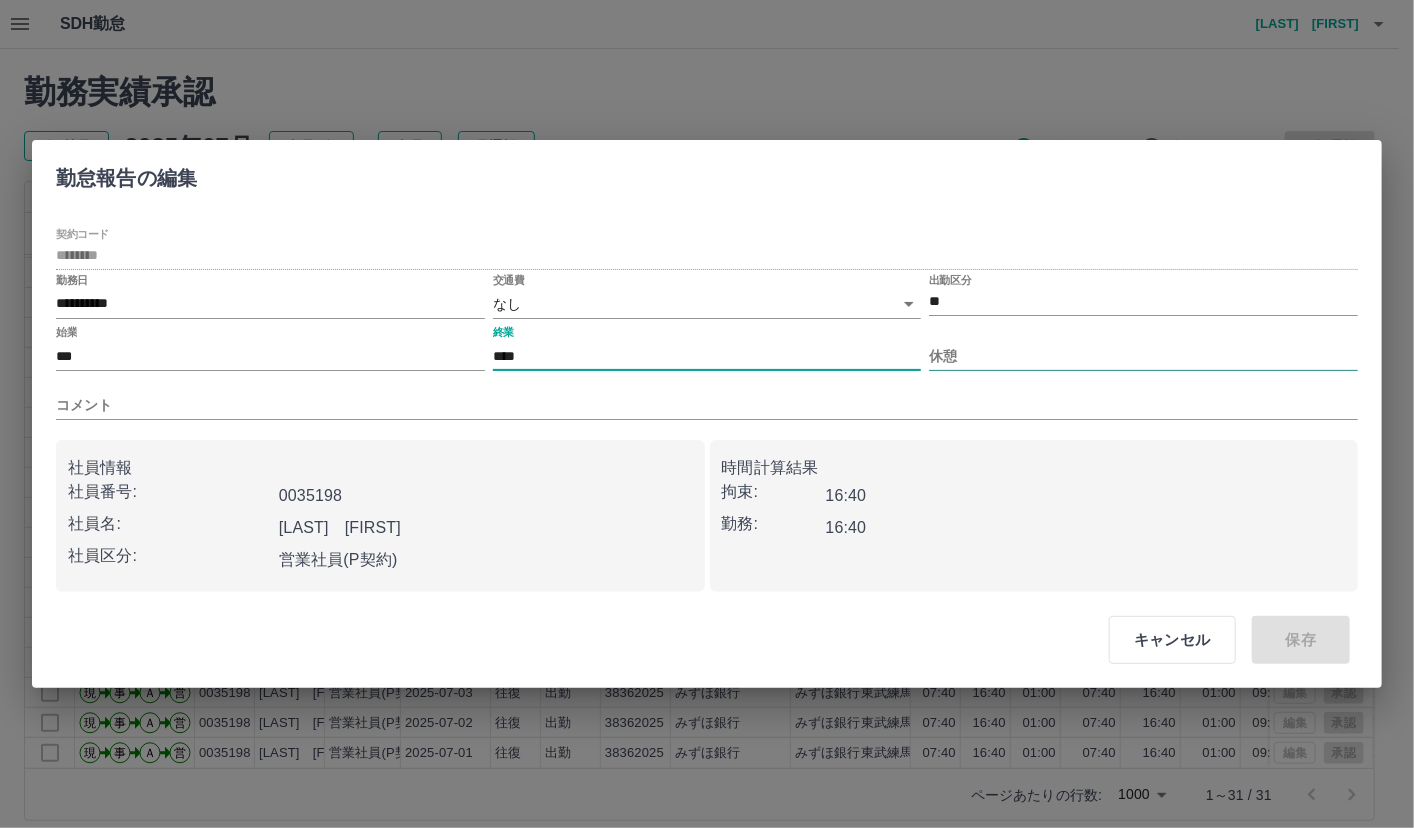 type on "****" 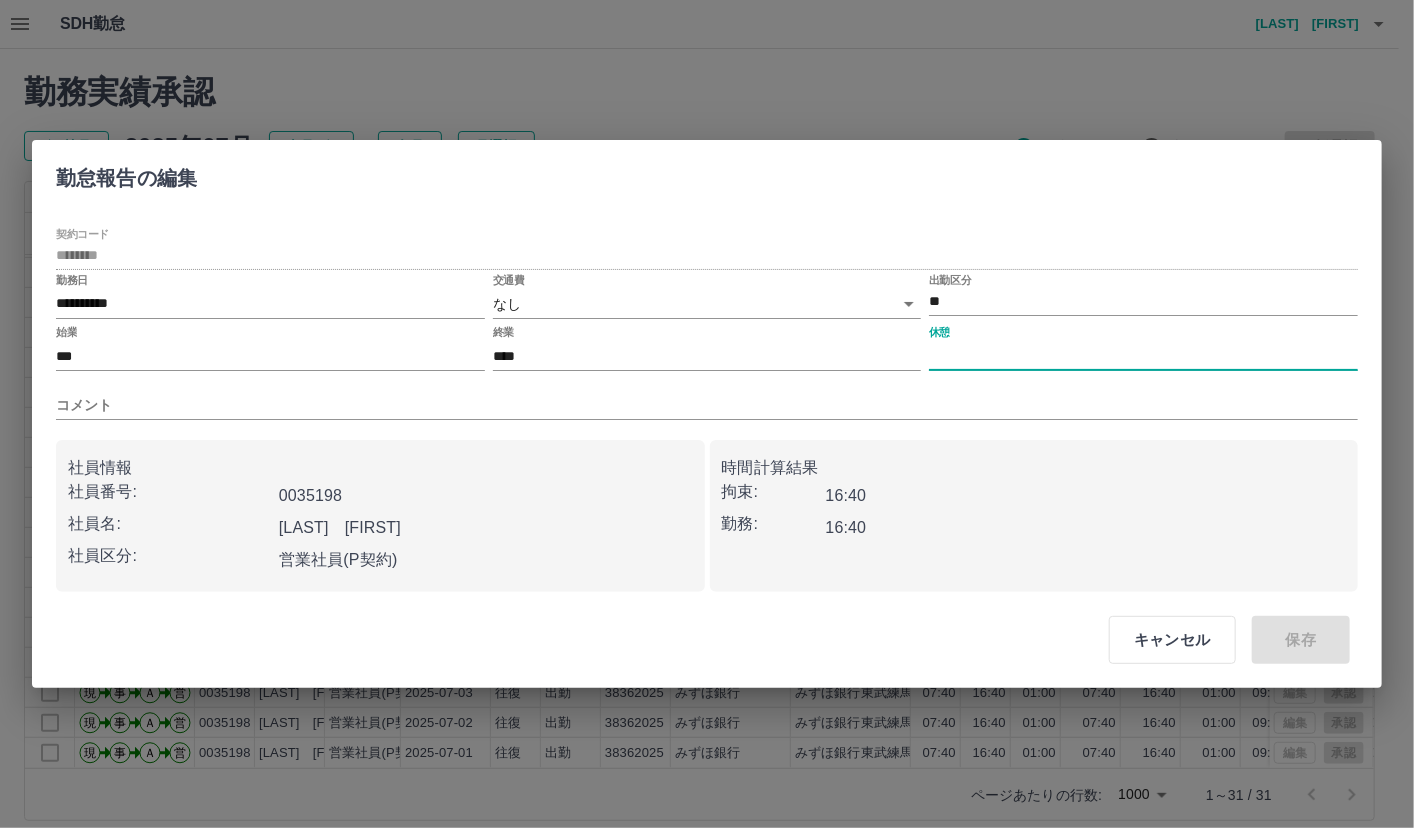 click on "休憩" at bounding box center (1143, 356) 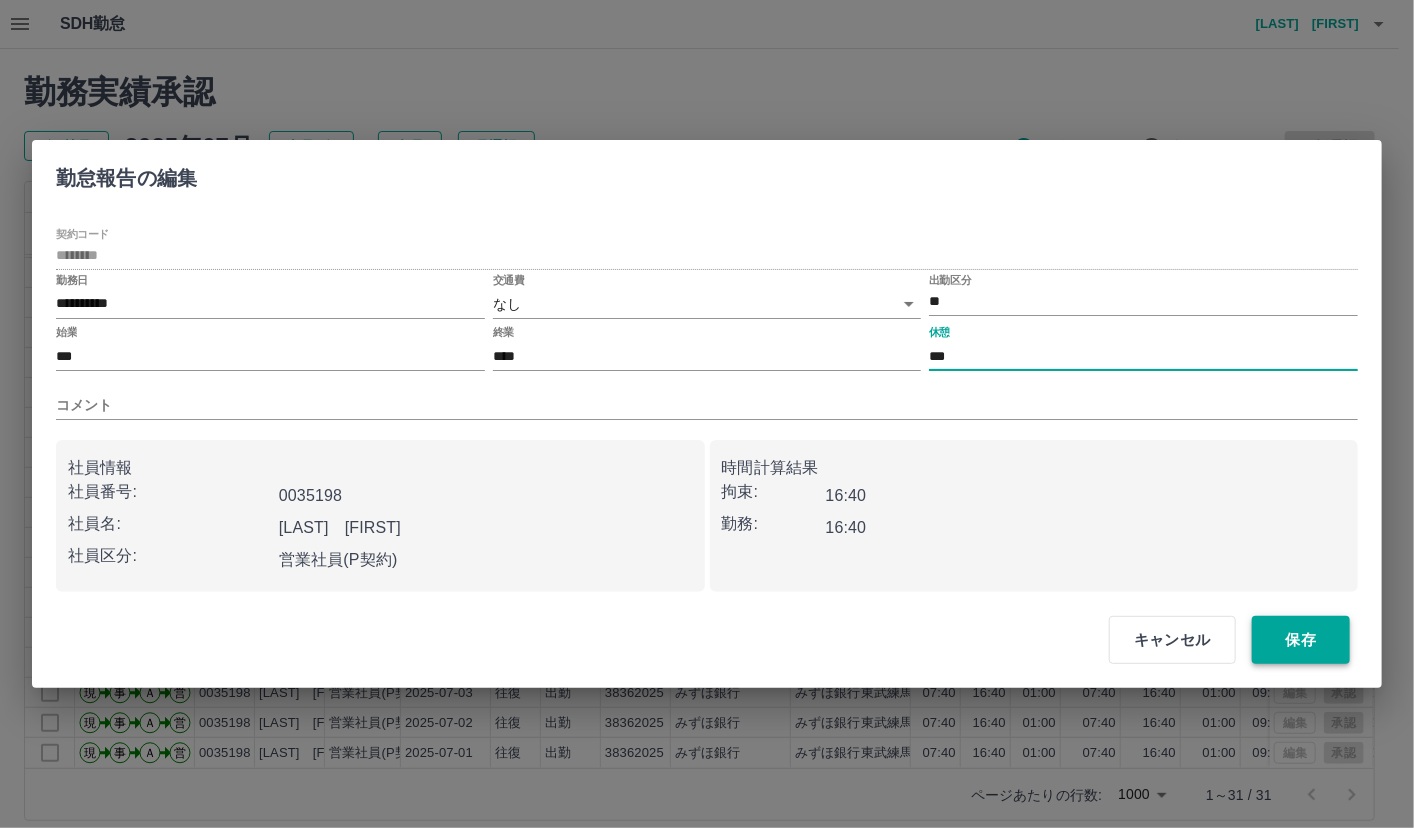 click on "保存" at bounding box center (1301, 640) 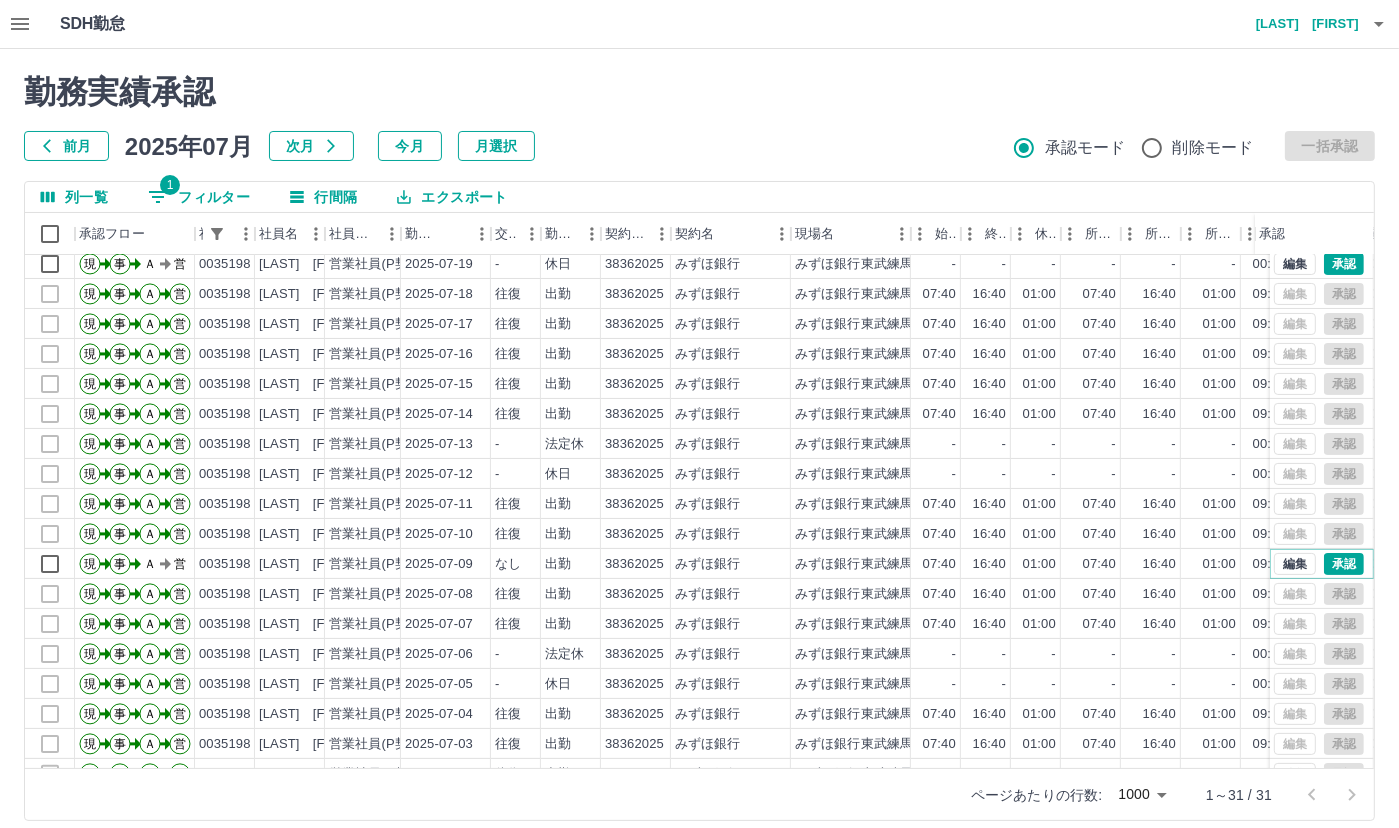 scroll, scrollTop: 363, scrollLeft: 0, axis: vertical 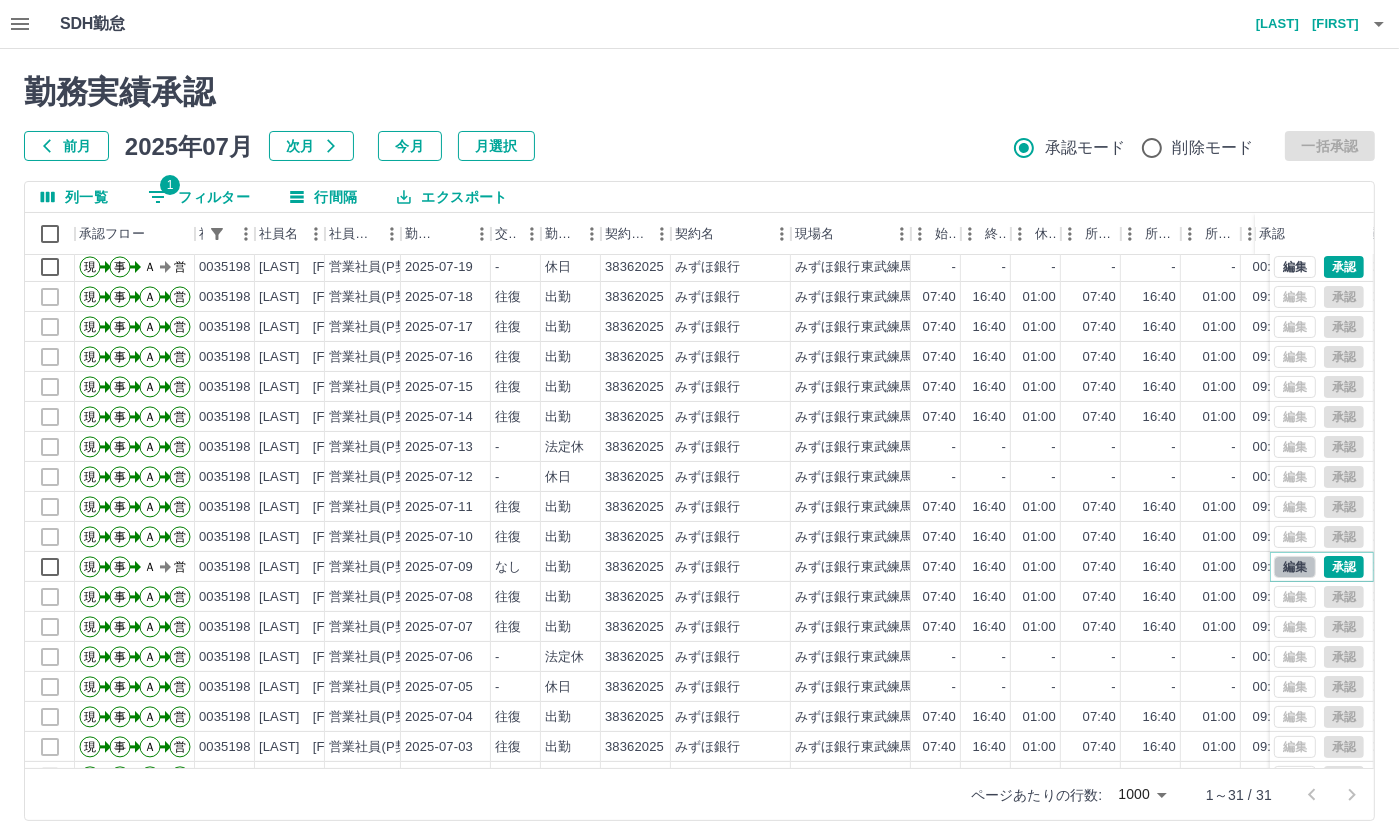 click on "編集" at bounding box center [1295, 567] 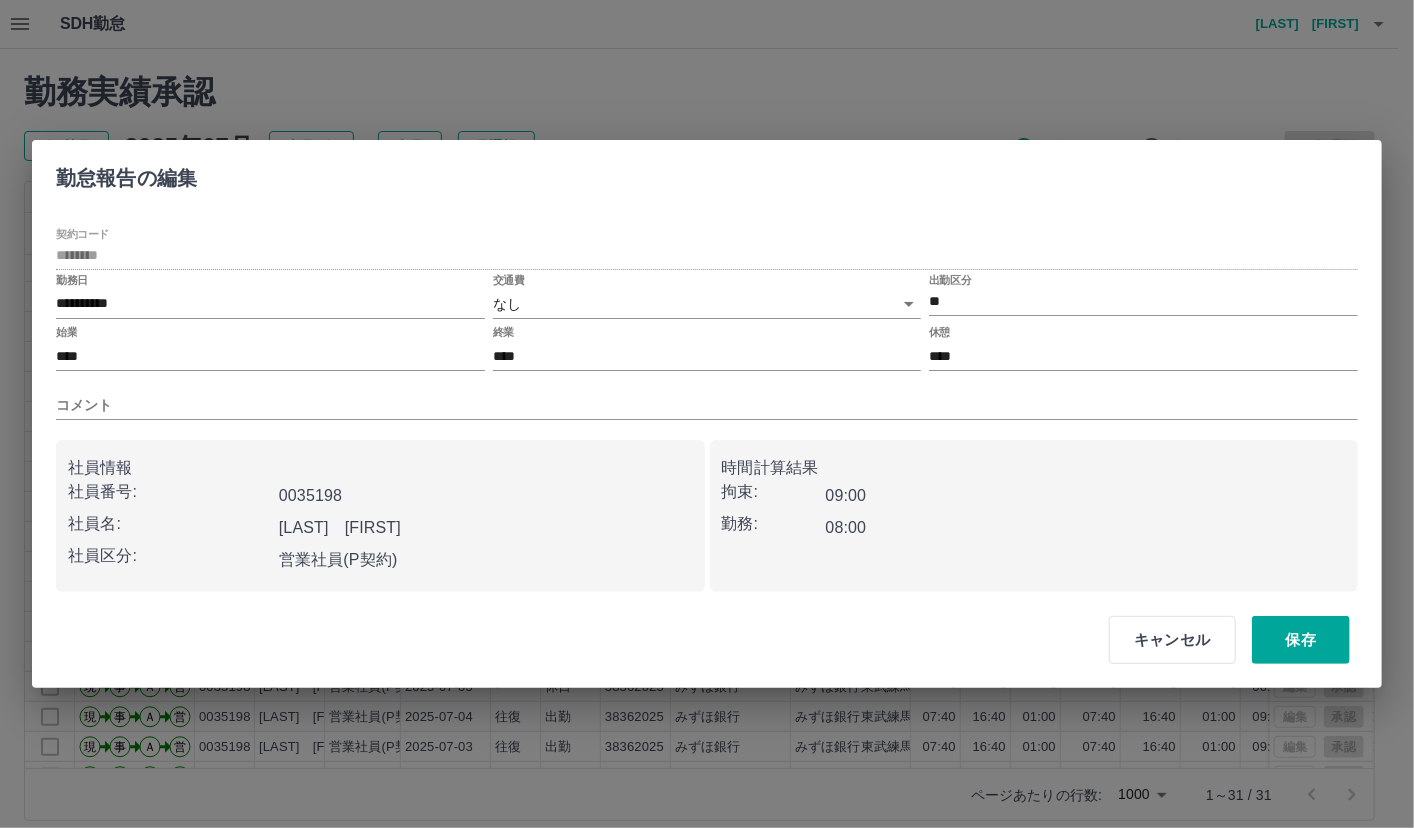 click on "SDH勤怠 井上　雅 勤務実績承認 前月 2025年07月 次月 今月 月選択 承認モード 削除モード 一括承認 列一覧 1 フィルター 行間隔 エクスポート 承認フロー 社員番号 社員名 社員区分 勤務日 交通費 勤務区分 契約コード 契約名 現場名 始業 終業 休憩 所定開始 所定終業 所定休憩 拘束 勤務 遅刻等 コメント ステータス 承認 現 事 Ａ 営 0035198 岡村　健 営業社員(P契約) 2025-07-21  -  休日 38362025 みずほ銀行 みずほ銀行東武練馬支店 - - - - - - 00:00 00:00 00:00 AM承認待 現 事 Ａ 営 0035198 岡村　健 営業社員(P契約) 2025-07-20  -  法定休 38362025 みずほ銀行 みずほ銀行東武練馬支店 - - - - - - 00:00 00:00 00:00 AM承認待 現 事 Ａ 営 0035198 岡村　健 営業社員(P契約) 2025-07-19  -  休日 38362025 みずほ銀行 みずほ銀行東武練馬支店 - - - - - - 00:00 00:00 00:00 AM承認待 現 事 Ａ 営 0035198 岡村　健 往復 -" at bounding box center (707, 422) 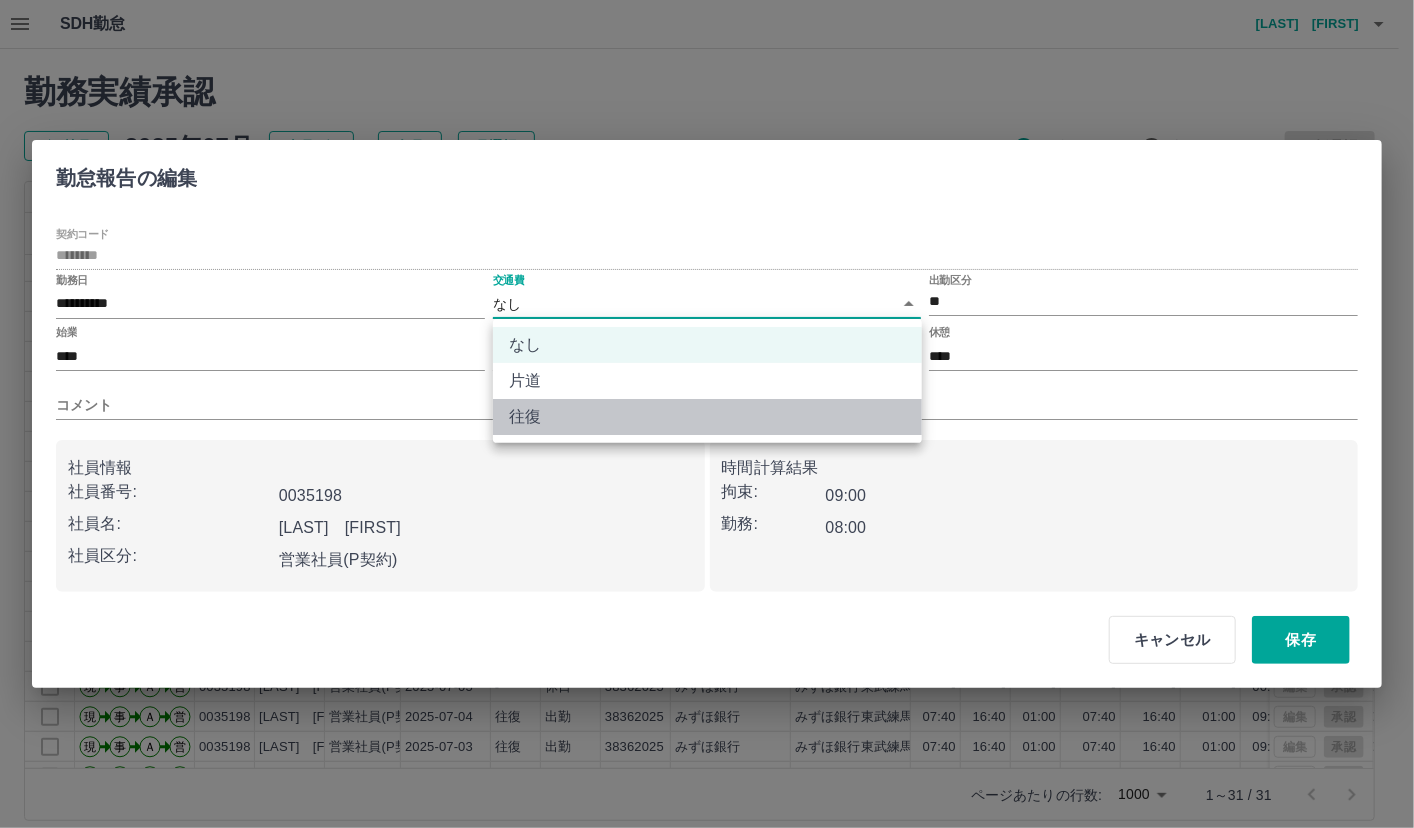 click on "往復" at bounding box center [707, 417] 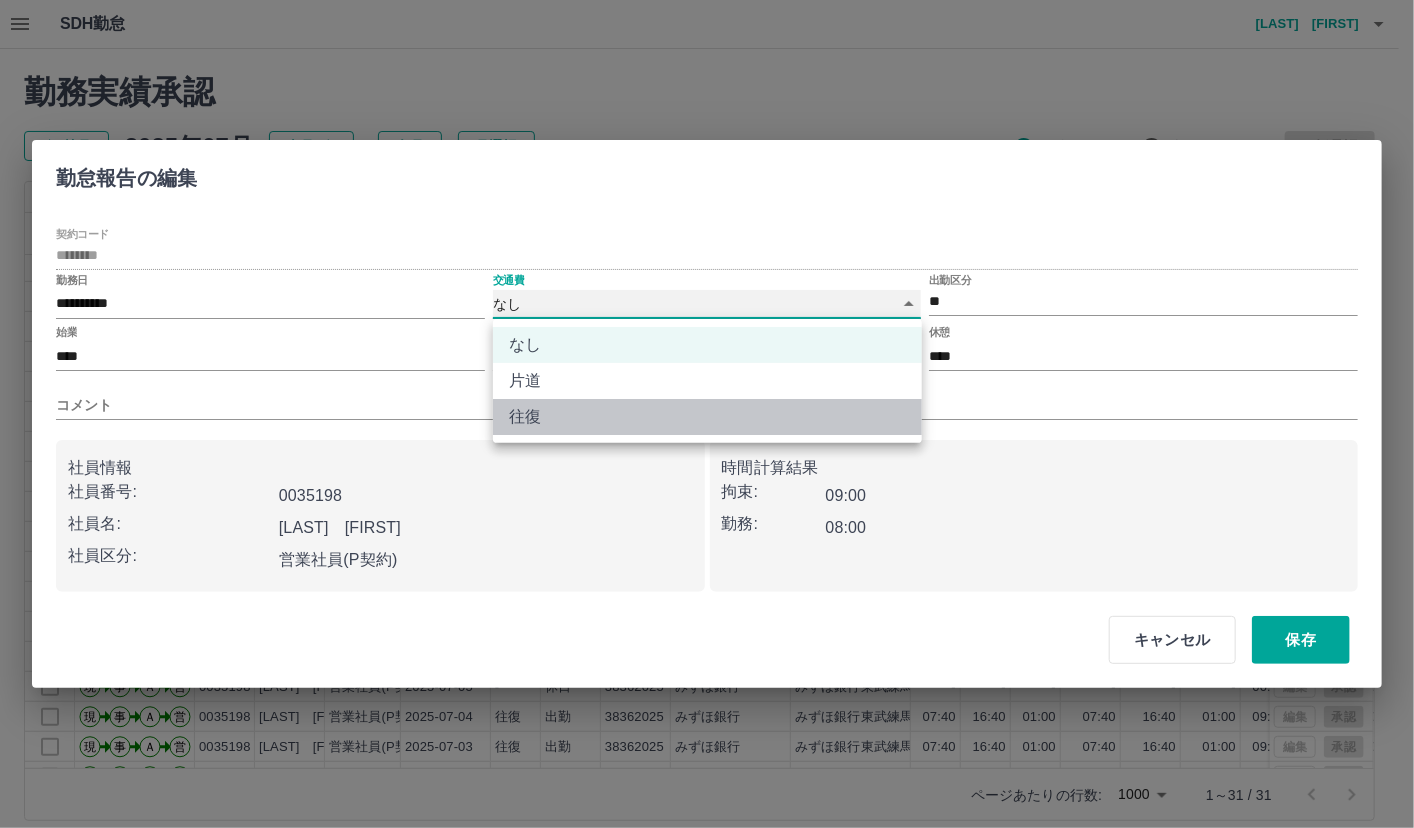 type on "******" 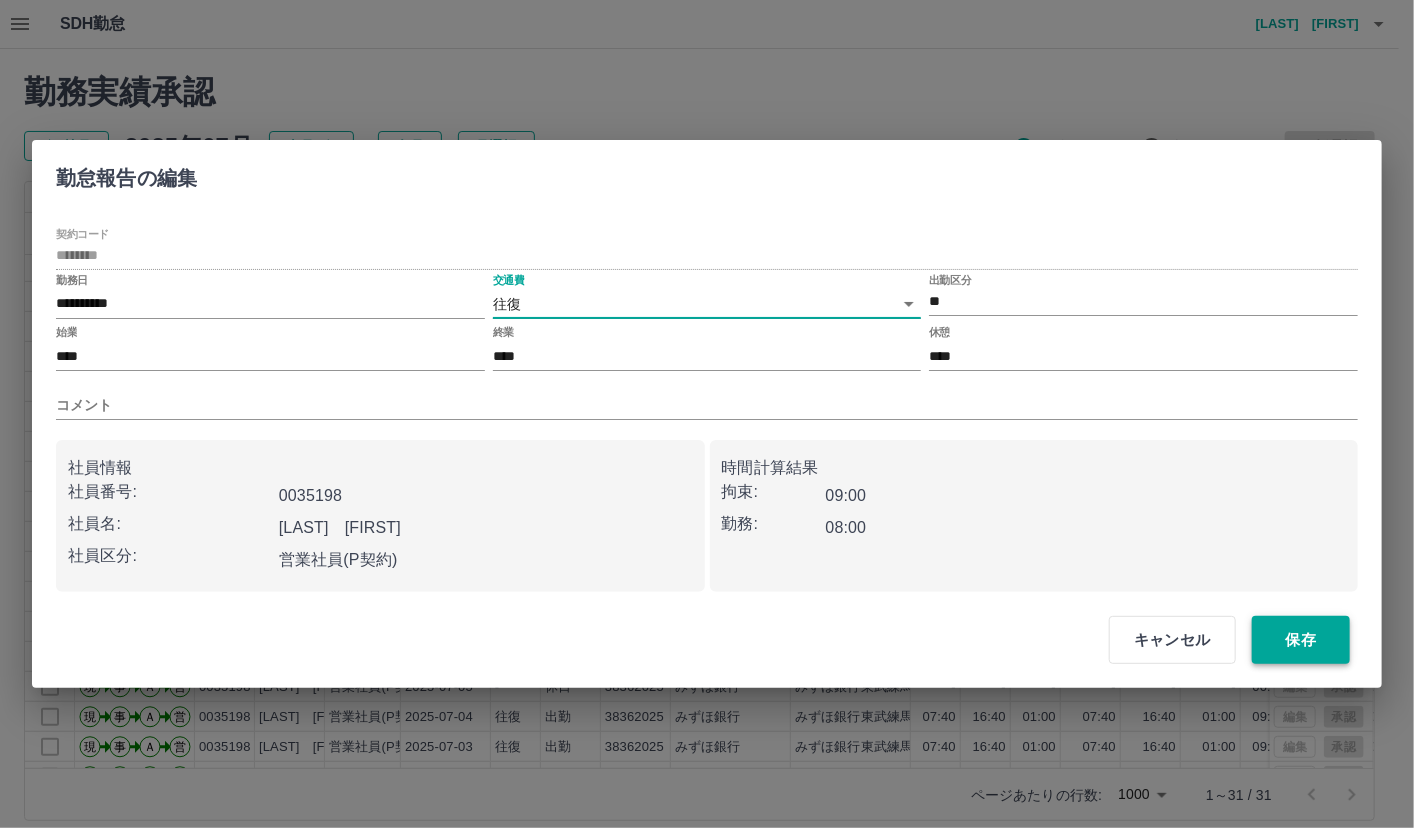 click on "保存" at bounding box center [1301, 640] 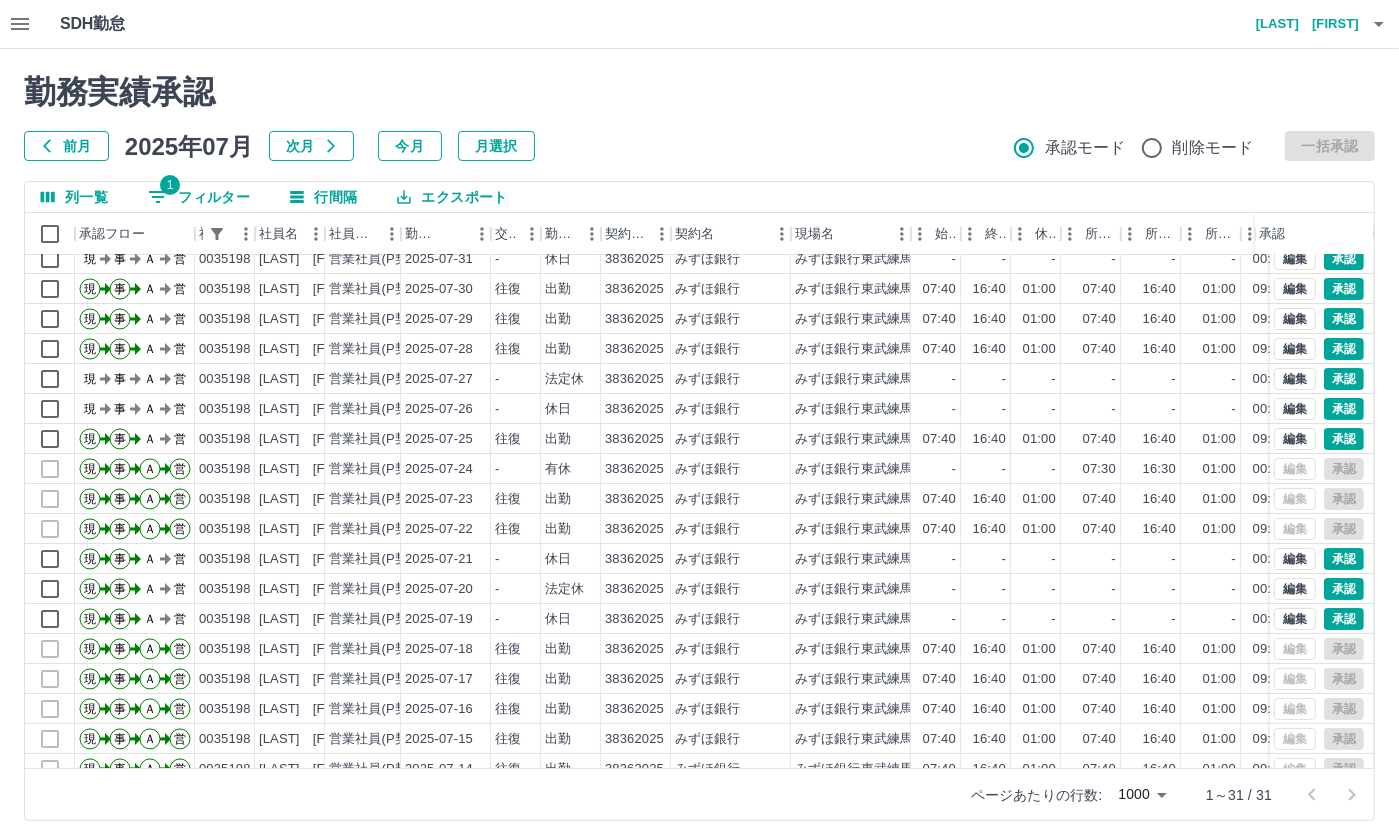 scroll, scrollTop: 0, scrollLeft: 0, axis: both 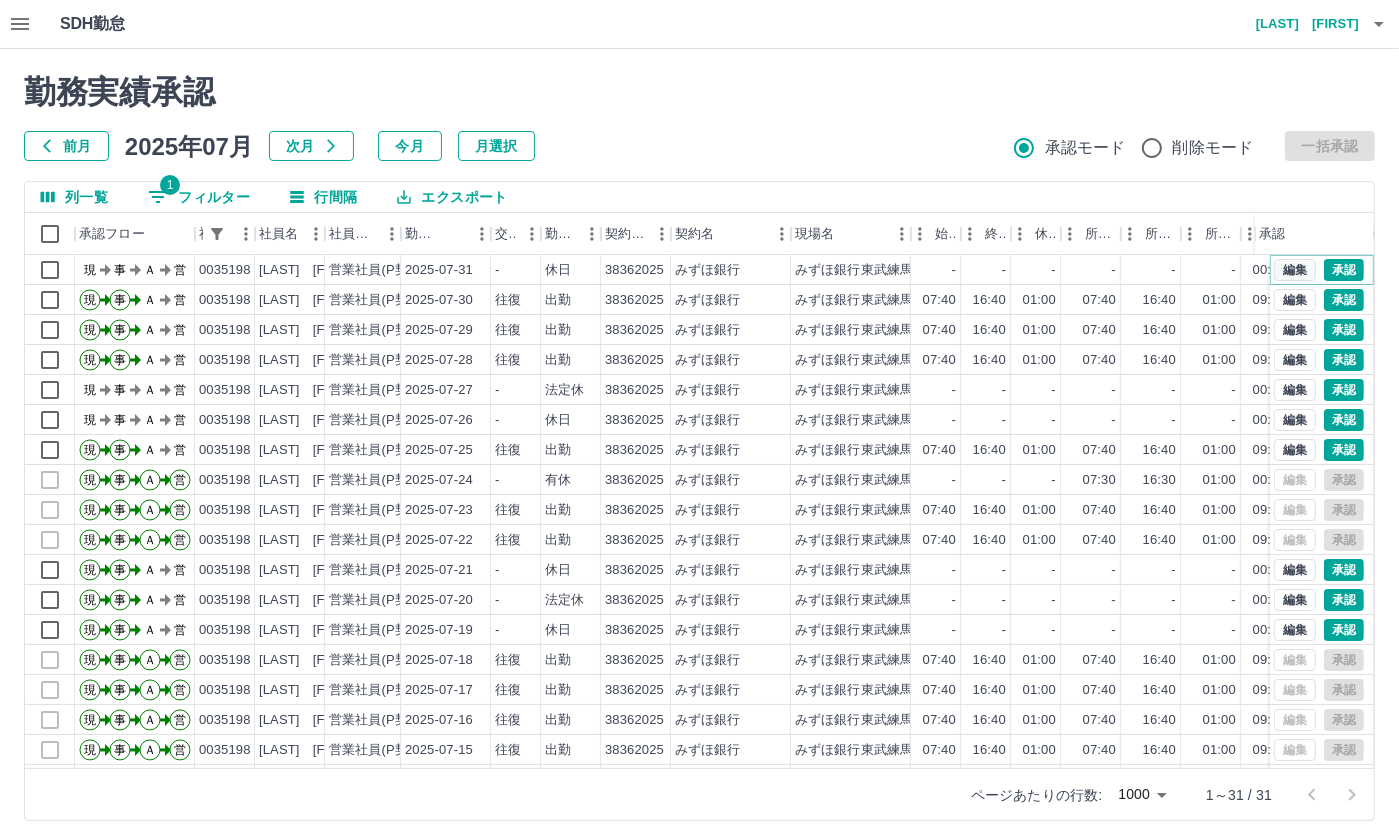 click on "編集" at bounding box center [1295, 270] 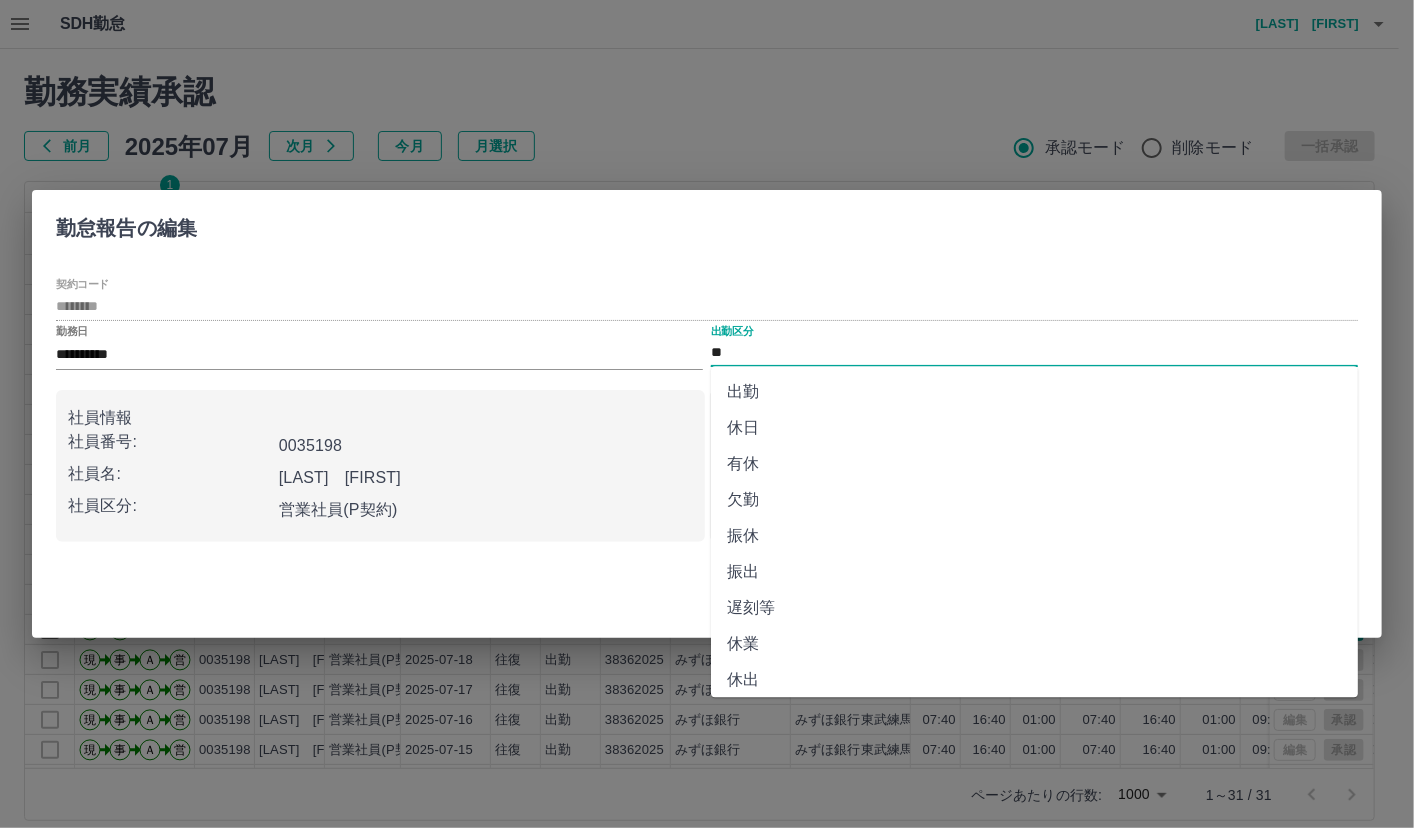click on "**" at bounding box center [1034, 353] 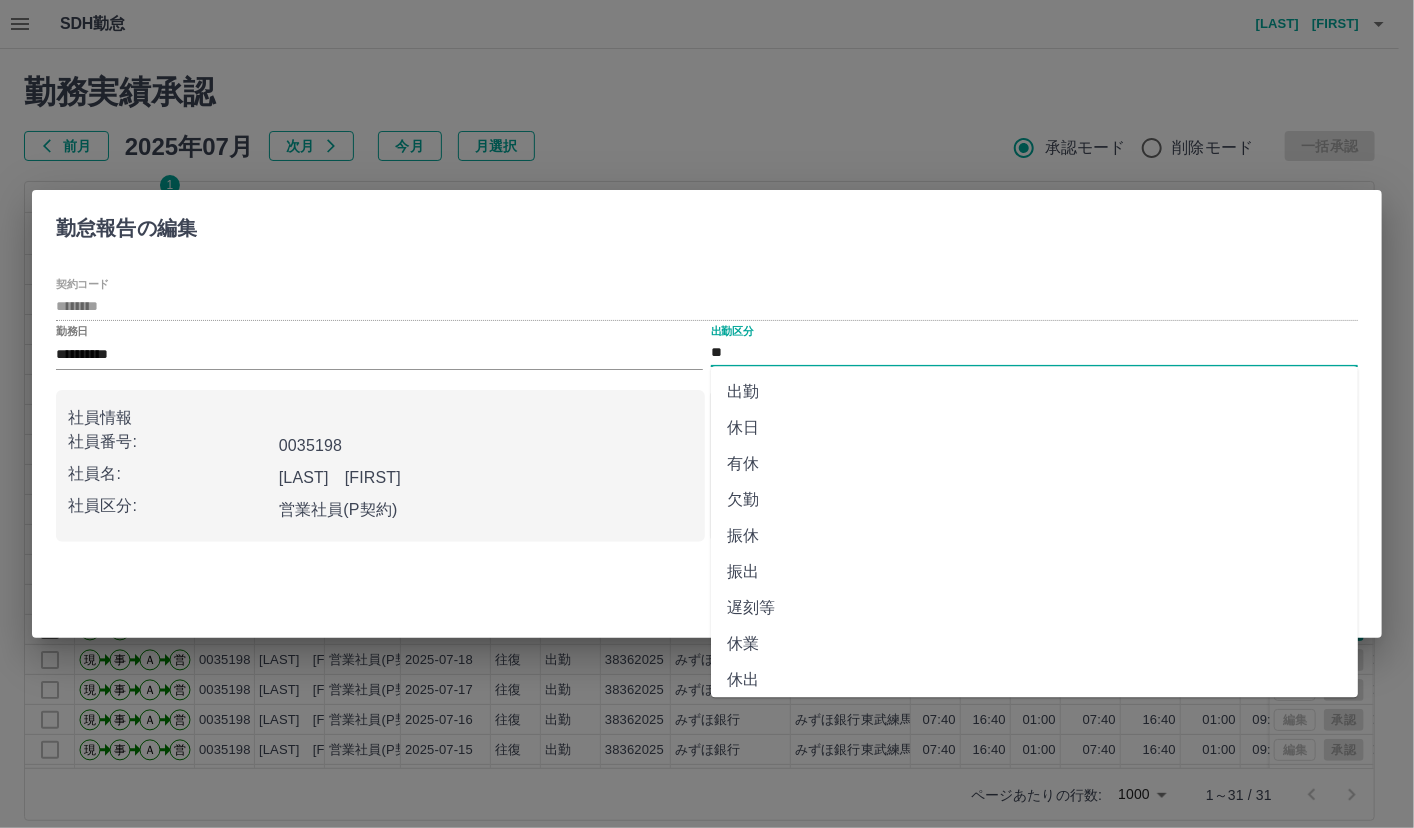 drag, startPoint x: 738, startPoint y: 352, endPoint x: 751, endPoint y: 391, distance: 41.109608 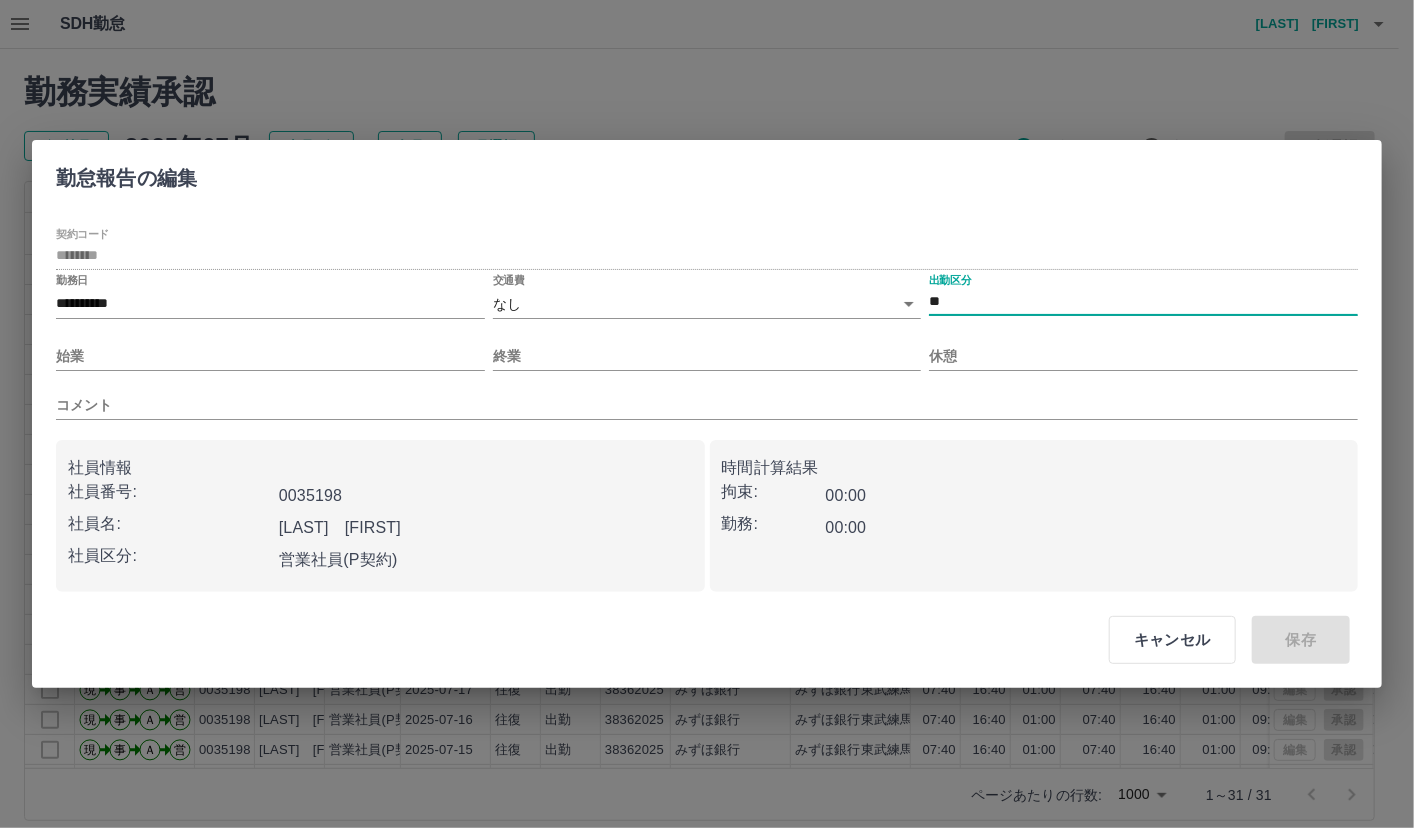 click on "交通費 なし ****" at bounding box center [707, 298] 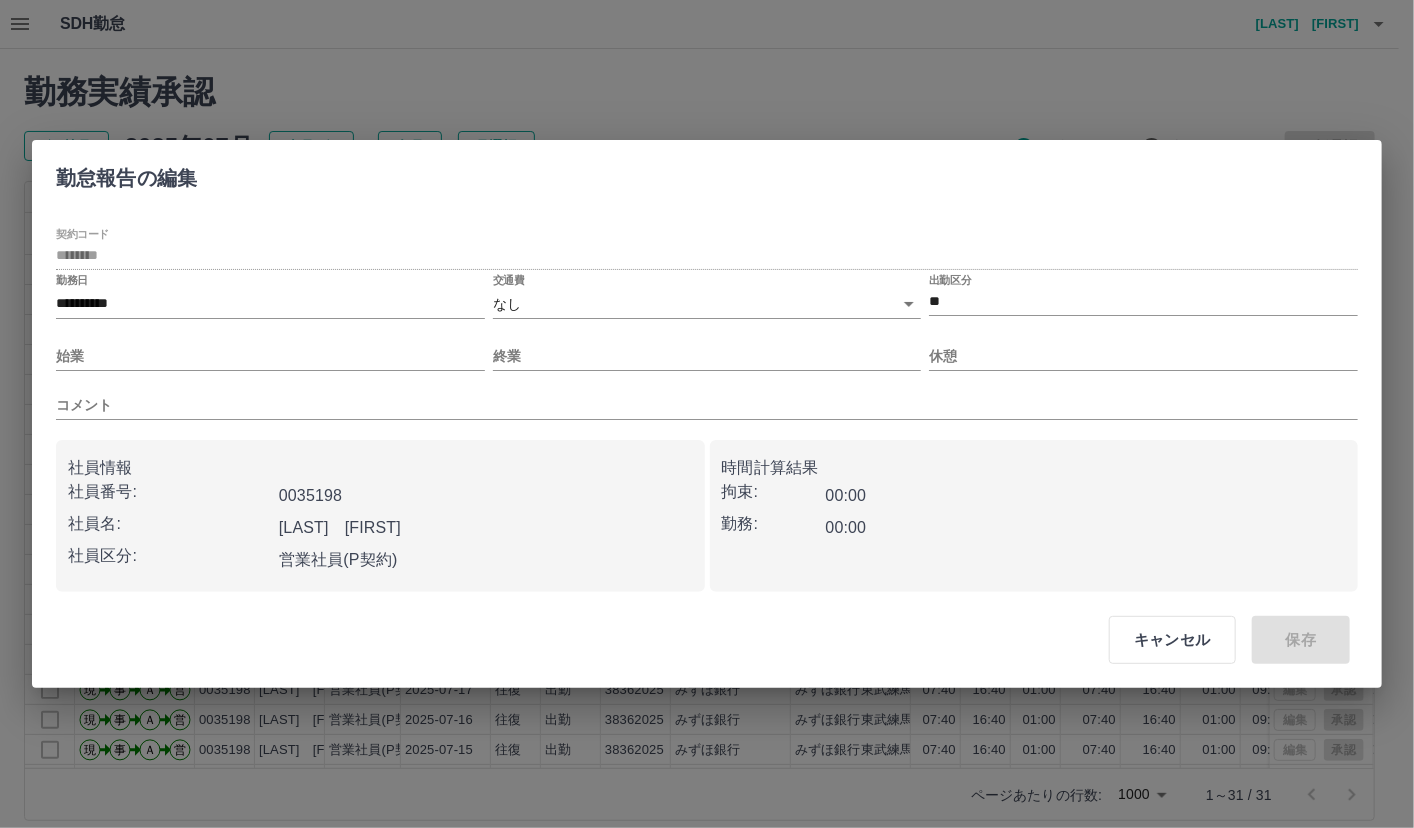 click on "SDH勤怠 井上　雅 勤務実績承認 前月 2025年07月 次月 今月 月選択 承認モード 削除モード 一括承認 列一覧 1 フィルター 行間隔 エクスポート 承認フロー 社員番号 社員名 社員区分 勤務日 交通費 勤務区分 契約コード 契約名 現場名 始業 終業 休憩 所定開始 所定終業 所定休憩 拘束 勤務 遅刻等 コメント ステータス 承認 現 事 Ａ 営 0035198 岡村　健 営業社員(P契約) 2025-07-31  -  休日 38362025 みずほ銀行 みずほ銀行東武練馬支店 - - - - - - 00:00 00:00 00:00 現場責任者承認待 現 事 Ａ 営 0035198 岡村　健 営業社員(P契約) 2025-07-30 往復 出勤 38362025 みずほ銀行 みずほ銀行東武練馬支店 07:40 16:40 01:00 07:40 16:40 01:00 09:00 08:00 00:00 AM承認待 現 事 Ａ 営 0035198 岡村　健 営業社員(P契約) 2025-07-29 往復 出勤 38362025 みずほ銀行 みずほ銀行東武練馬支店 07:40 16:40 01:00 07:40 16:40 01:00 09:00 08:00" at bounding box center [707, 422] 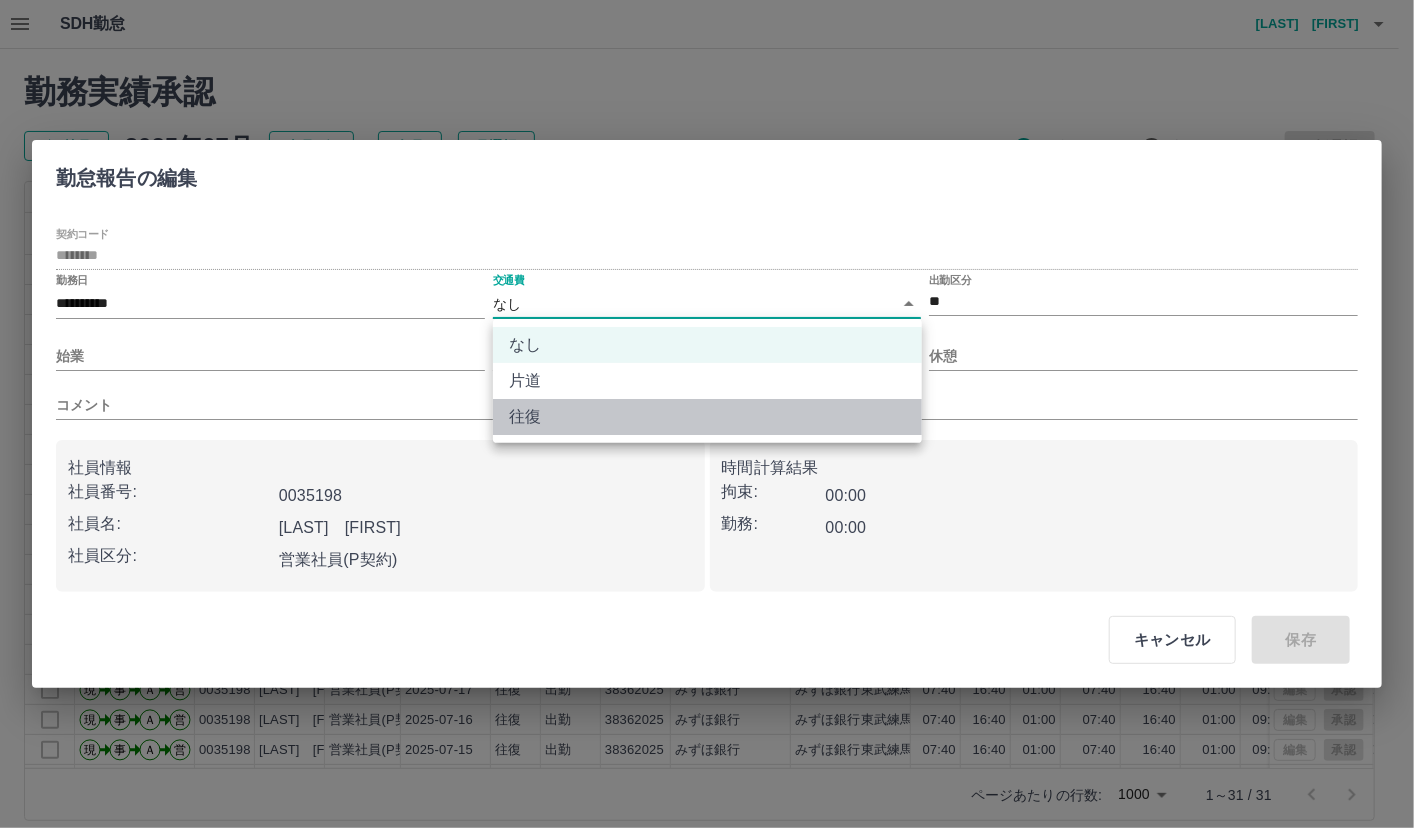 click on "往復" at bounding box center (707, 417) 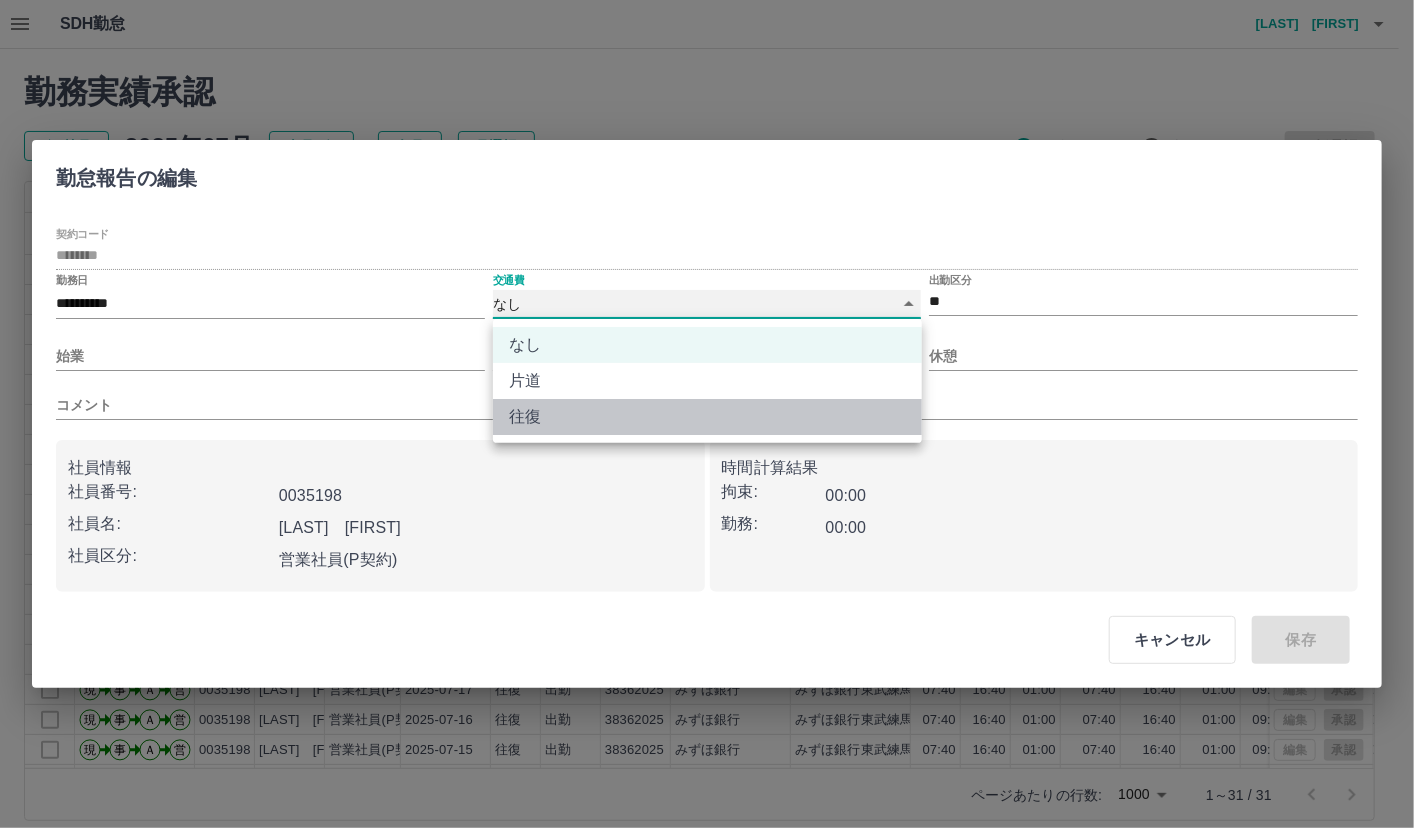 type on "******" 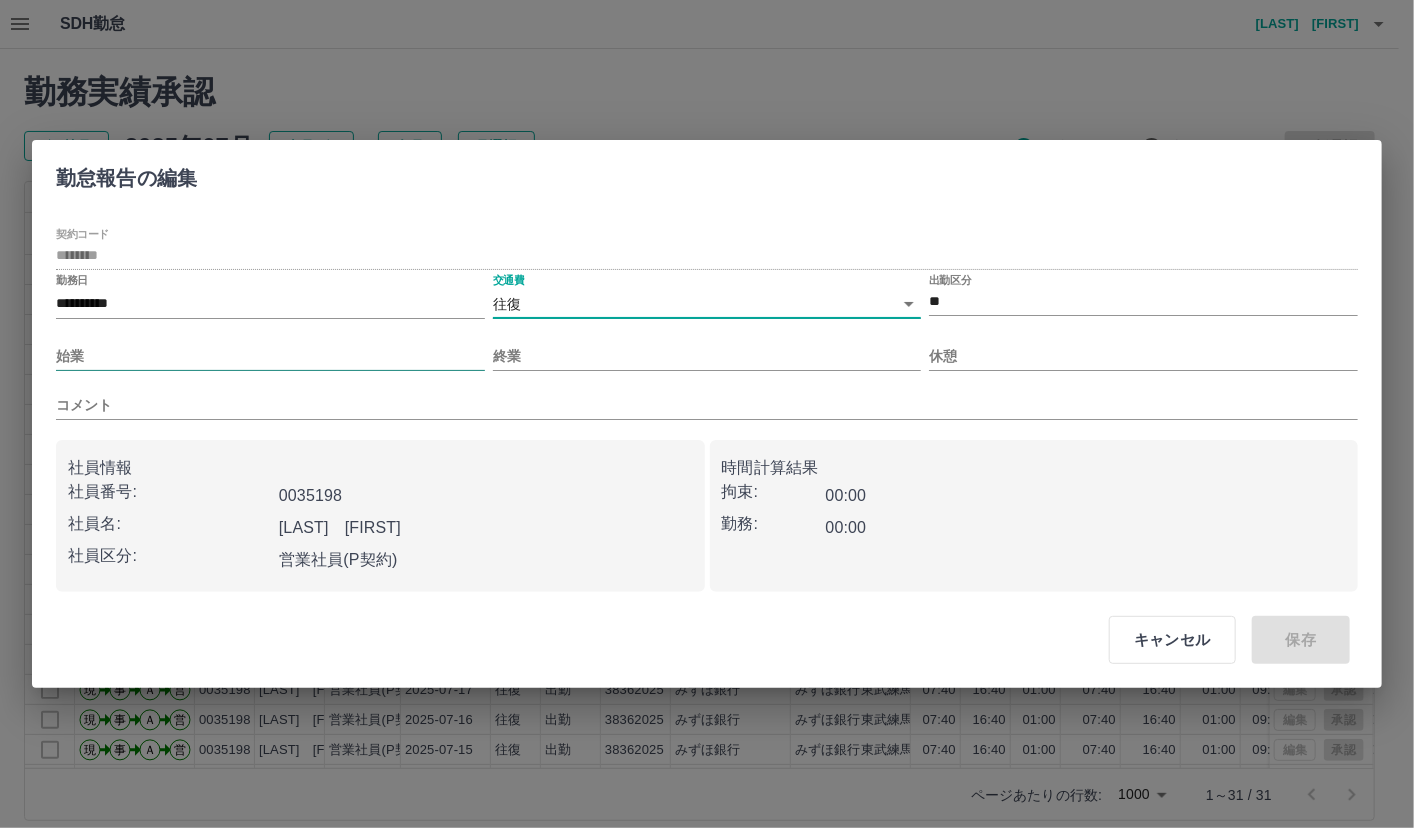 click on "始業" at bounding box center [270, 356] 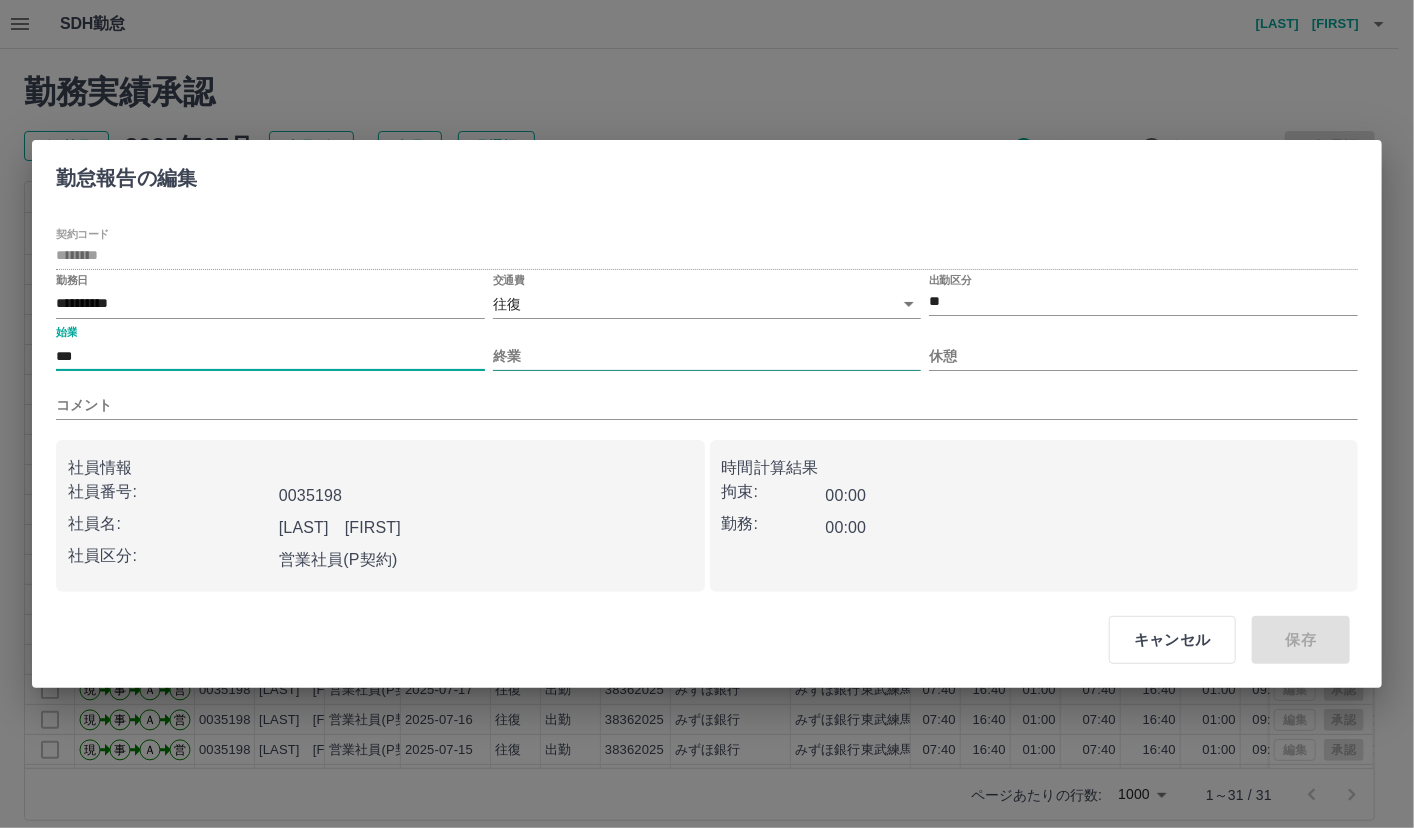type on "***" 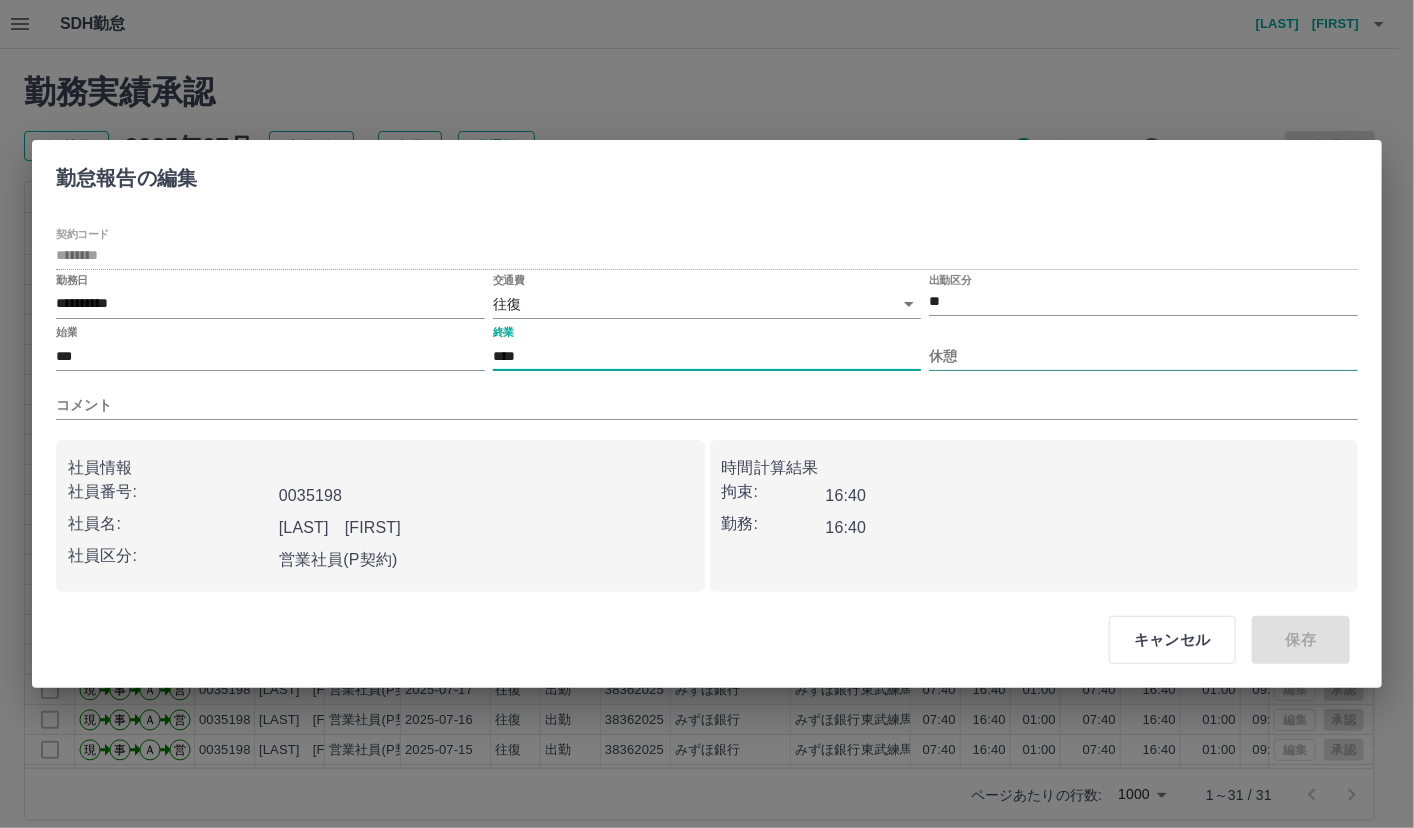 type on "****" 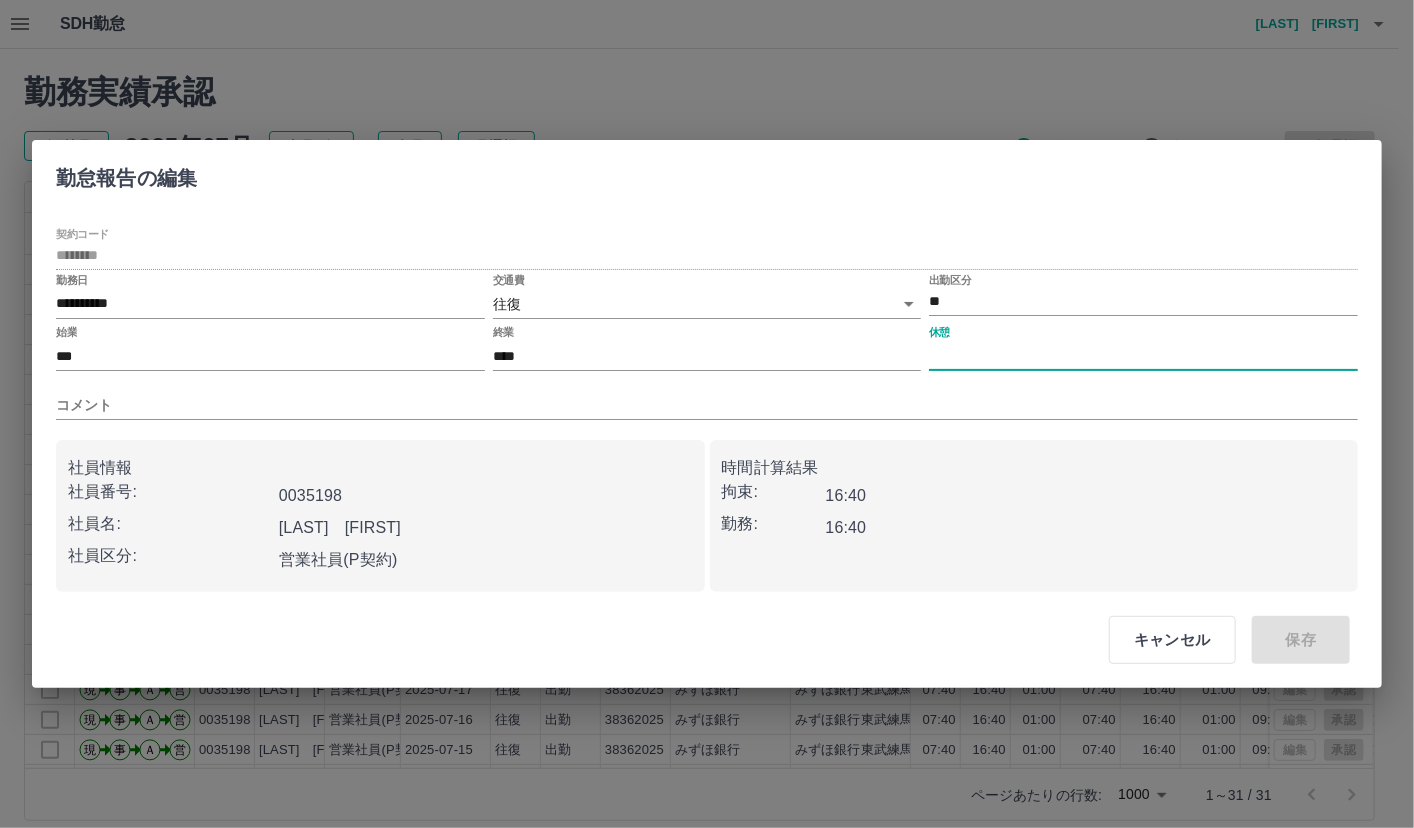 click on "休憩" at bounding box center (1143, 356) 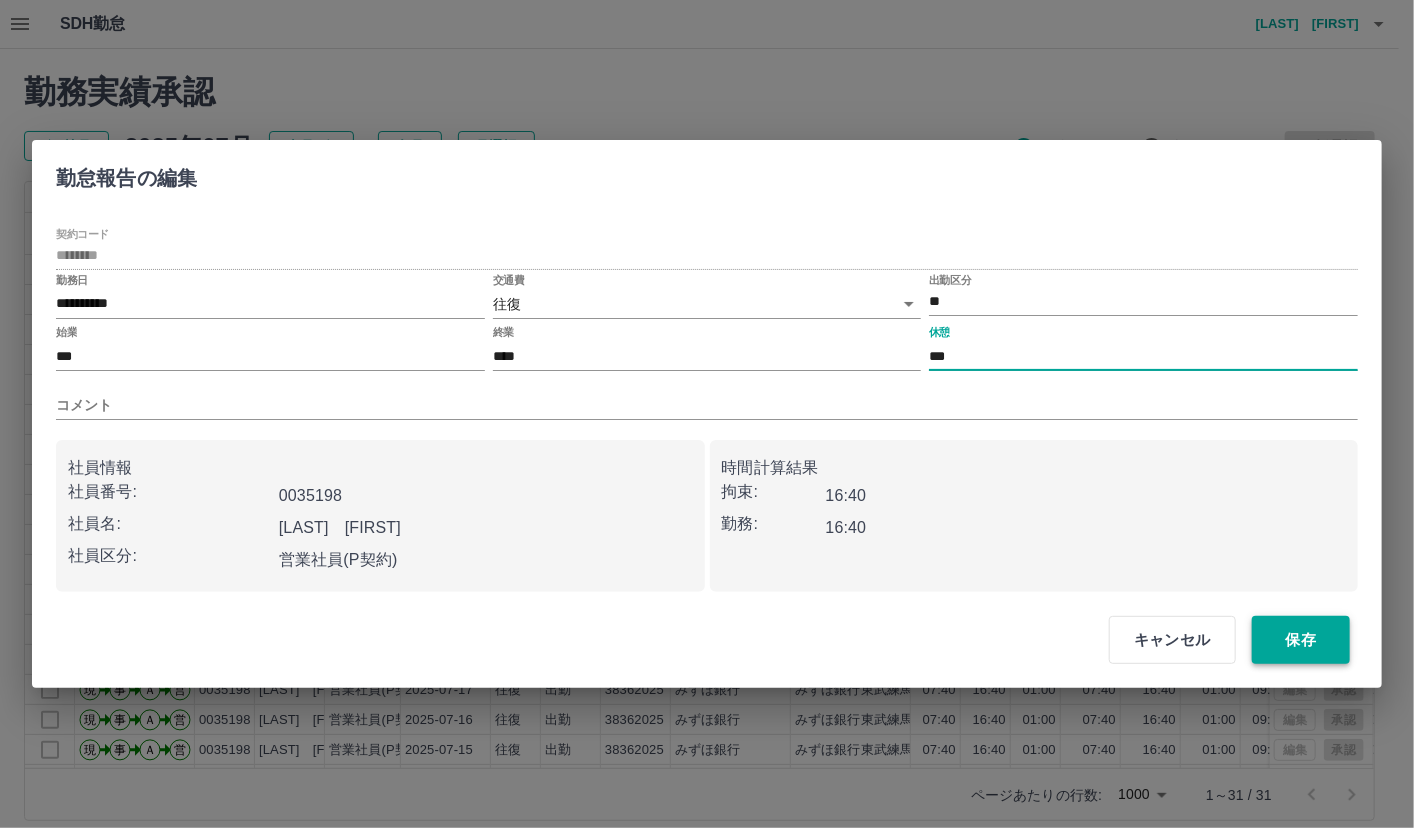 type on "***" 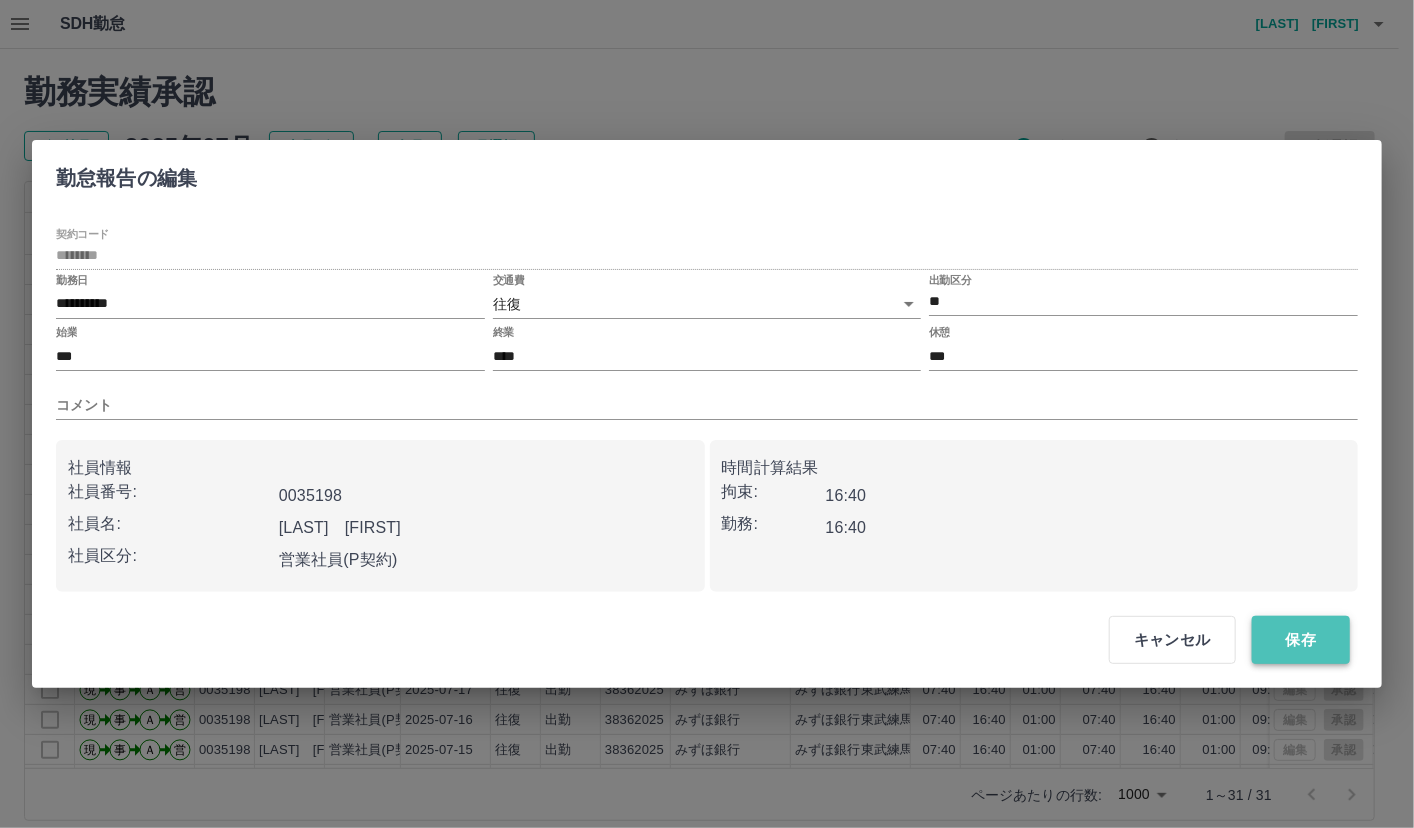 click on "保存" at bounding box center [1301, 640] 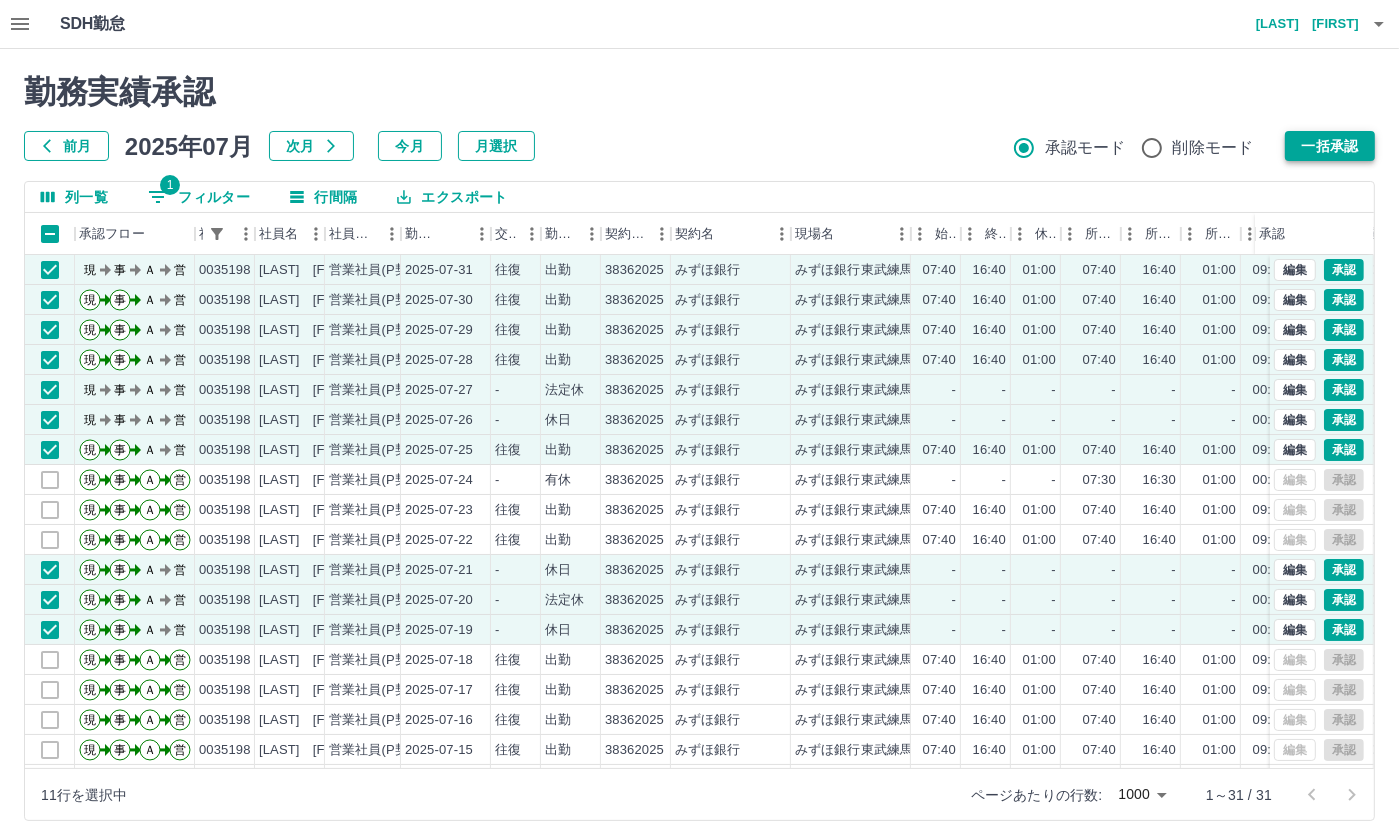 click on "一括承認" at bounding box center [1330, 146] 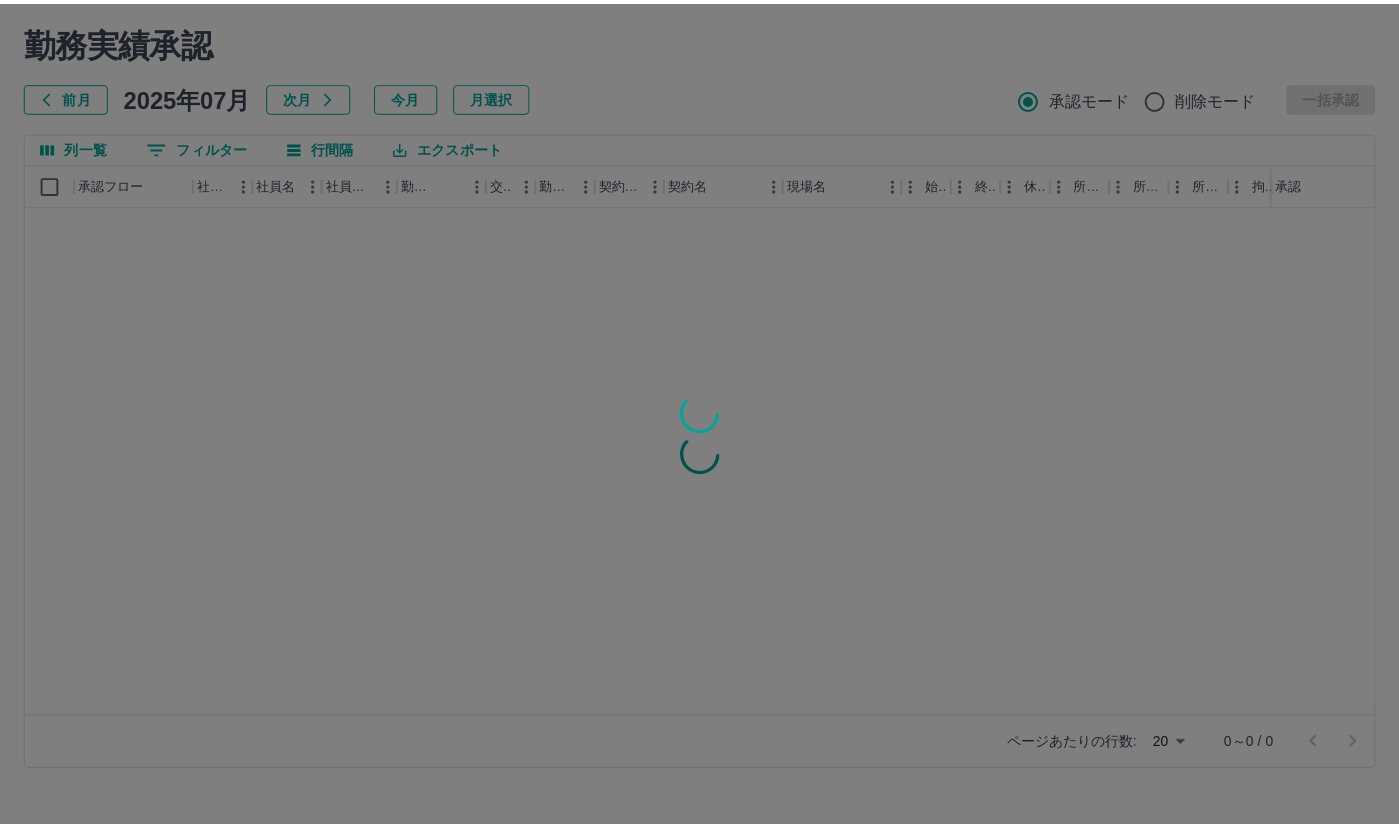 scroll, scrollTop: 0, scrollLeft: 0, axis: both 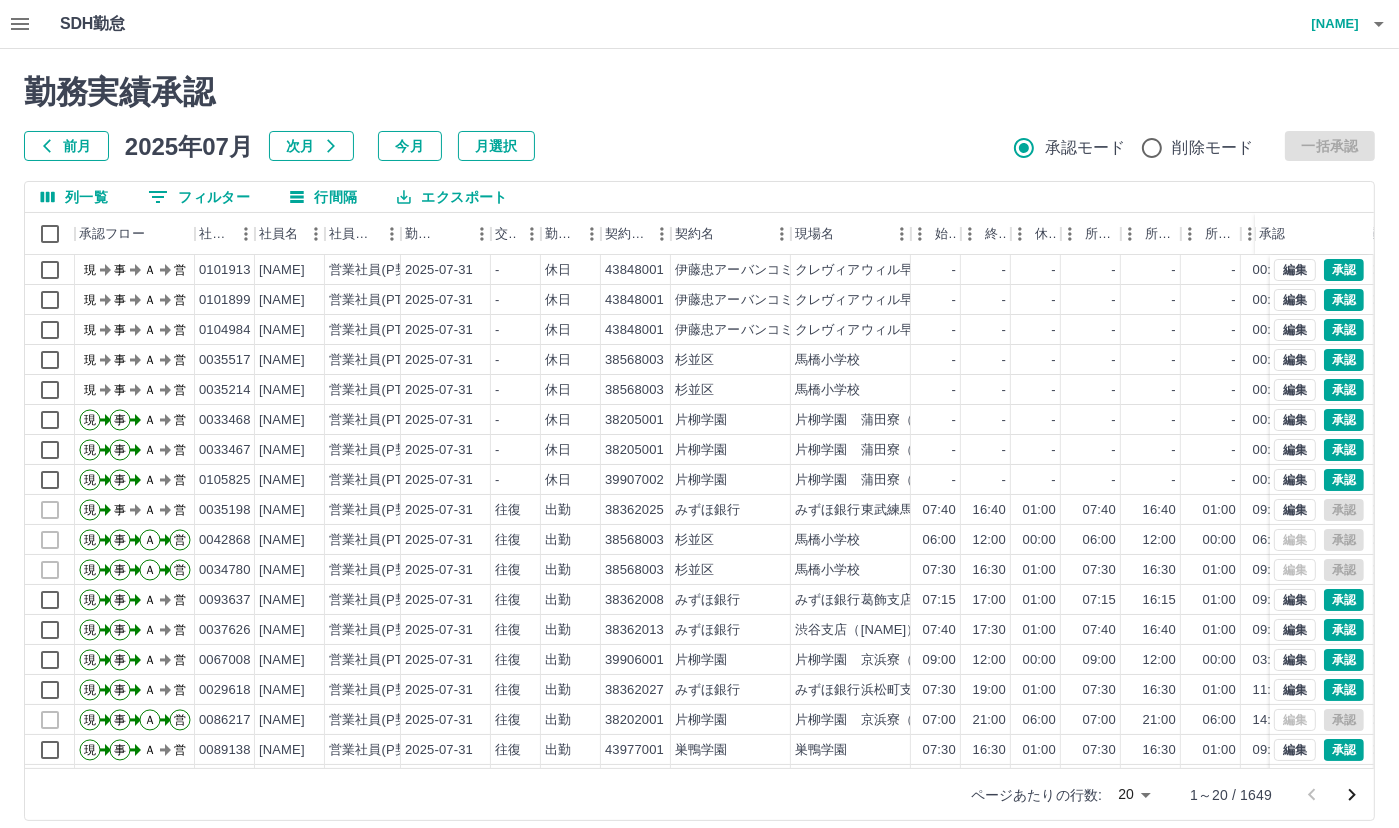 click on "ページあたりの行数: 20 ** 1～20 / 1649" at bounding box center (699, 794) 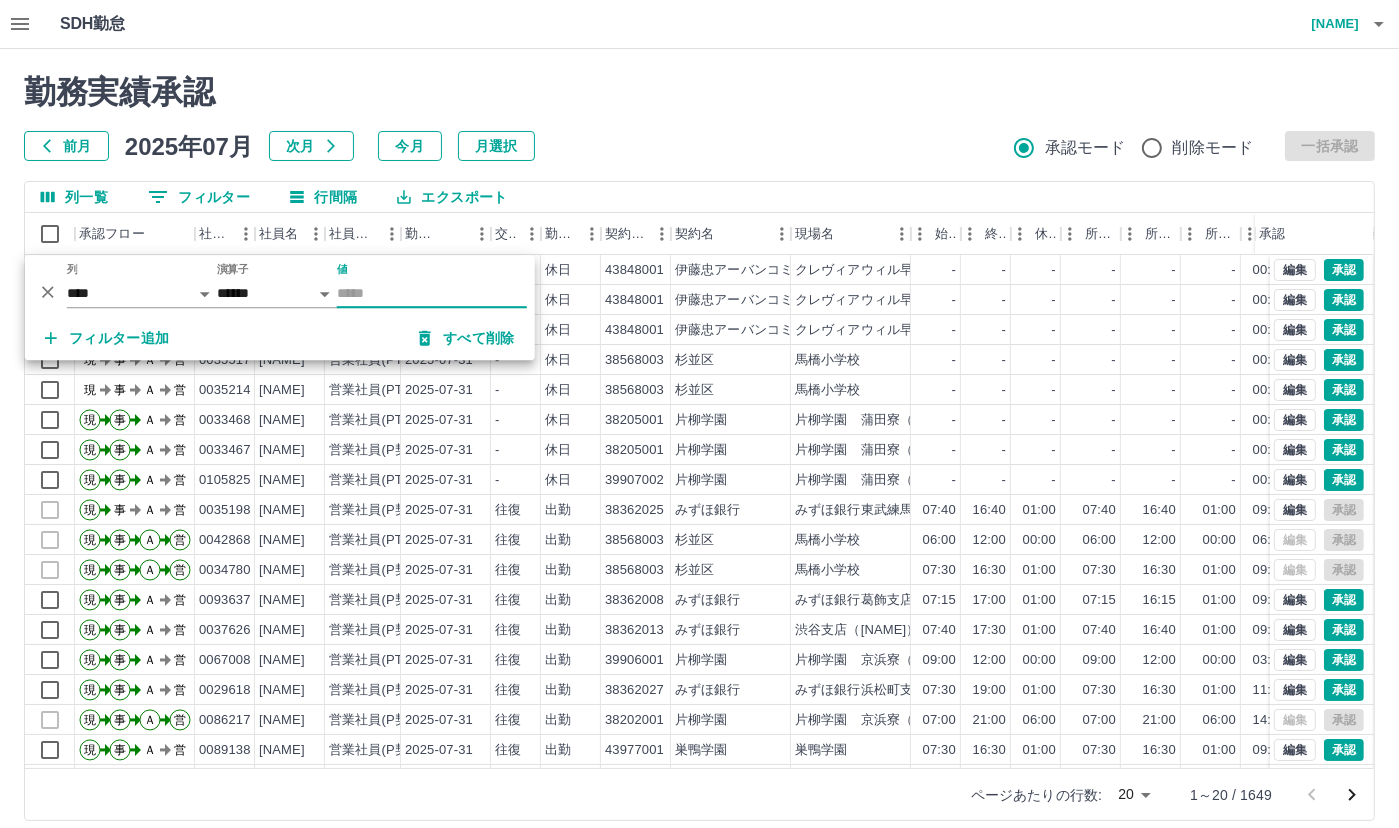 click on "値" at bounding box center [432, 293] 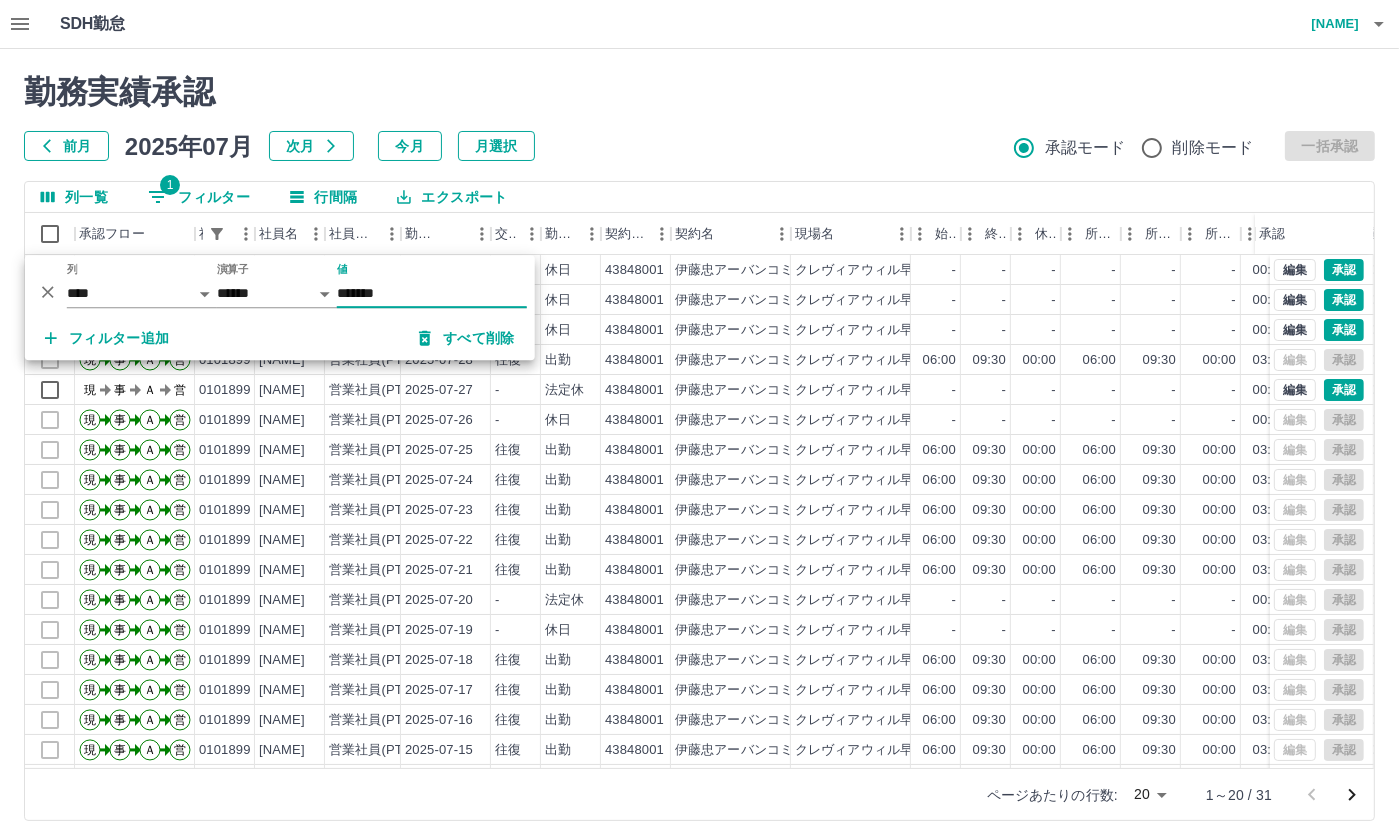 type on "*******" 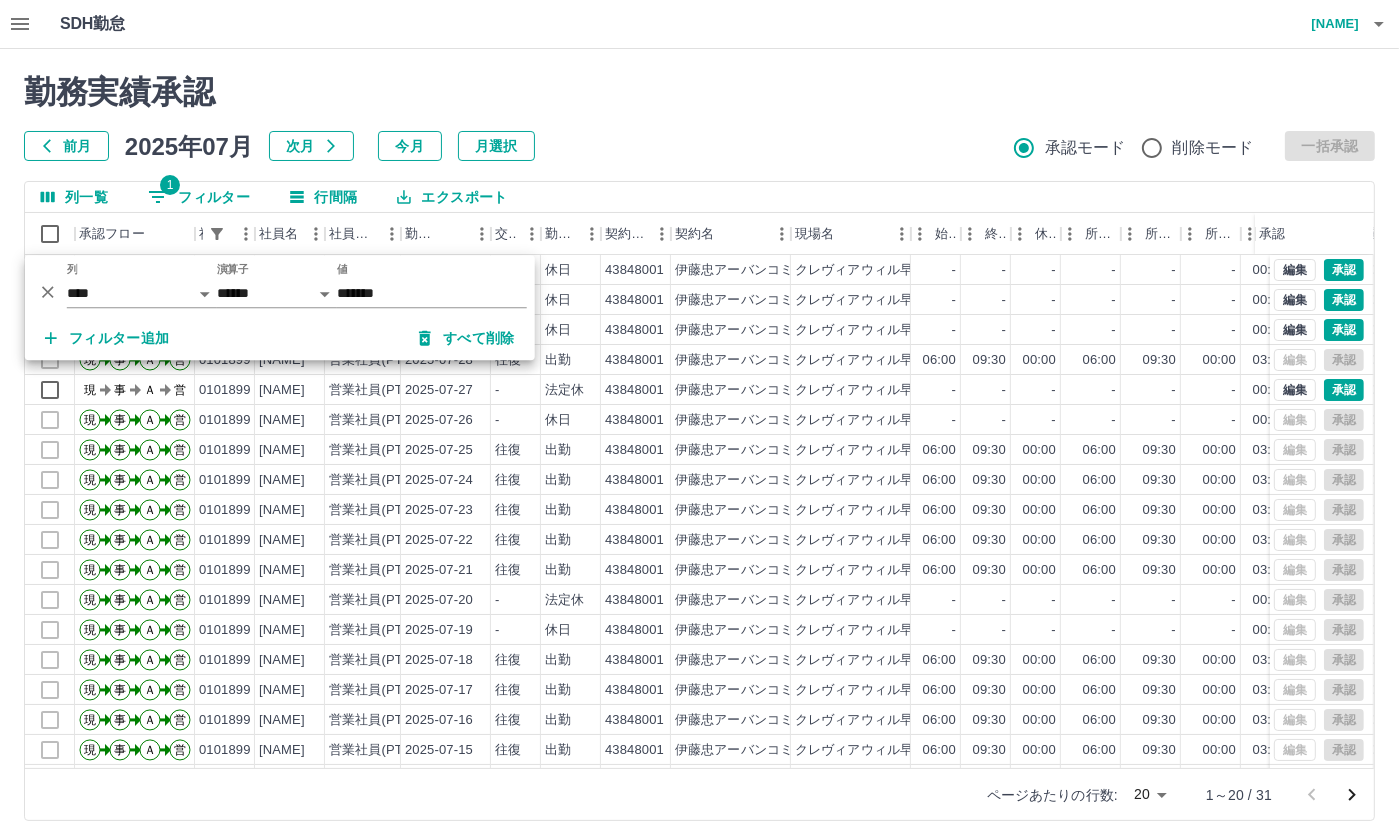click on "前月 2025年07月 次月 今月 月選択 承認モード 削除モード 一括承認" at bounding box center (699, 146) 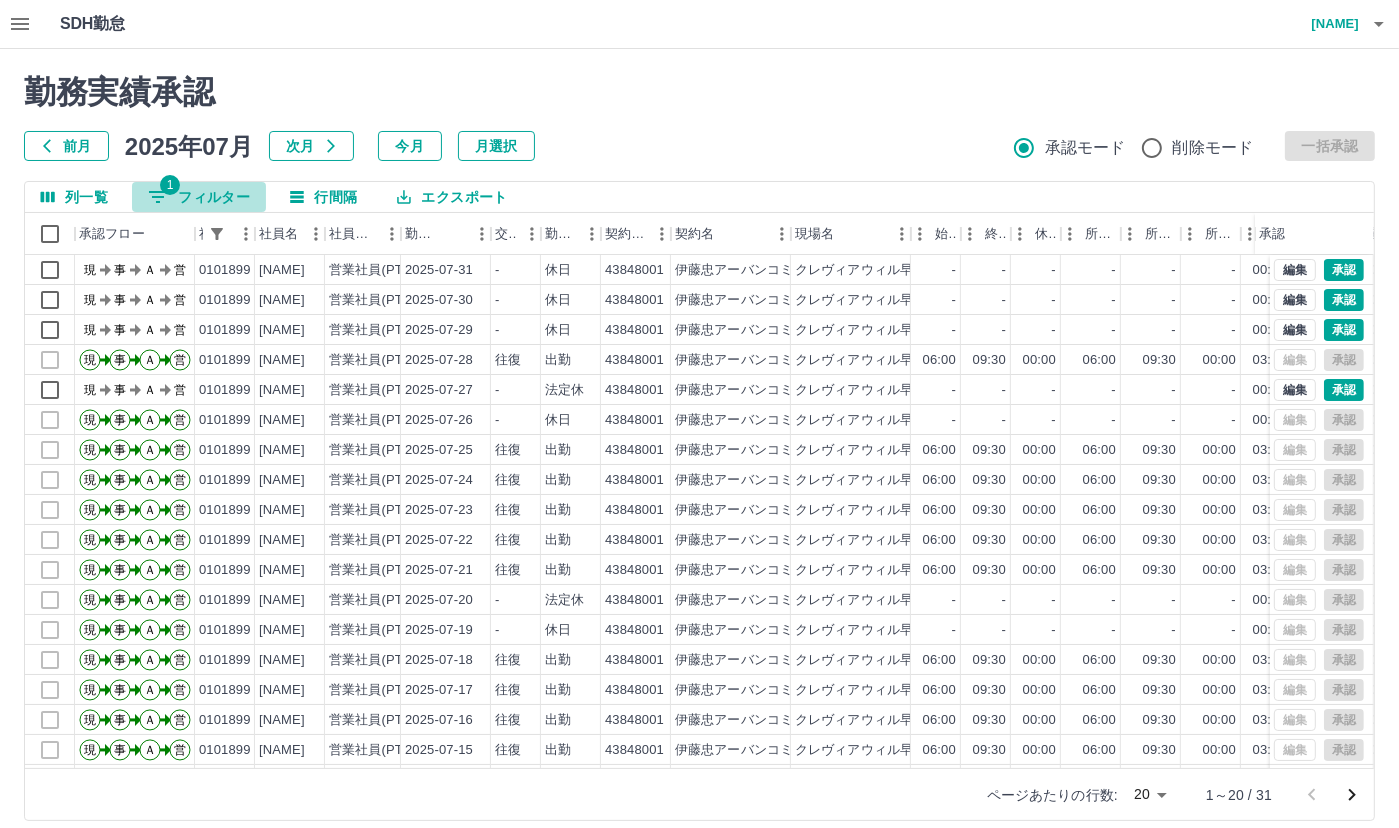 click on "1 フィルター" at bounding box center (199, 197) 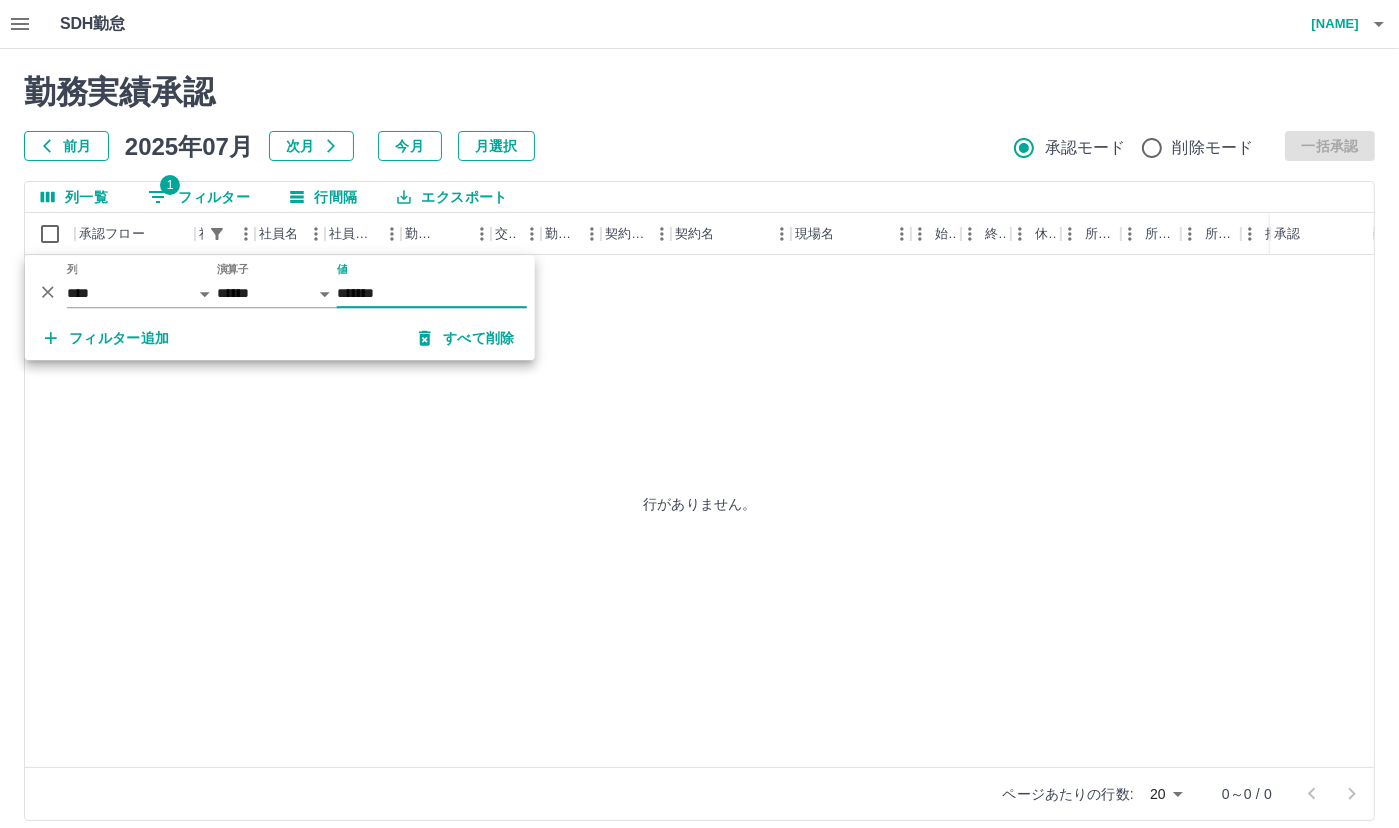 click on "*******" at bounding box center (432, 293) 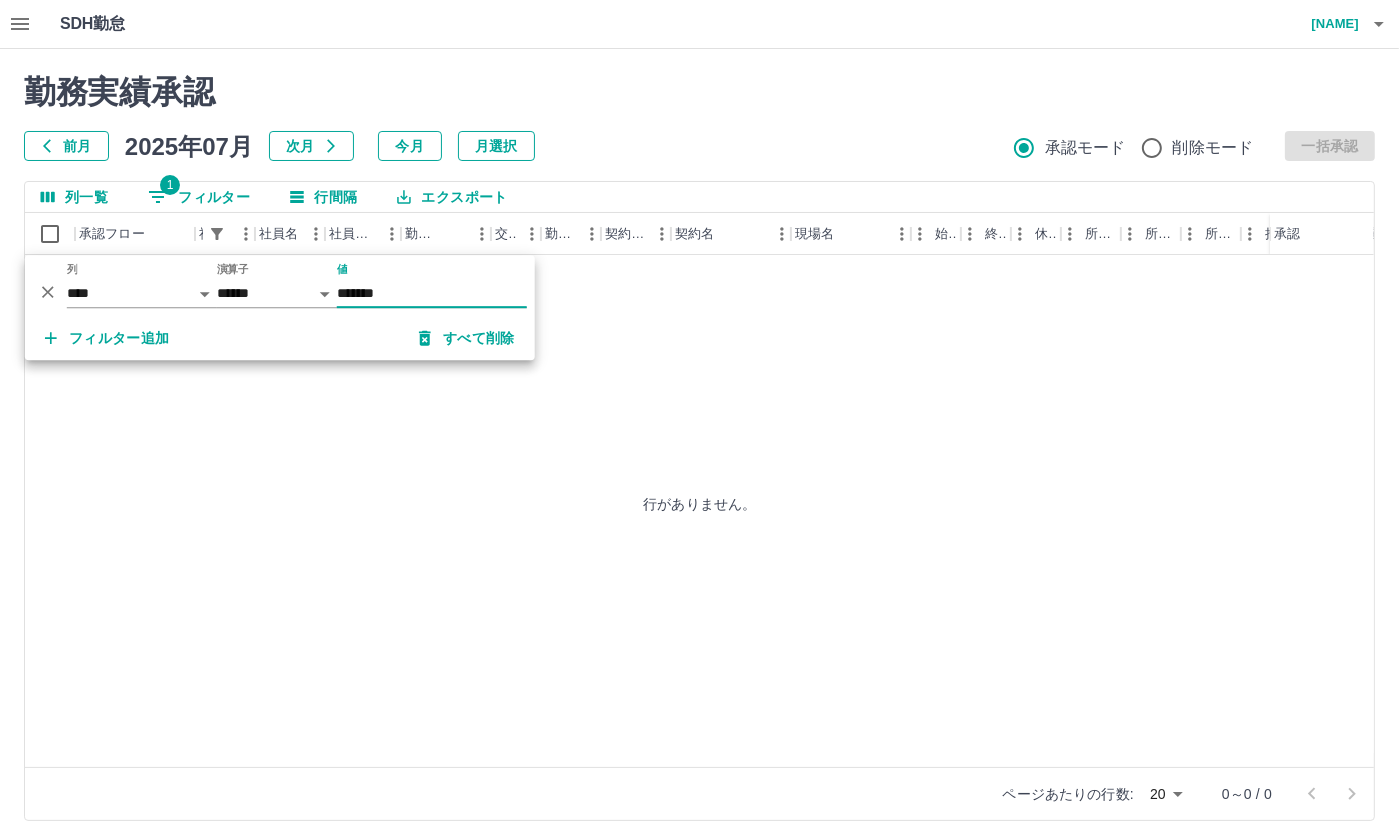 type on "*******" 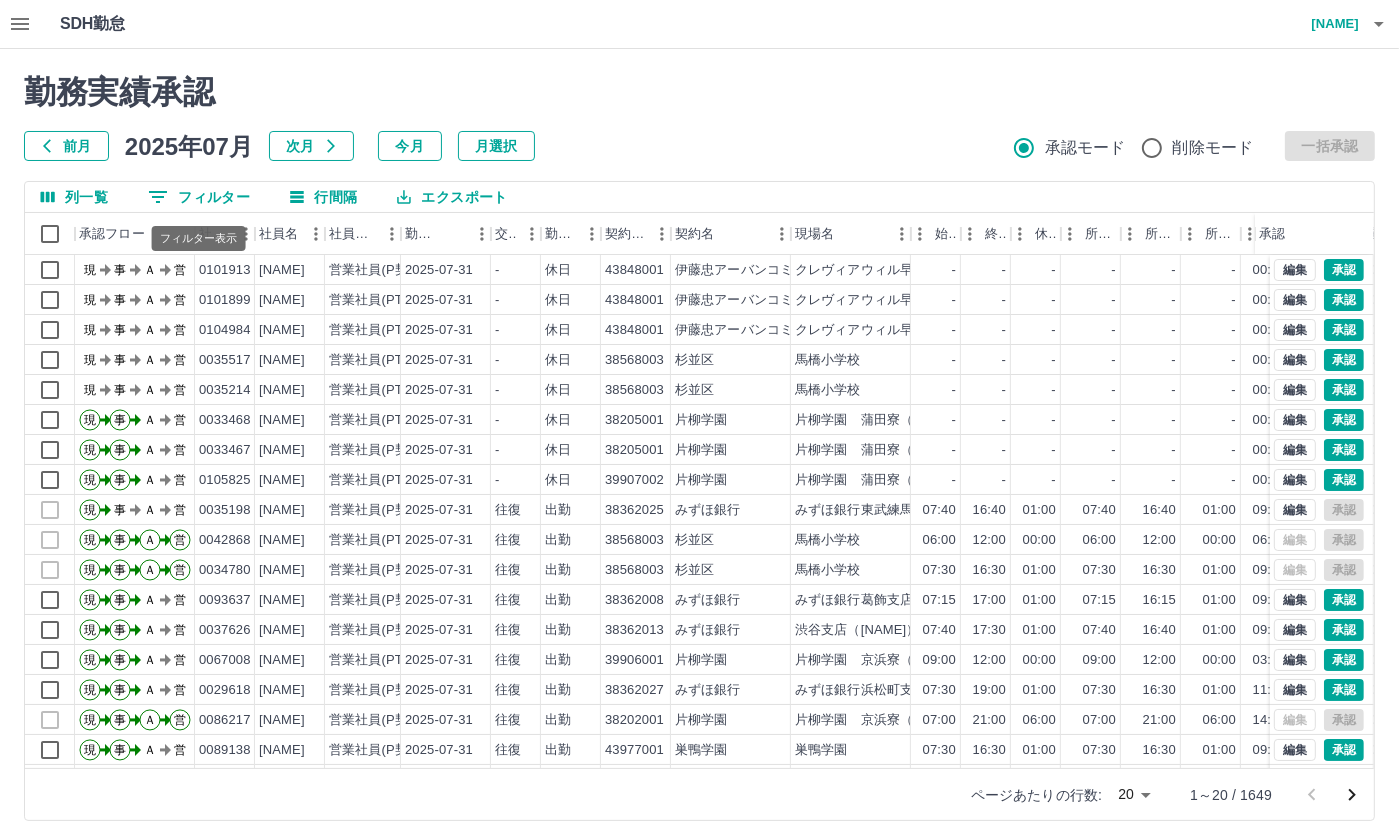 click on "0 フィルター" at bounding box center [199, 197] 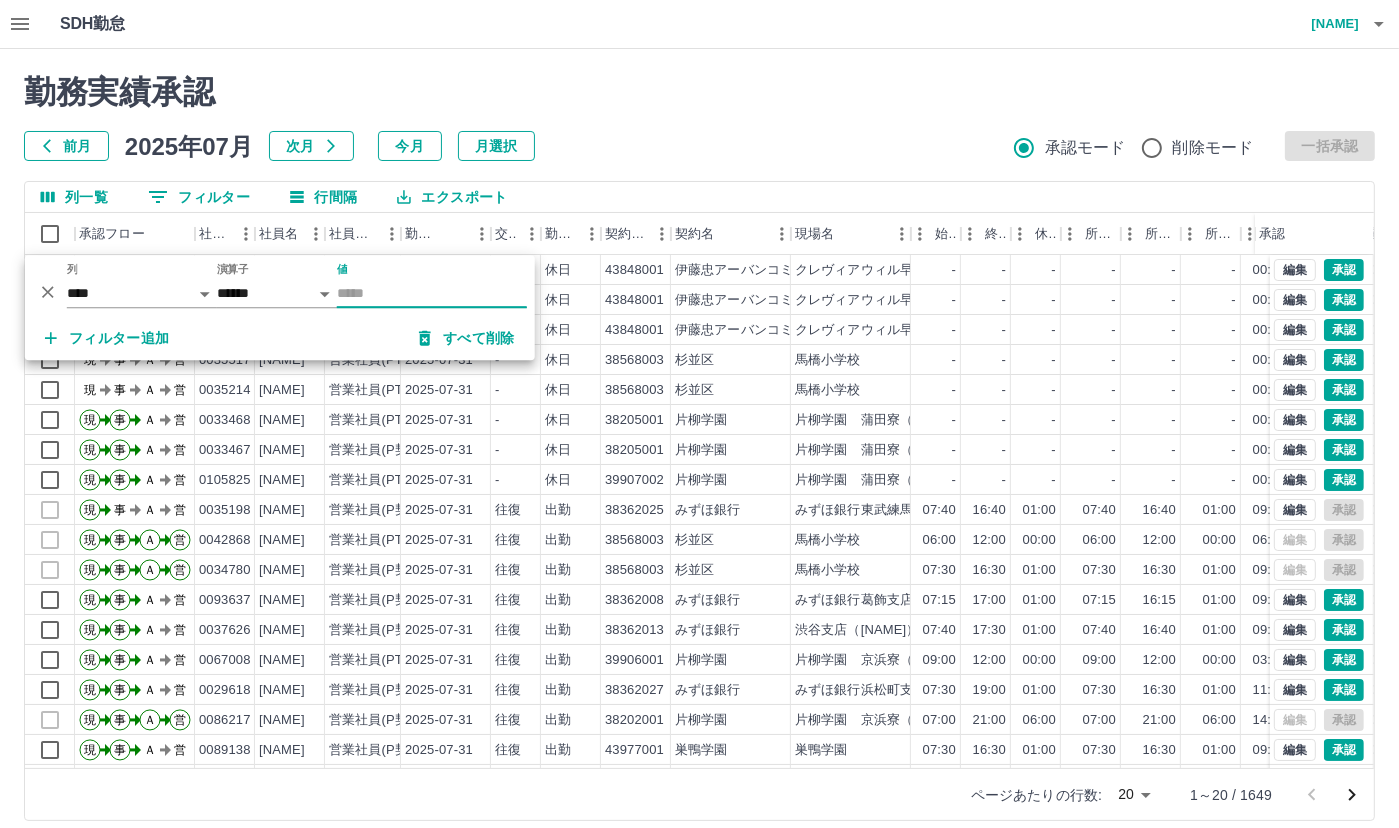 click on "値" at bounding box center [432, 293] 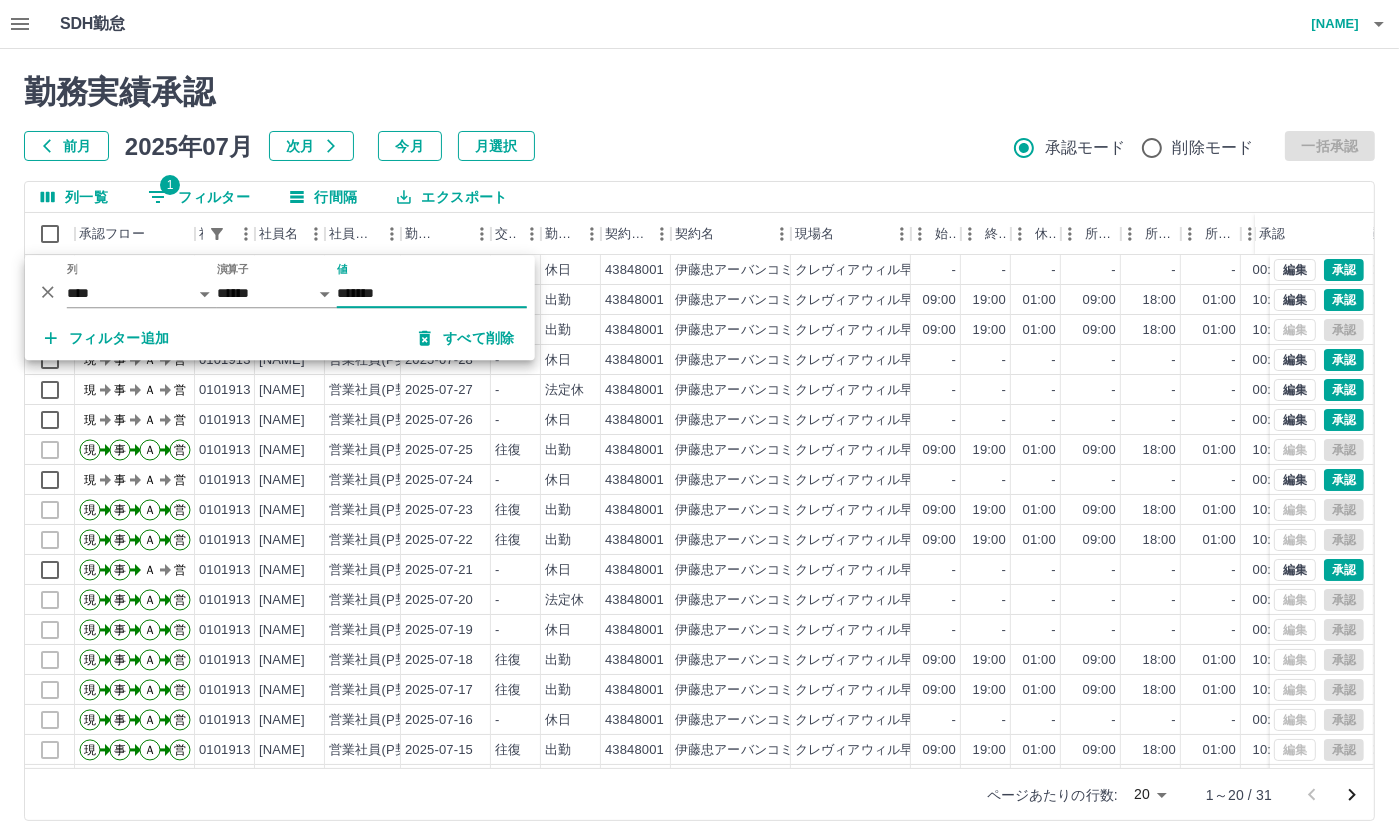 type on "*******" 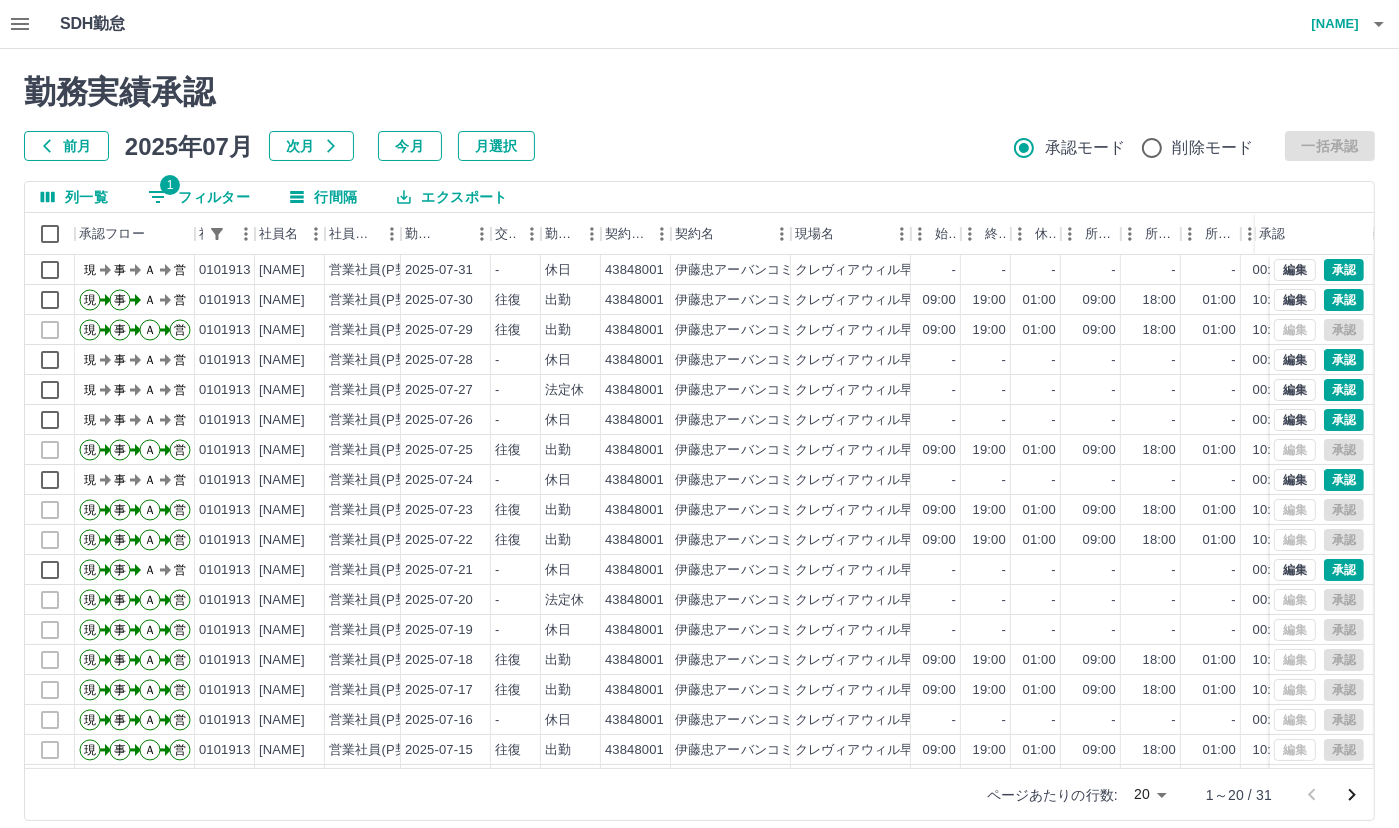 click on "SDH勤怠 井上　雅 勤務実績承認 前月 2025年07月 次月 今月 月選択 承認モード 削除モード 一括承認 列一覧 1 フィルター 行間隔 エクスポート 承認フロー 社員番号 社員名 社員区分 勤務日 交通費 勤務区分 契約コード 契約名 現場名 始業 終業 休憩 所定開始 所定終業 所定休憩 拘束 勤務 遅刻等 コメント ステータス 承認 現 事 Ａ 営 0101913 坂本　伸治 営業社員(P契約) 2025-07-31  -  休日 43848001 伊藤忠アーバンコミュニティ株式会社 クレヴィアウィル早稲田寮 - - - - - - 00:00 00:00 00:00 現場責任者承認待 現 事 Ａ 営 0101913 坂本　伸治 営業社員(P契約) 2025-07-30 往復 出勤 43848001 伊藤忠アーバンコミュニティ株式会社 クレヴィアウィル早稲田寮 09:00 19:00 01:00 09:00 18:00 01:00 10:00 09:00 00:00 AM承認待 現 事 Ａ 営 0101913 坂本　伸治 営業社員(P契約) 2025-07-29 往復 出勤 43848001 09:00 19:00" at bounding box center (699, 422) 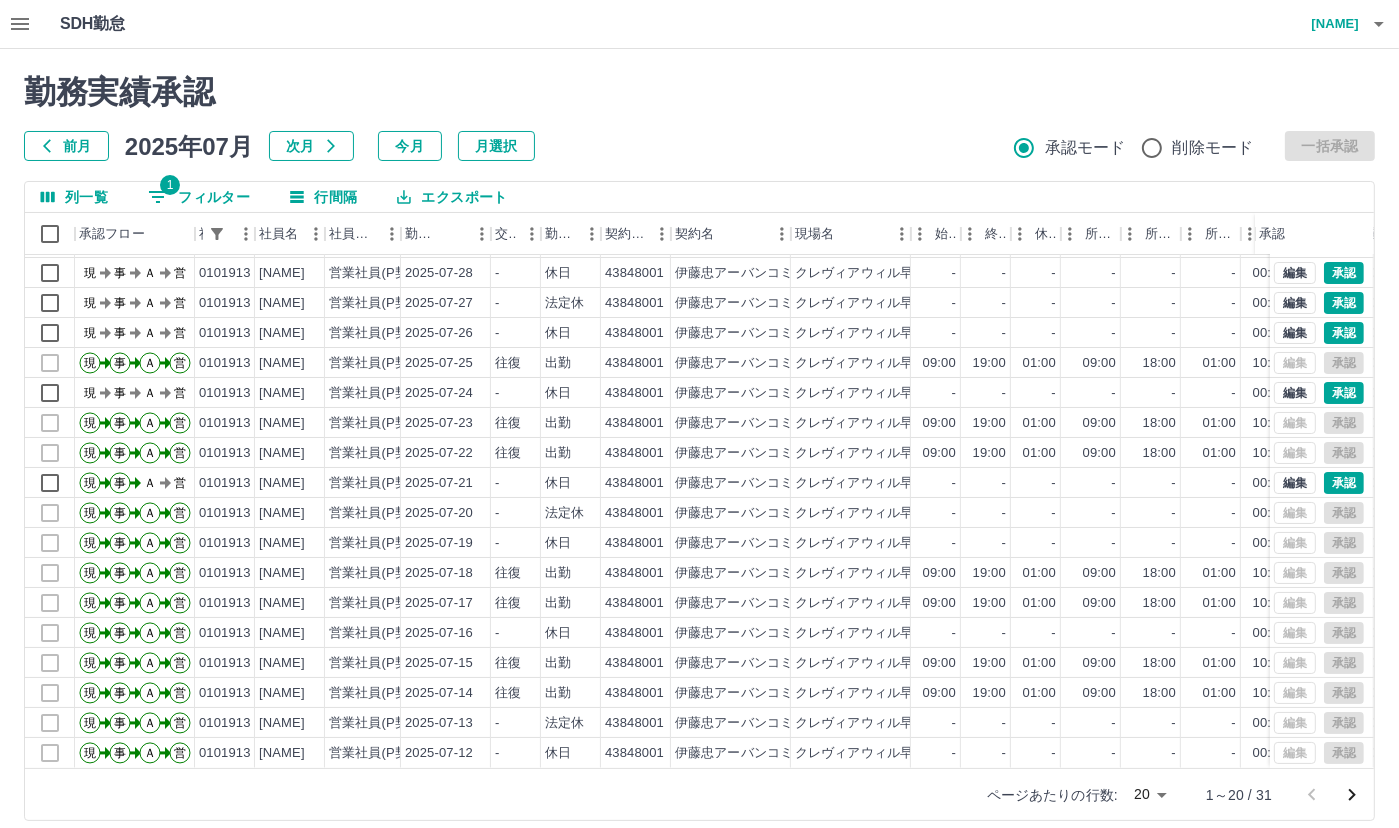 scroll, scrollTop: 101, scrollLeft: 0, axis: vertical 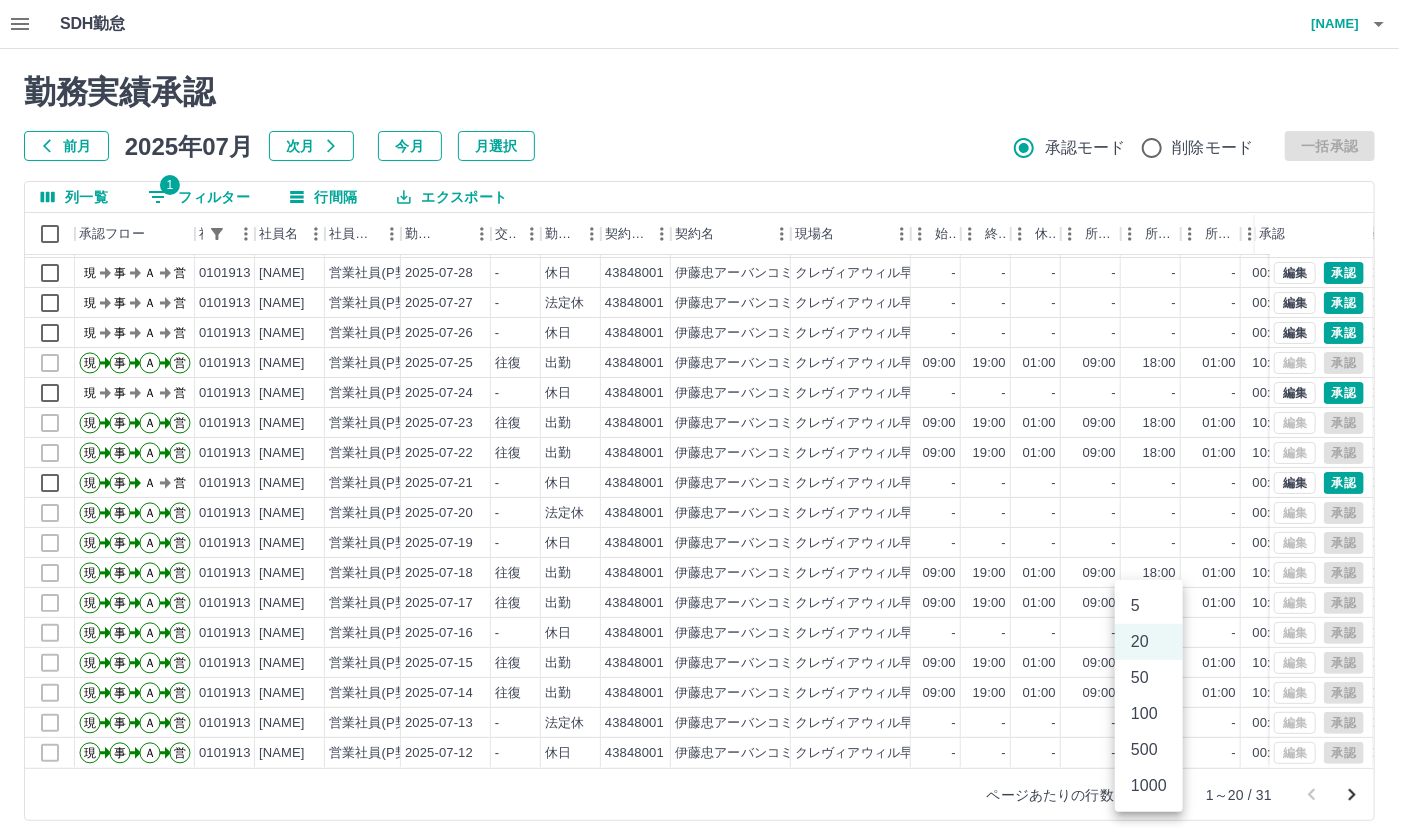 click on "SDH勤怠 井上　雅 勤務実績承認 前月 2025年07月 次月 今月 月選択 承認モード 削除モード 一括承認 列一覧 1 フィルター 行間隔 エクスポート 承認フロー 社員番号 社員名 社員区分 勤務日 交通費 勤務区分 契約コード 契約名 現場名 始業 終業 休憩 所定開始 所定終業 所定休憩 拘束 勤務 遅刻等 コメント ステータス 承認 現 事 Ａ 営 0101913 坂本　伸治 営業社員(P契約) 2025-07-30 往復 出勤 43848001 伊藤忠アーバンコミュニティ株式会社 クレヴィアウィル早稲田寮 09:00 19:00 01:00 09:00 18:00 01:00 10:00 09:00 00:00 AM承認待 現 事 Ａ 営 0101913 坂本　伸治 営業社員(P契約) 2025-07-29 往復 出勤 43848001 伊藤忠アーバンコミュニティ株式会社 クレヴィアウィル早稲田寮 09:00 19:00 01:00 09:00 18:00 01:00 10:00 09:00 00:00 全承認済 現 事 Ａ 営 0101913 坂本　伸治 営業社員(P契約) 2025-07-28  -  休日 43848001" at bounding box center (707, 422) 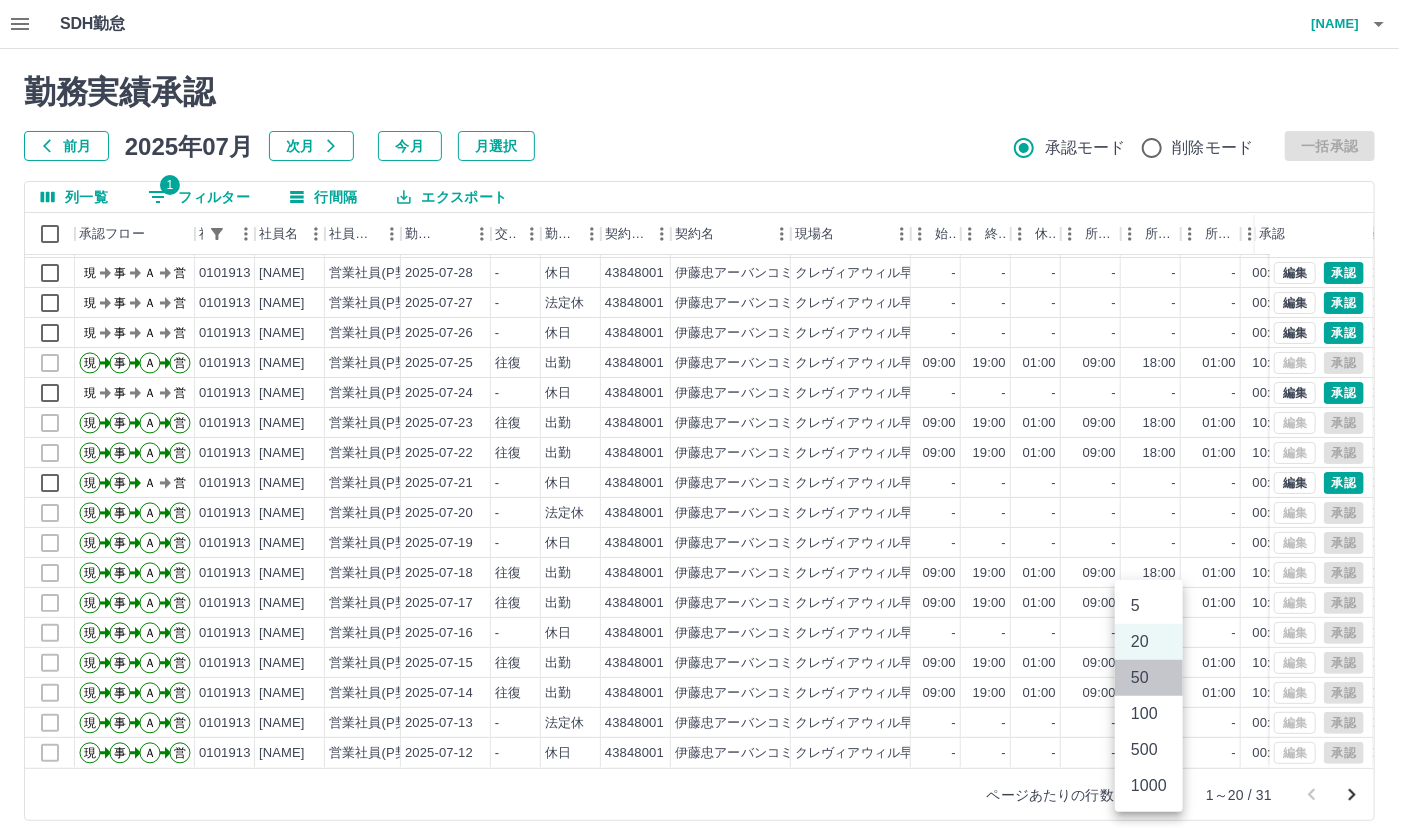 click on "50" at bounding box center (1149, 678) 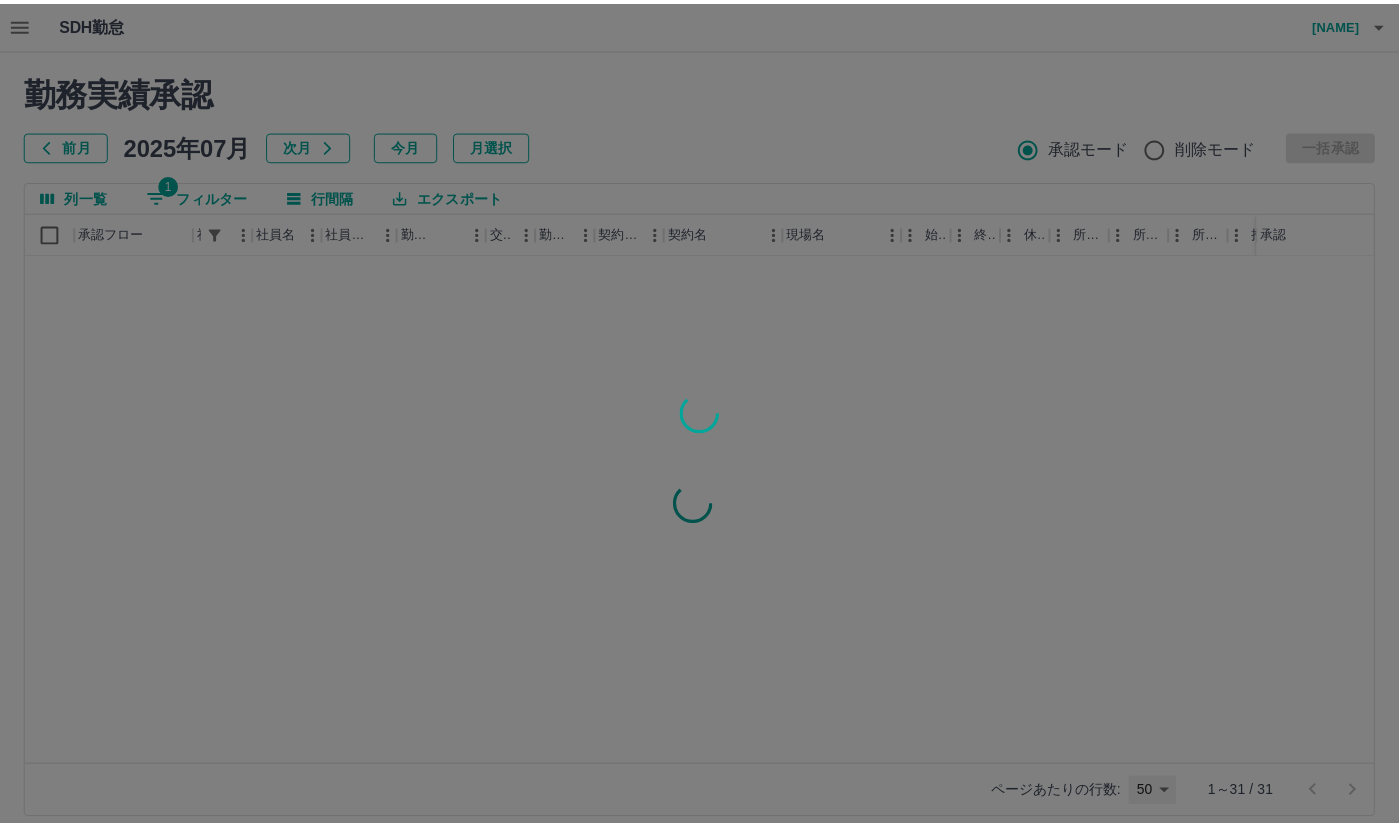 scroll, scrollTop: 0, scrollLeft: 0, axis: both 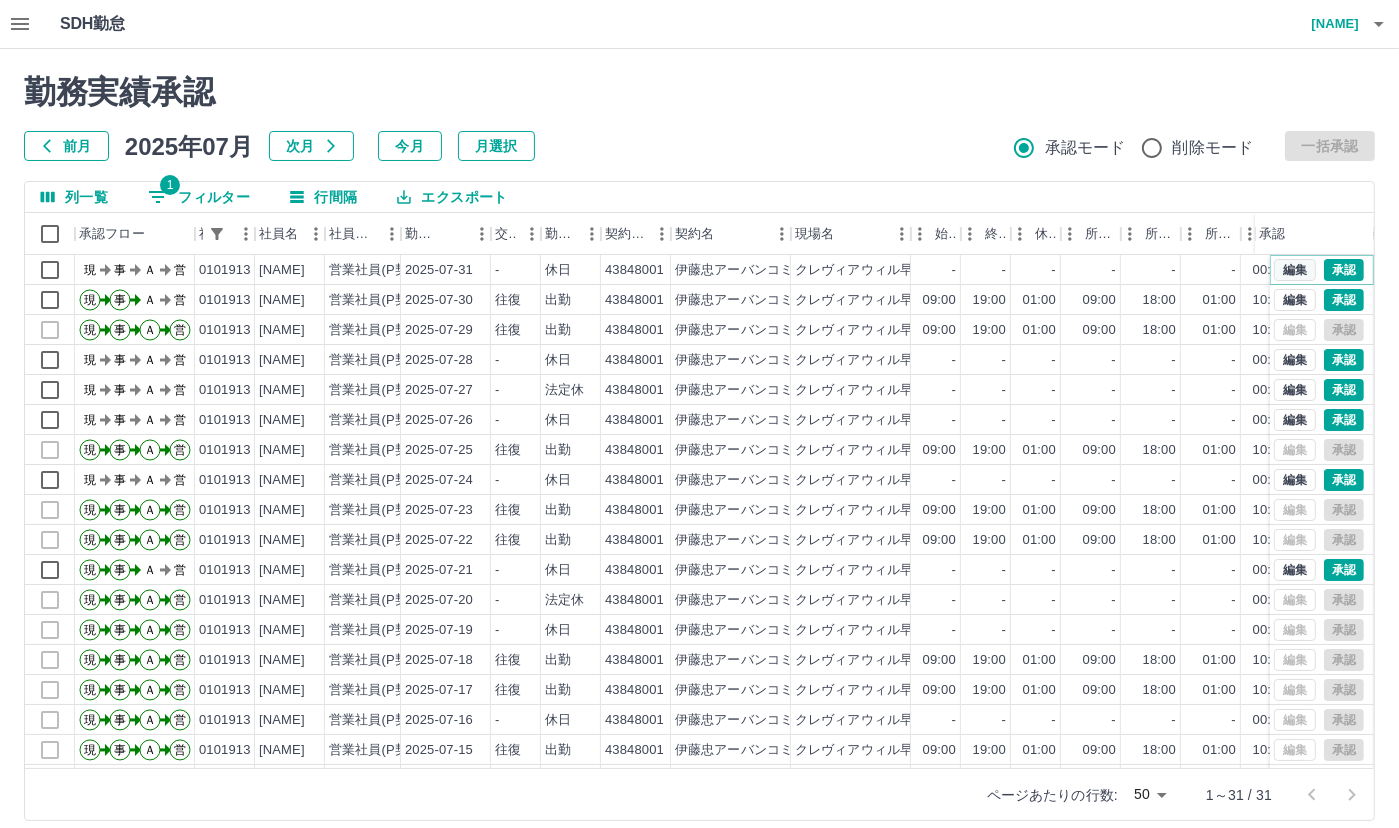 click on "編集" at bounding box center (1295, 270) 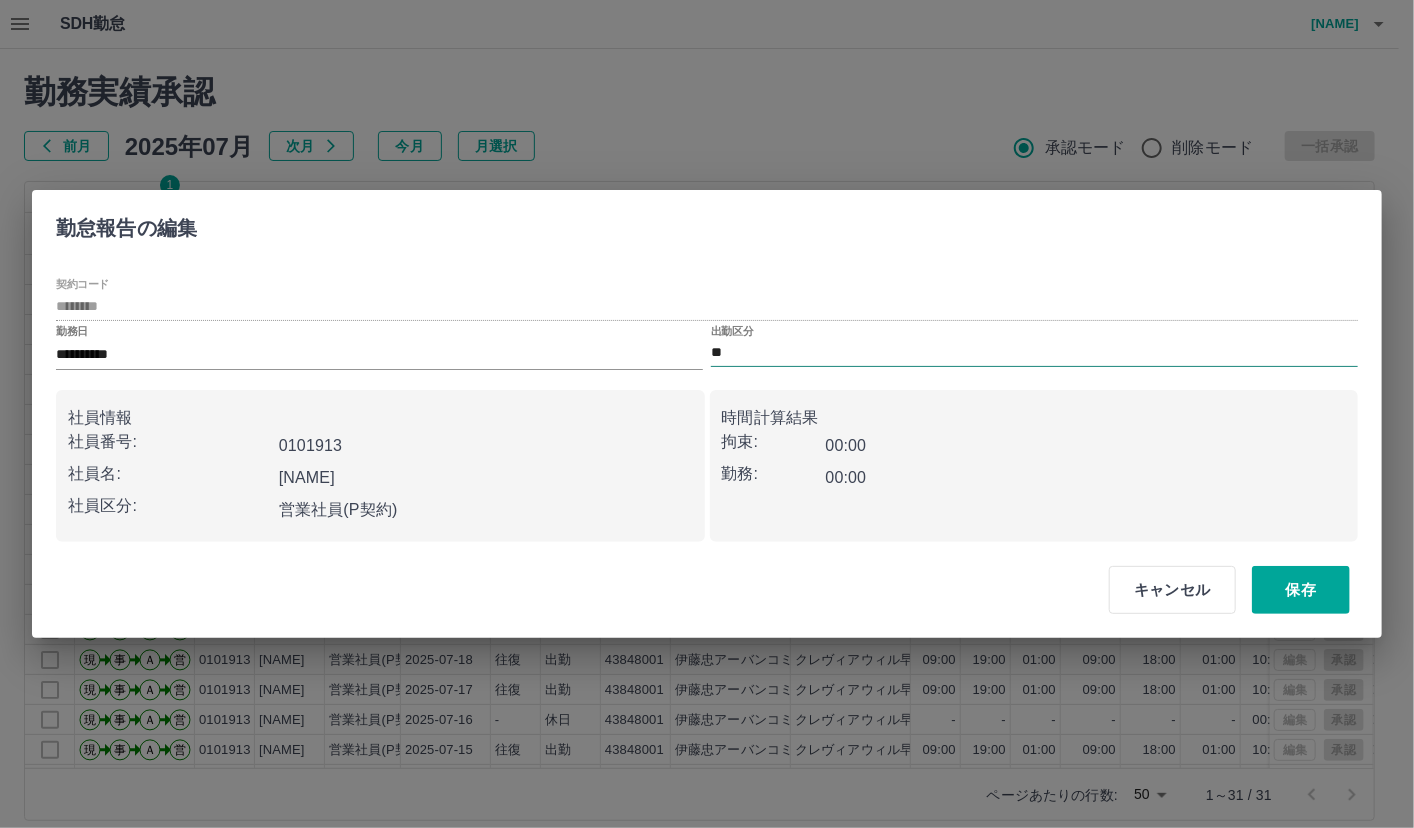 click on "**" at bounding box center (1034, 353) 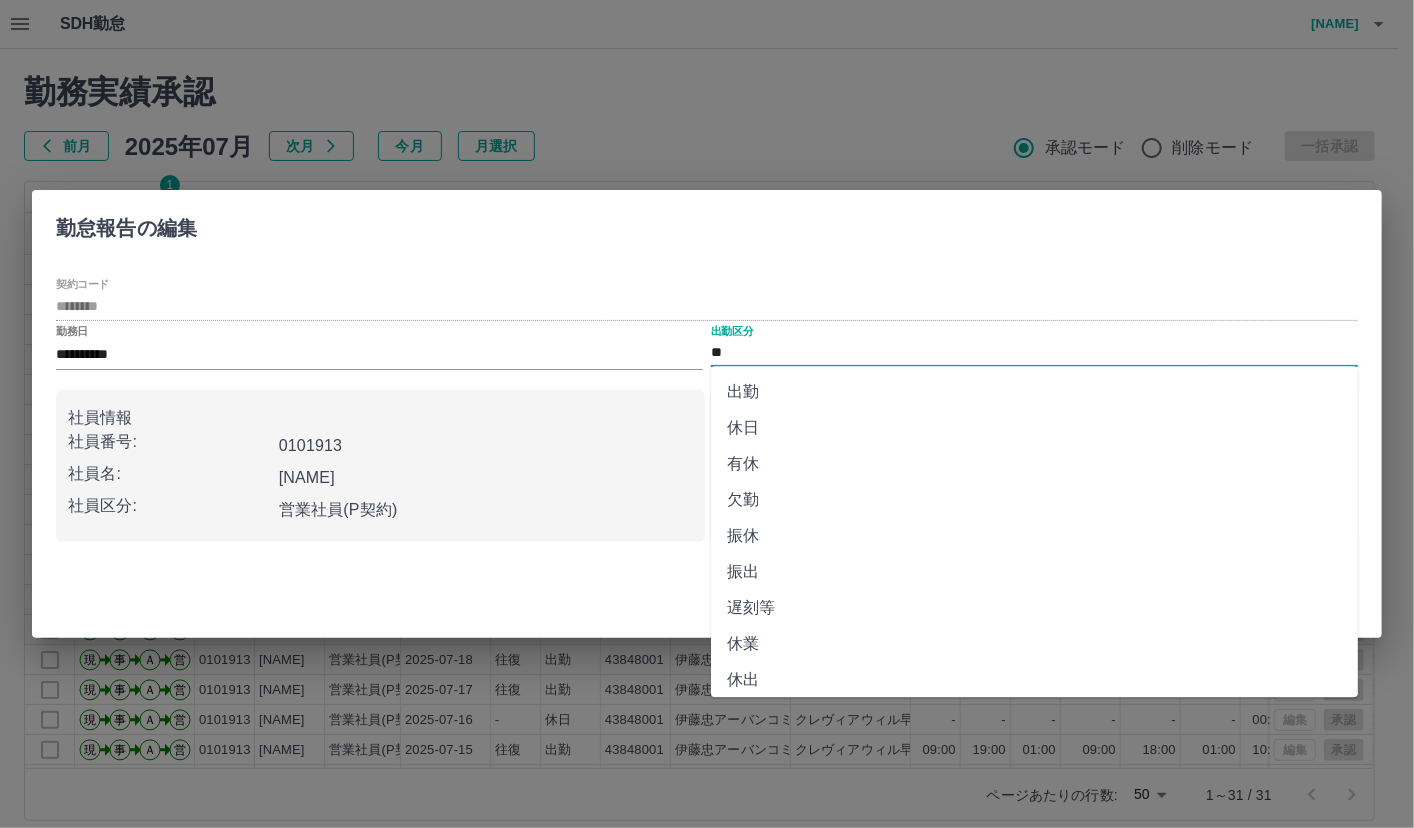drag, startPoint x: 754, startPoint y: 346, endPoint x: 758, endPoint y: 397, distance: 51.156624 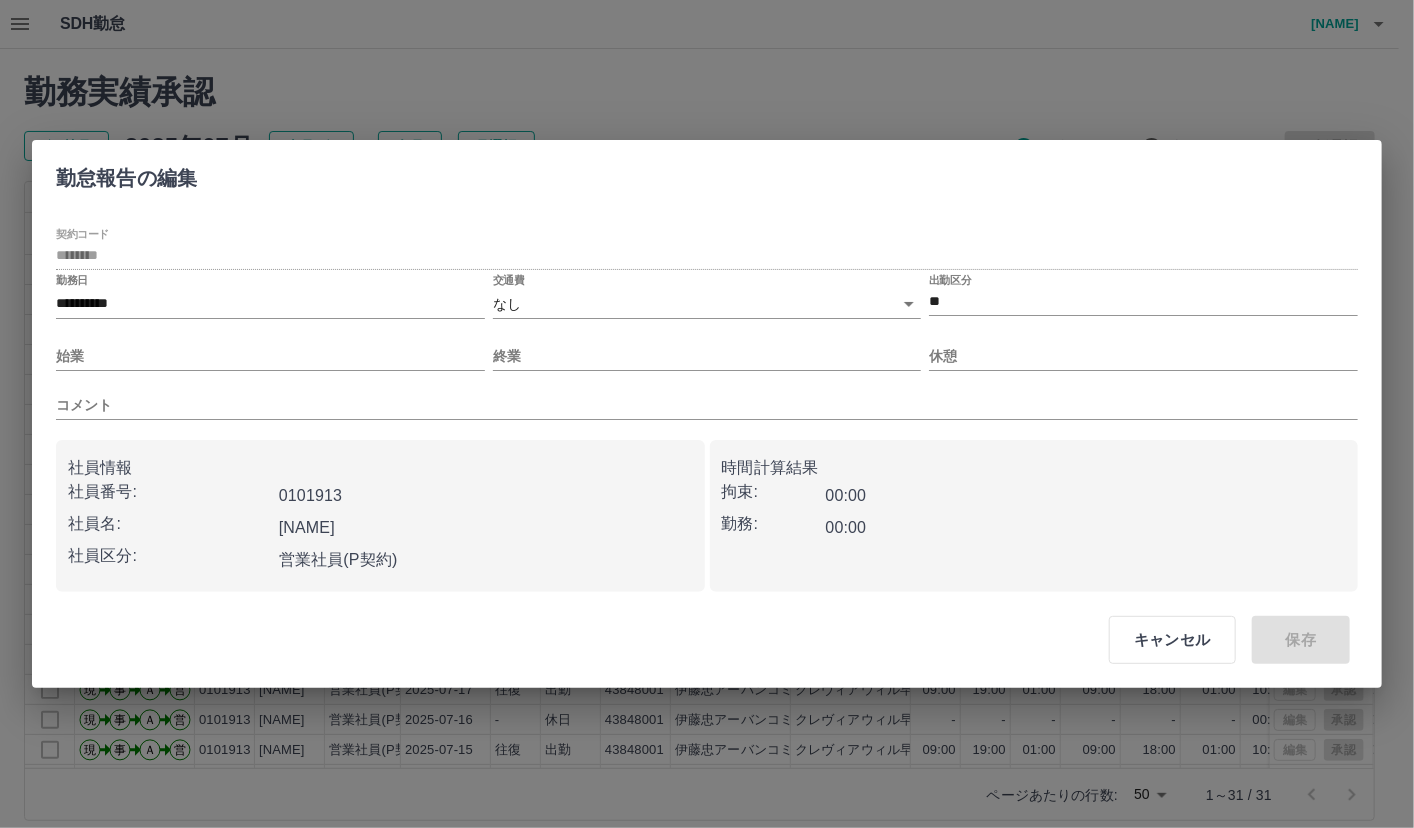 click on "交通費 なし ****" at bounding box center [707, 298] 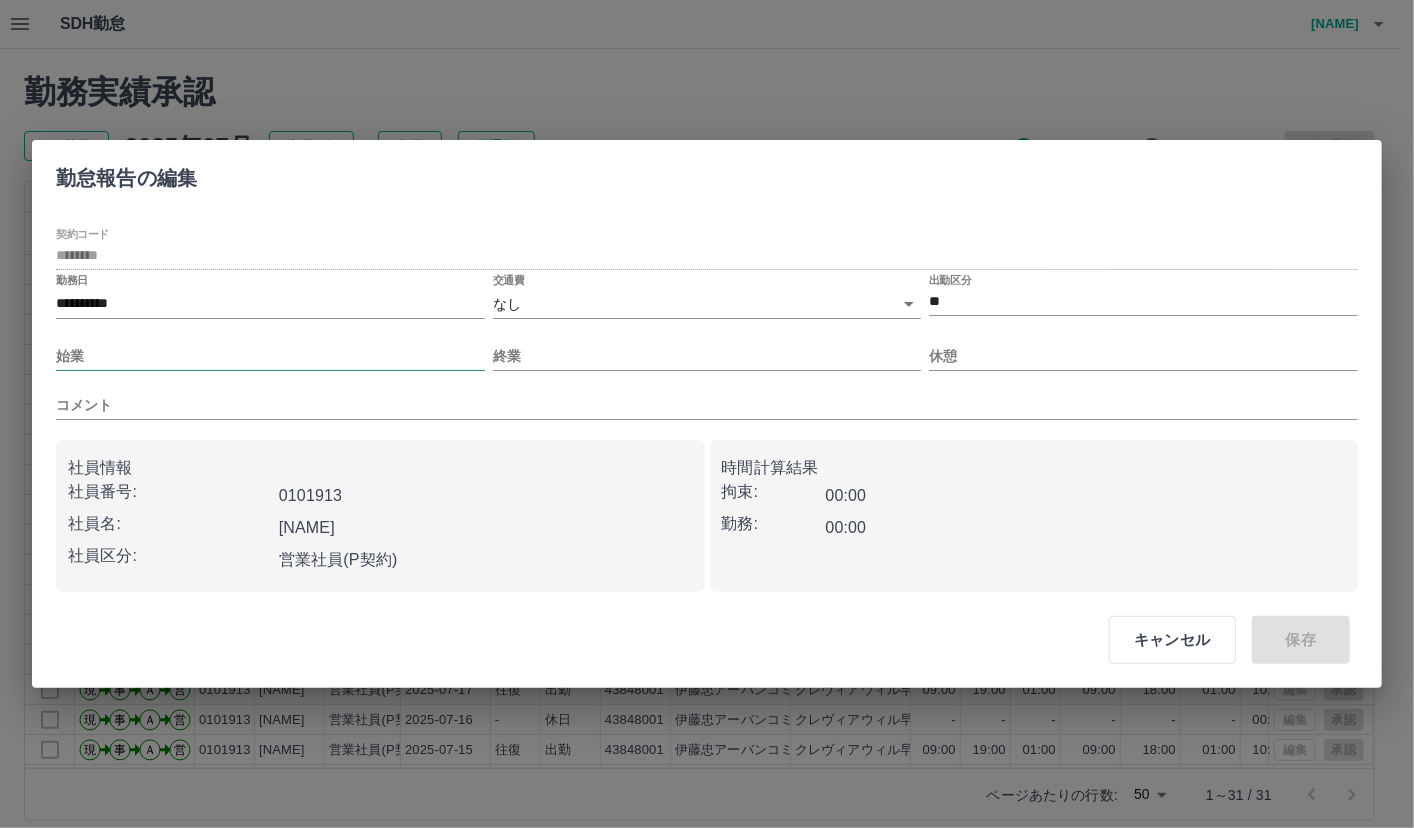 click on "始業" at bounding box center (270, 356) 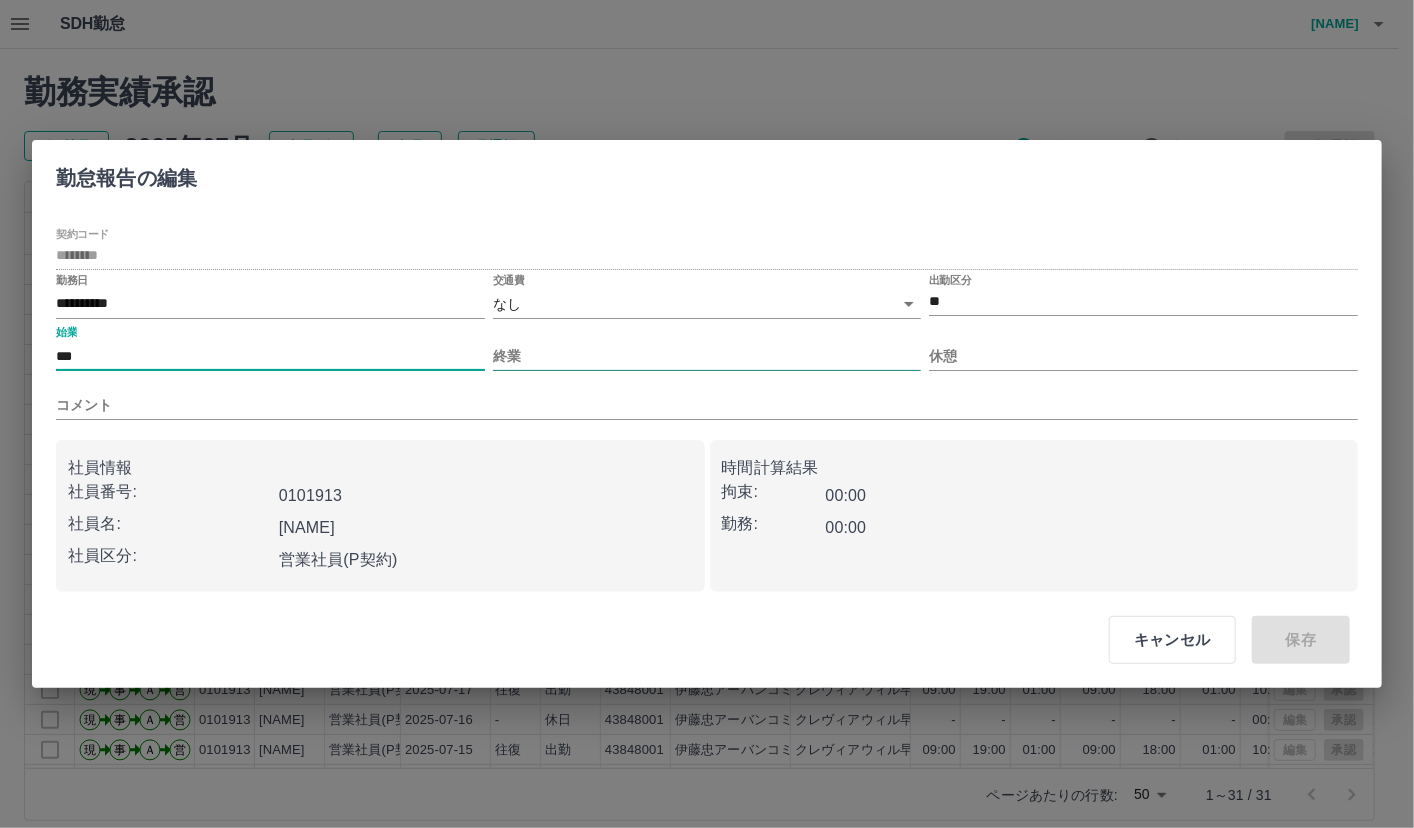 type on "***" 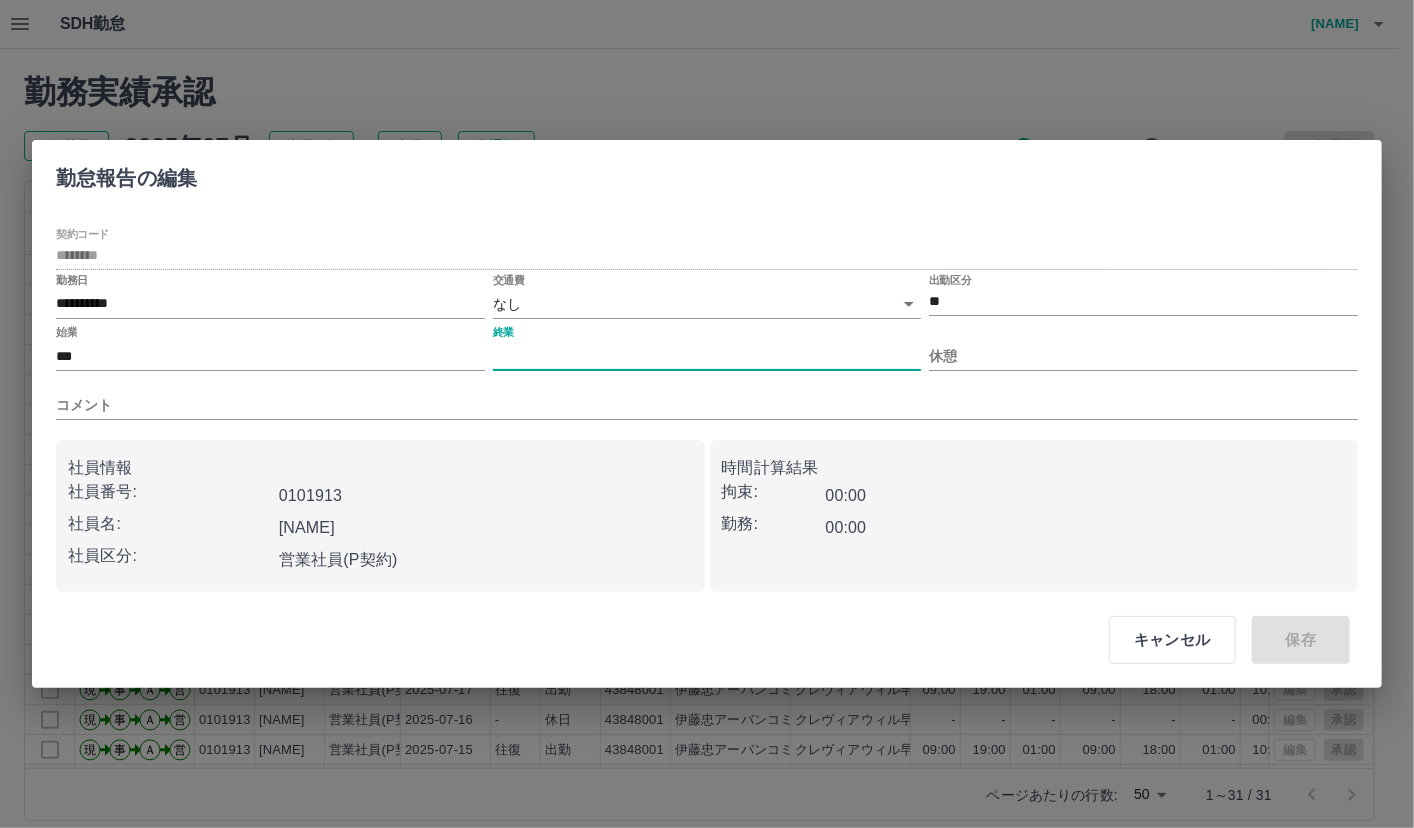 click on "終業" at bounding box center (707, 356) 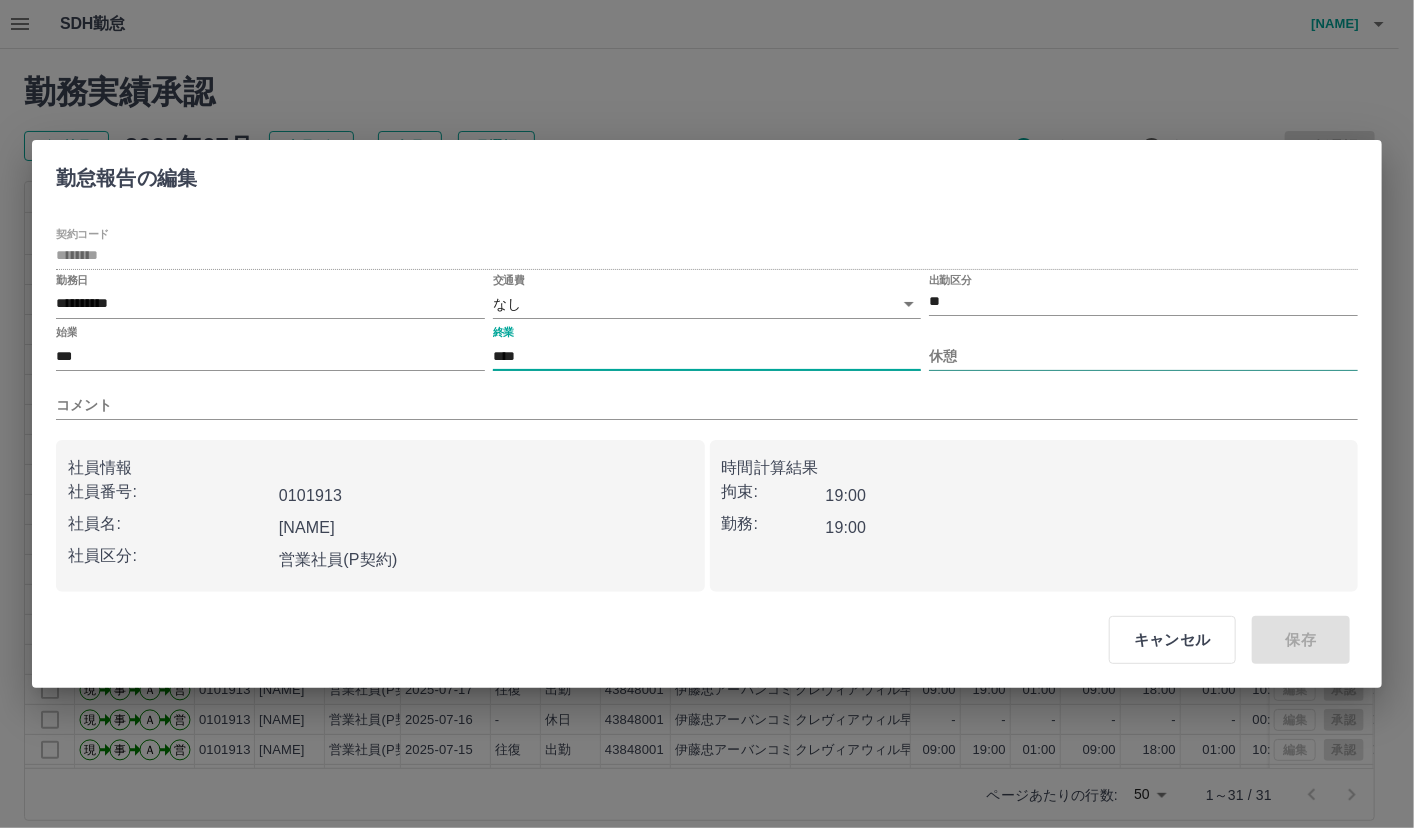 type on "****" 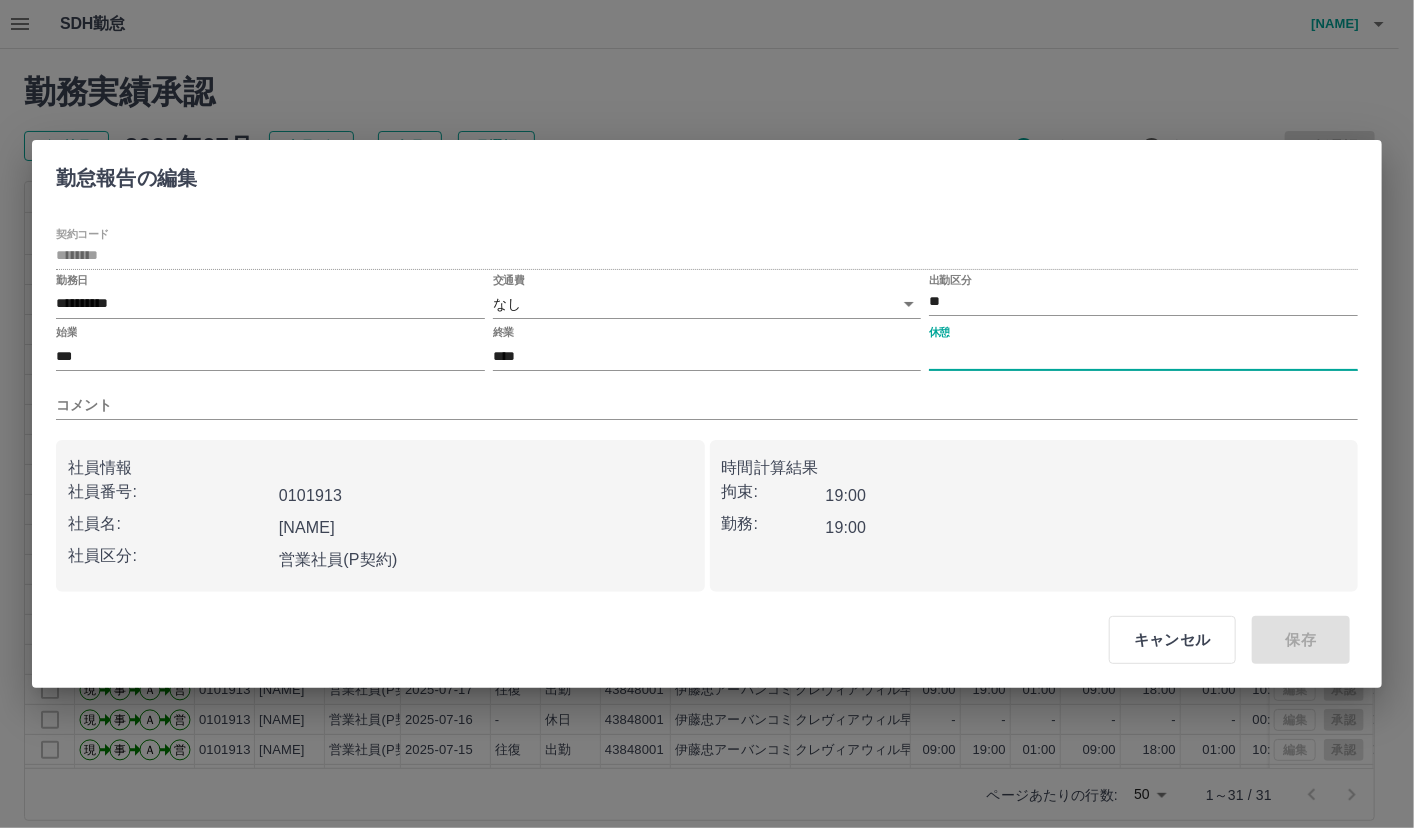 click on "休憩" at bounding box center [1143, 356] 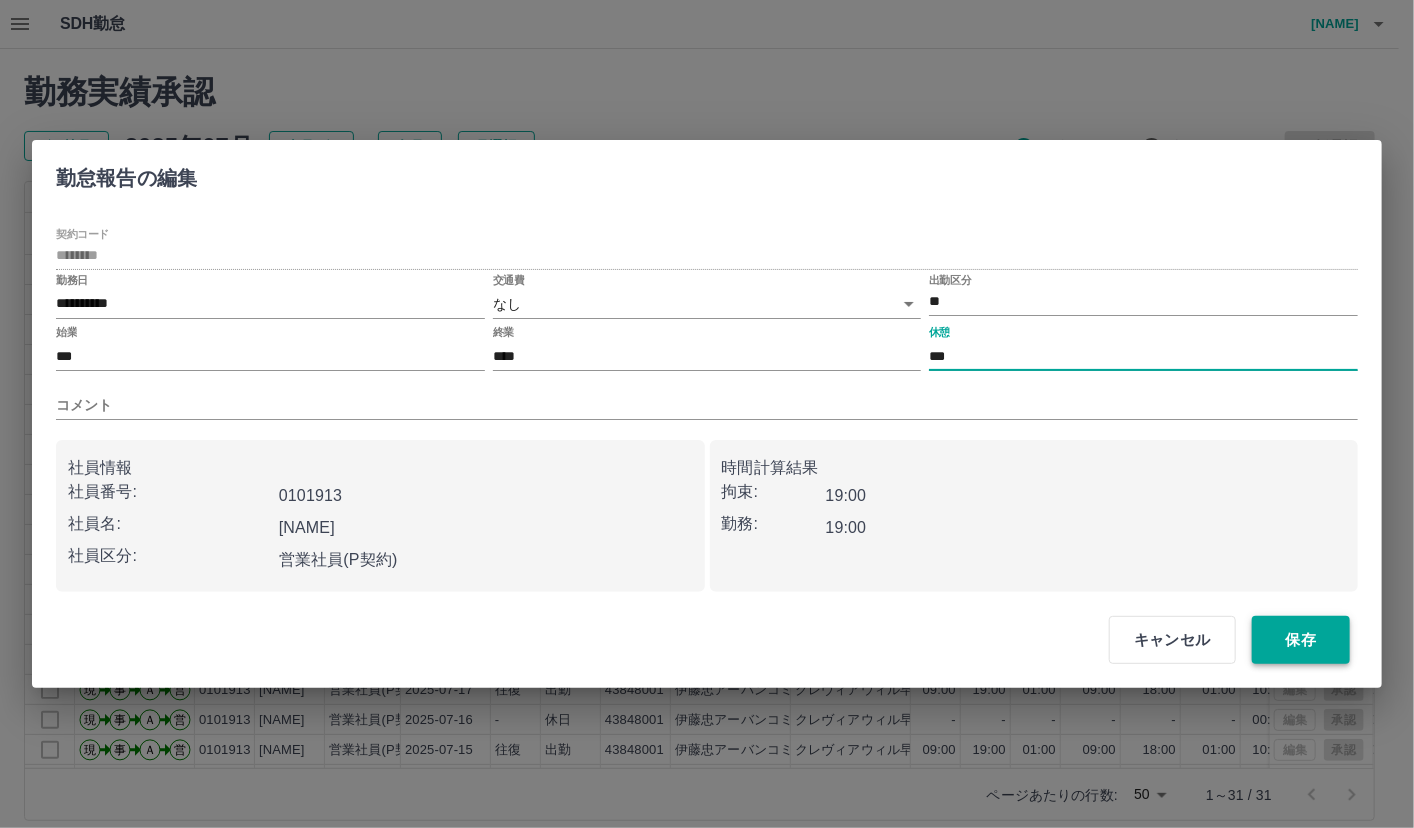 type on "***" 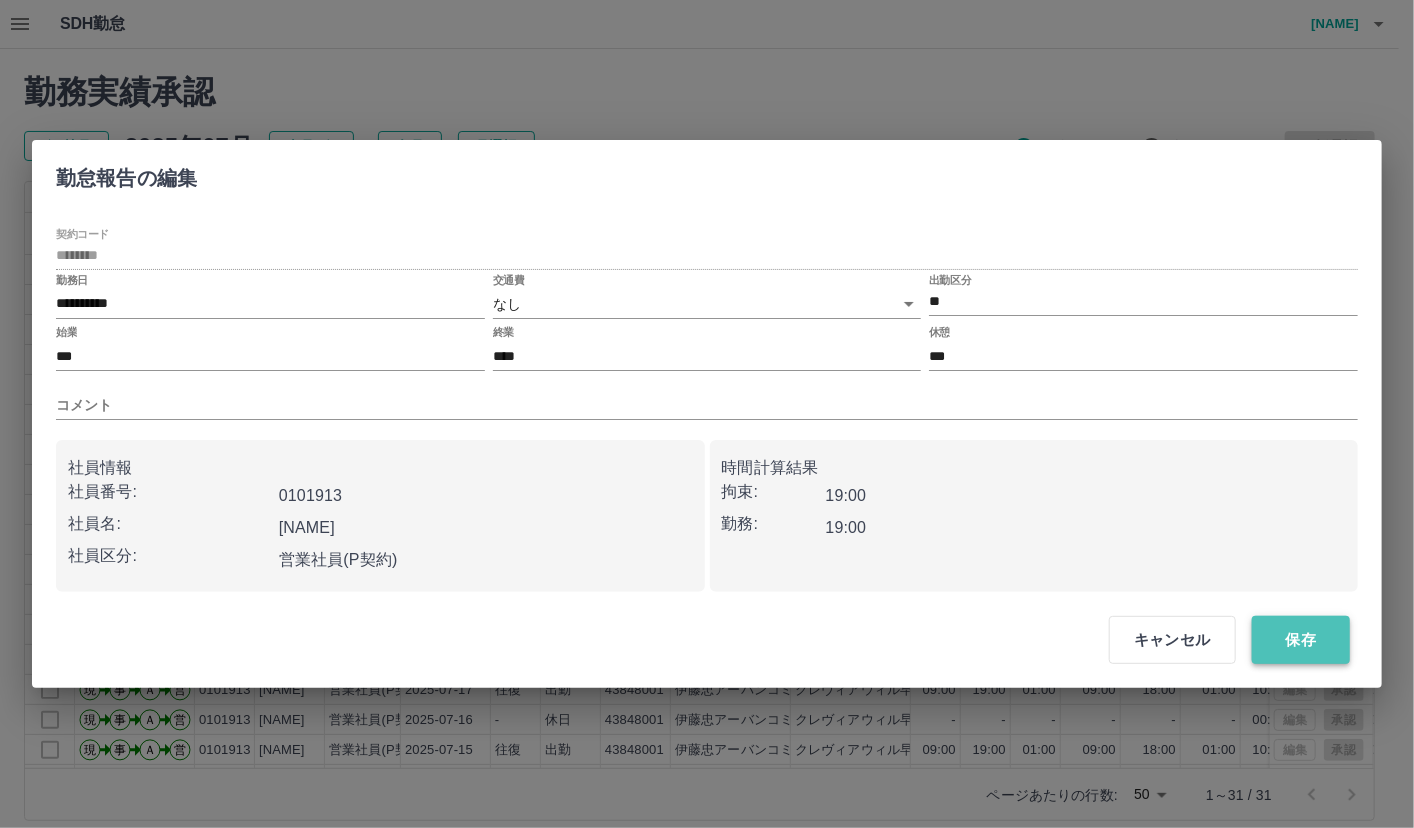 click on "保存" at bounding box center (1301, 640) 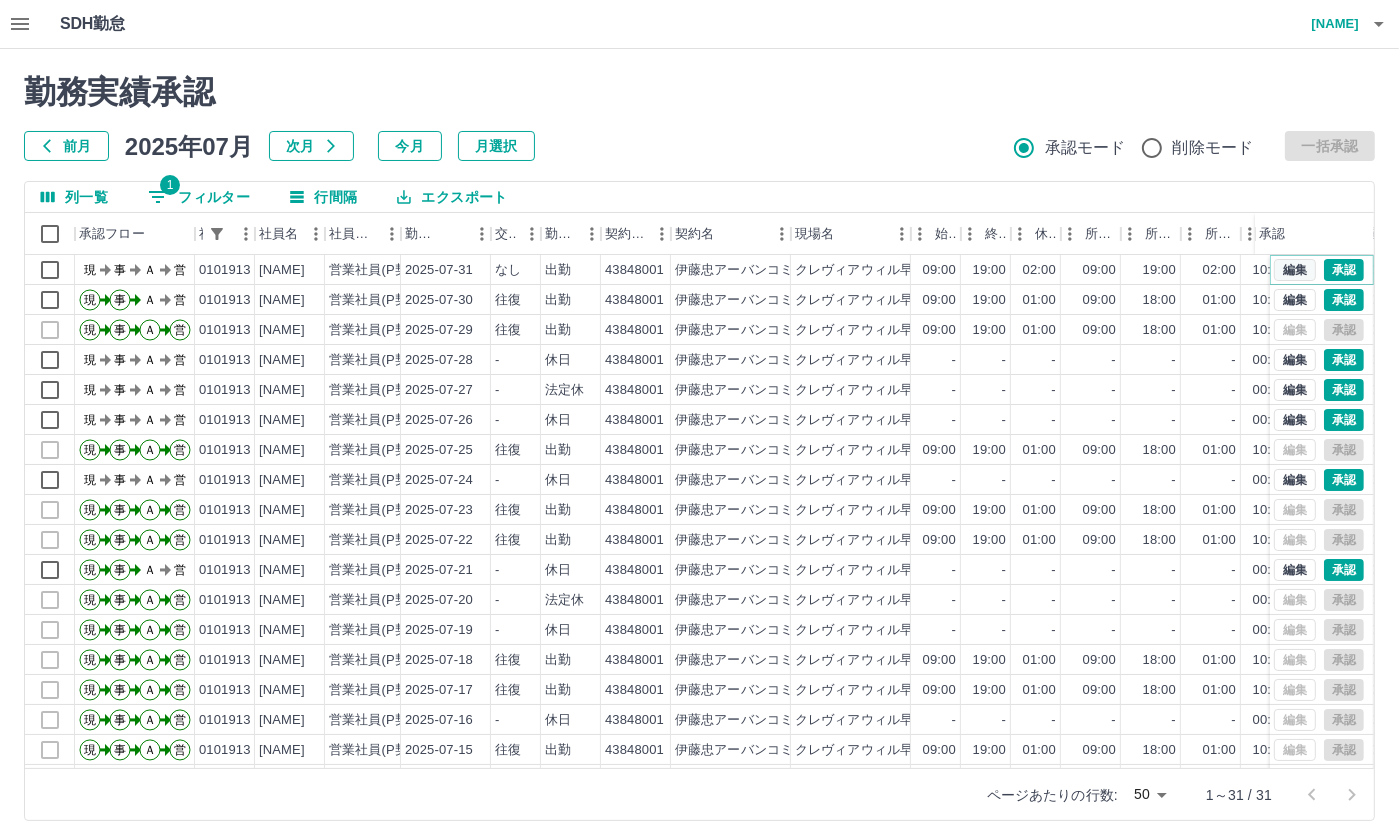 click on "編集" at bounding box center (1295, 270) 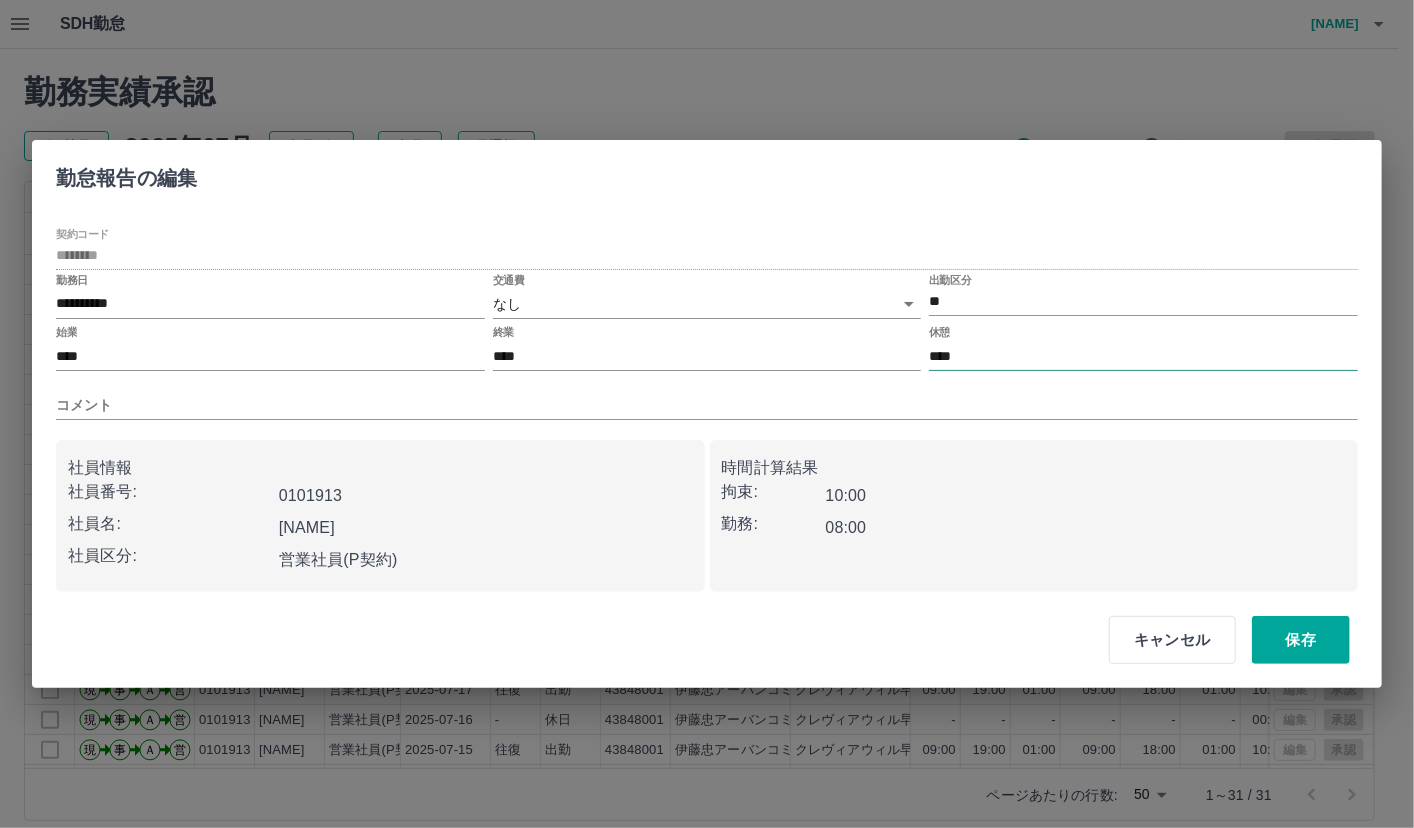 click on "****" at bounding box center (1143, 356) 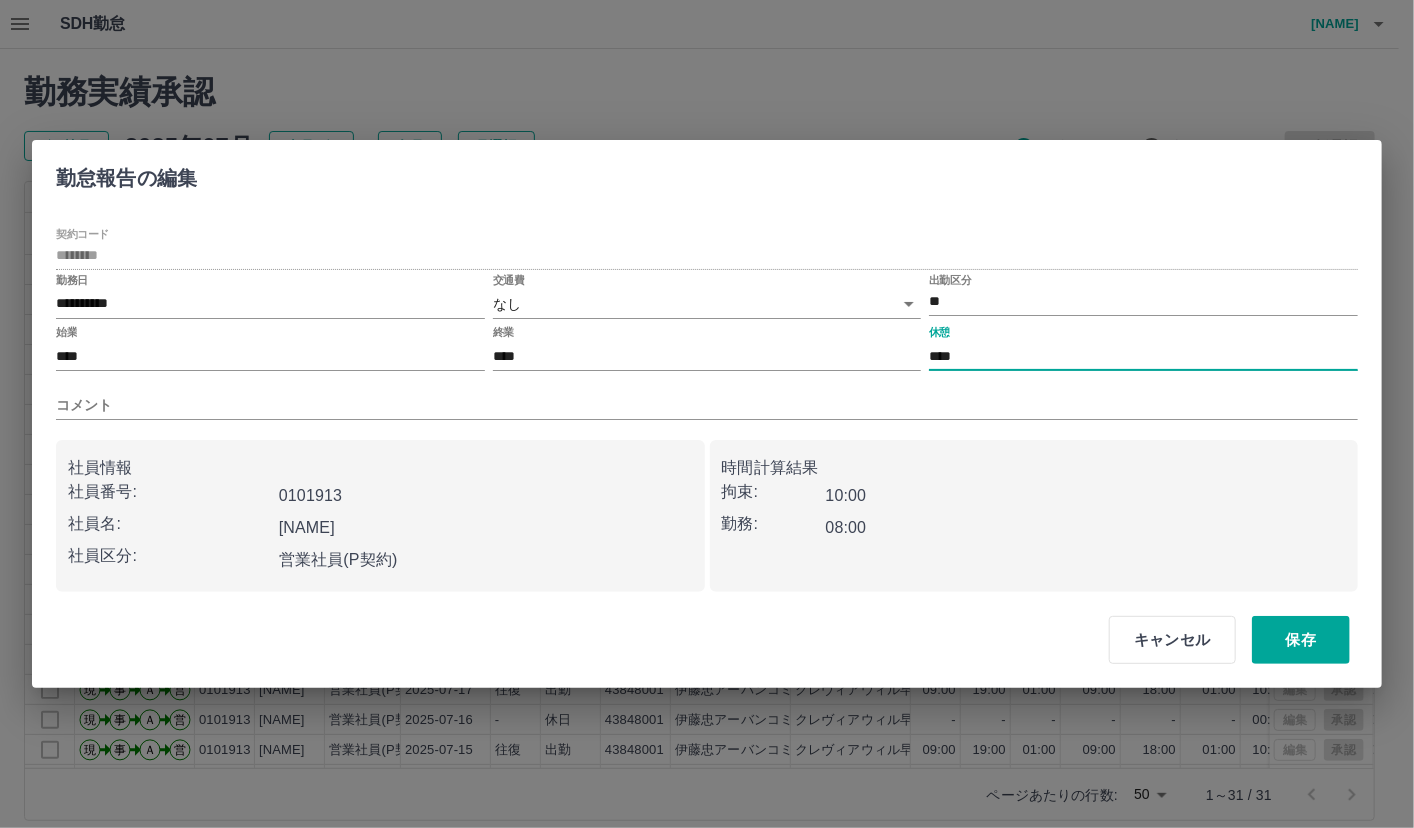 click on "****" at bounding box center (1143, 356) 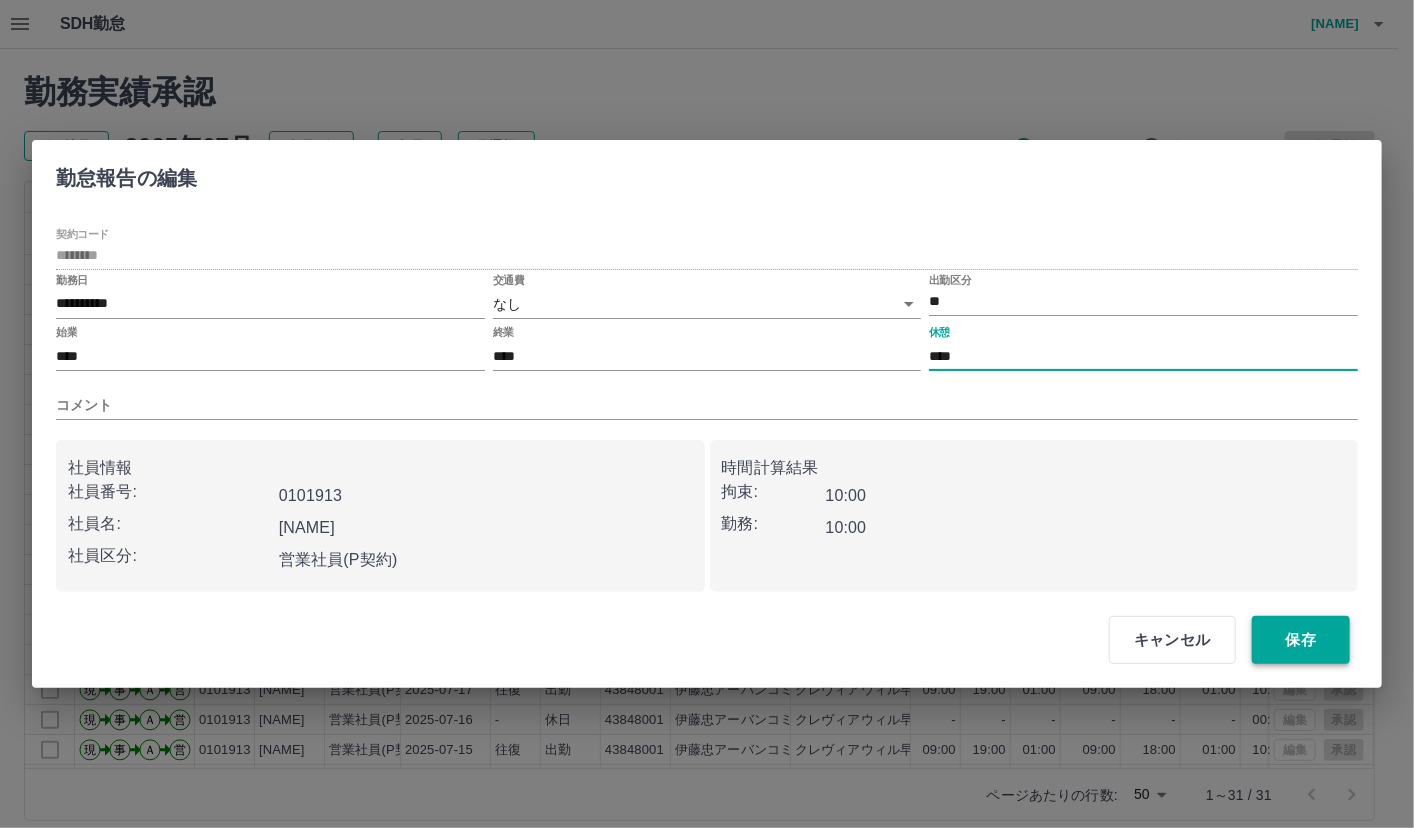 type on "****" 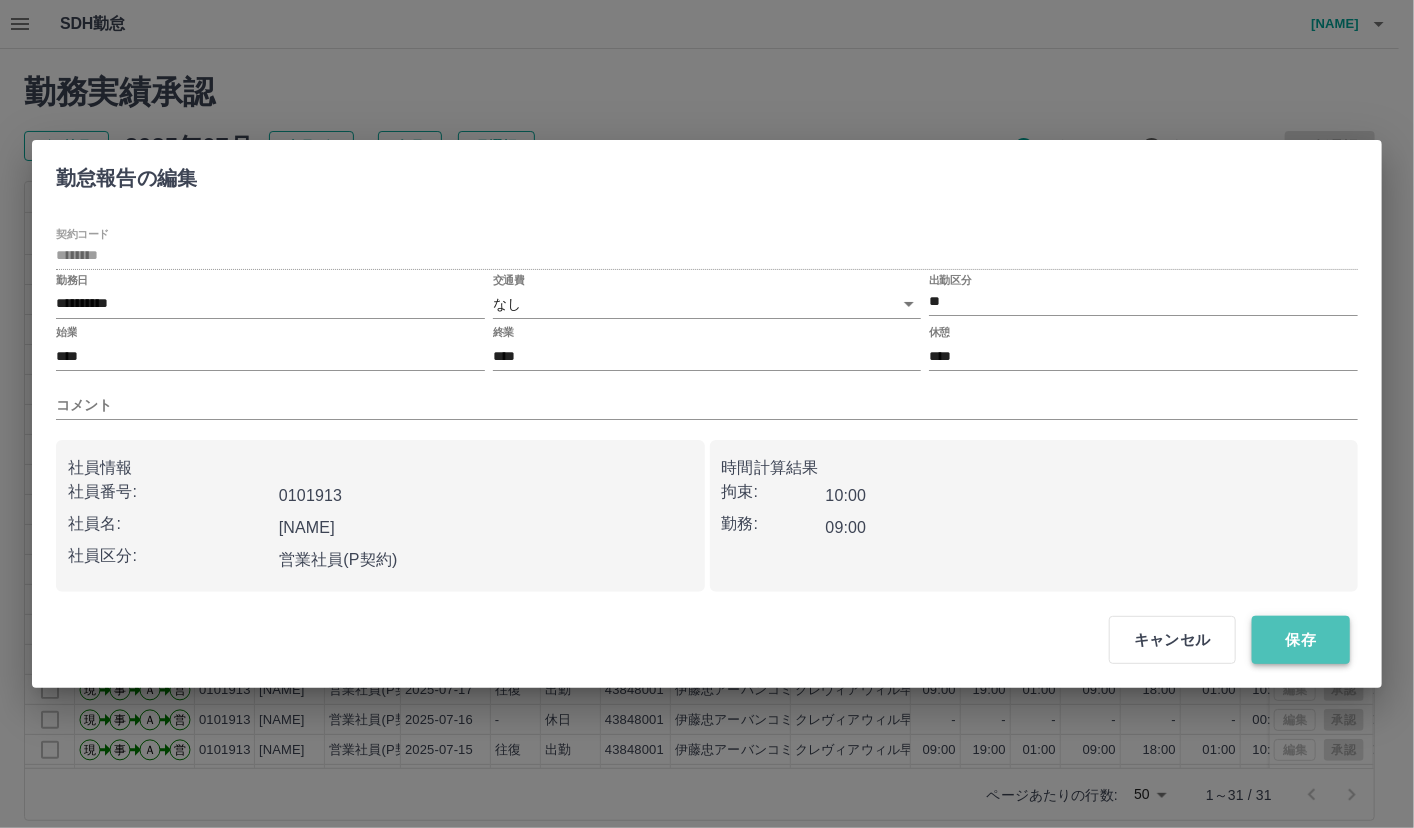 click on "保存" at bounding box center [1301, 640] 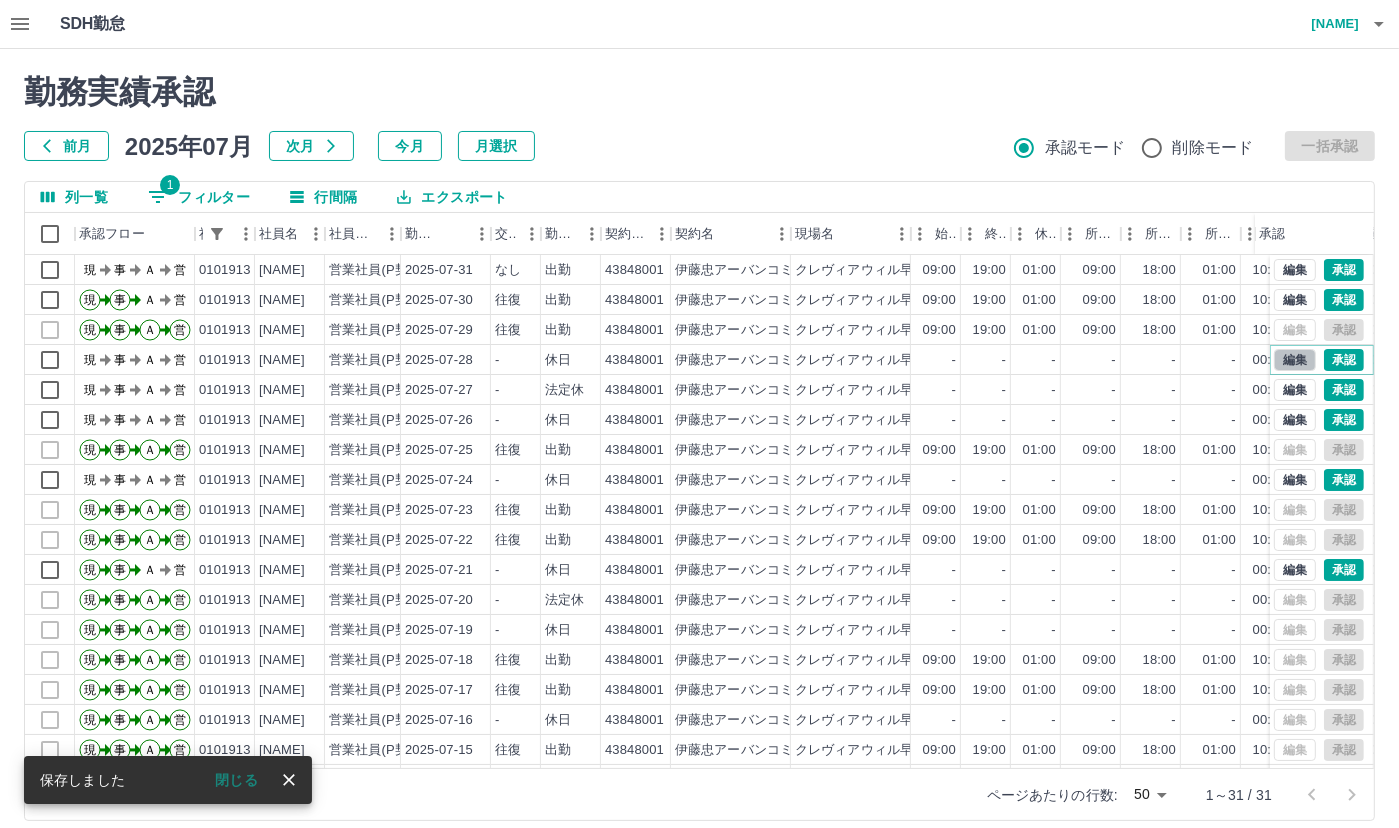 click on "編集" at bounding box center [1295, 360] 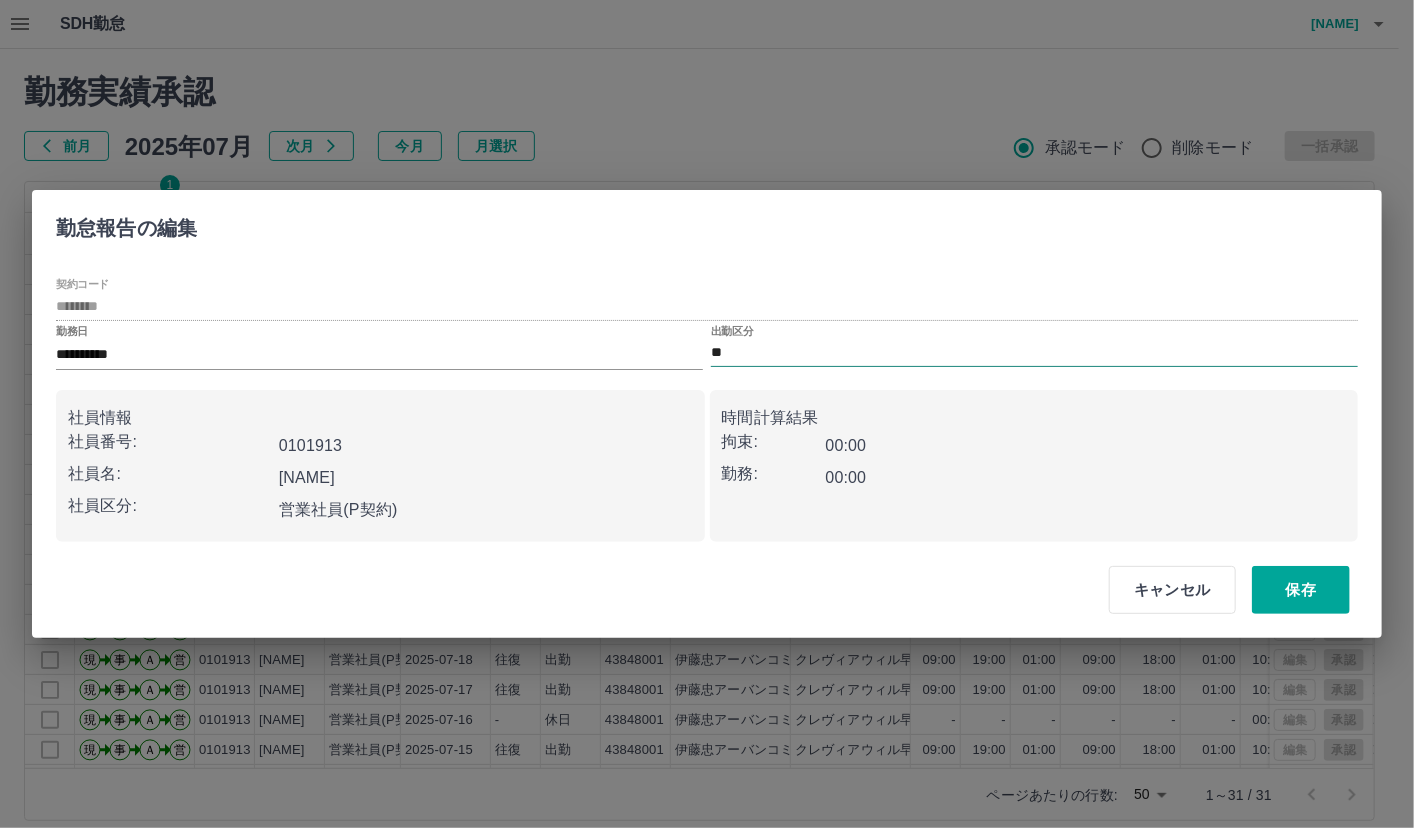 click on "**" at bounding box center (1034, 353) 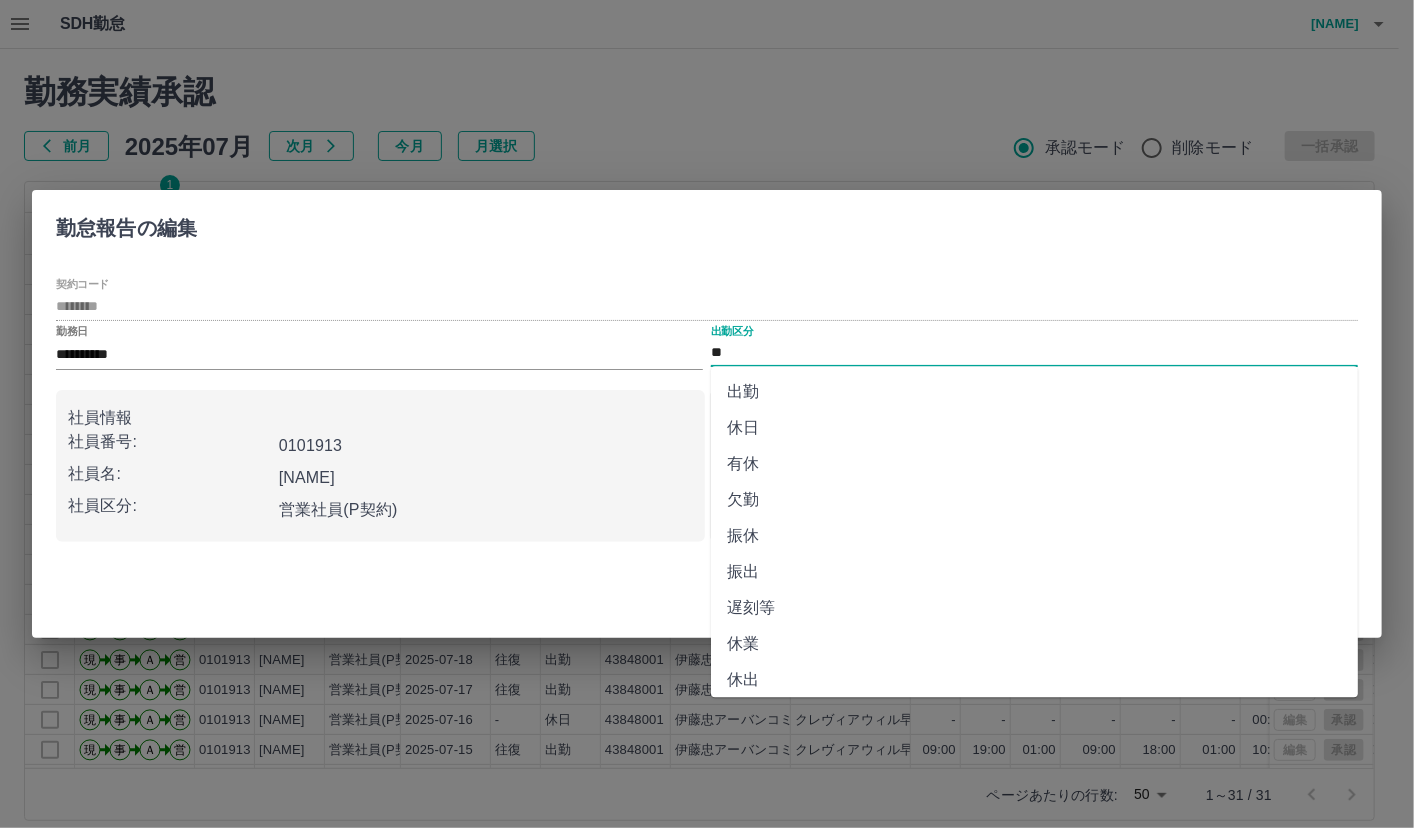 drag, startPoint x: 727, startPoint y: 352, endPoint x: 744, endPoint y: 389, distance: 40.718548 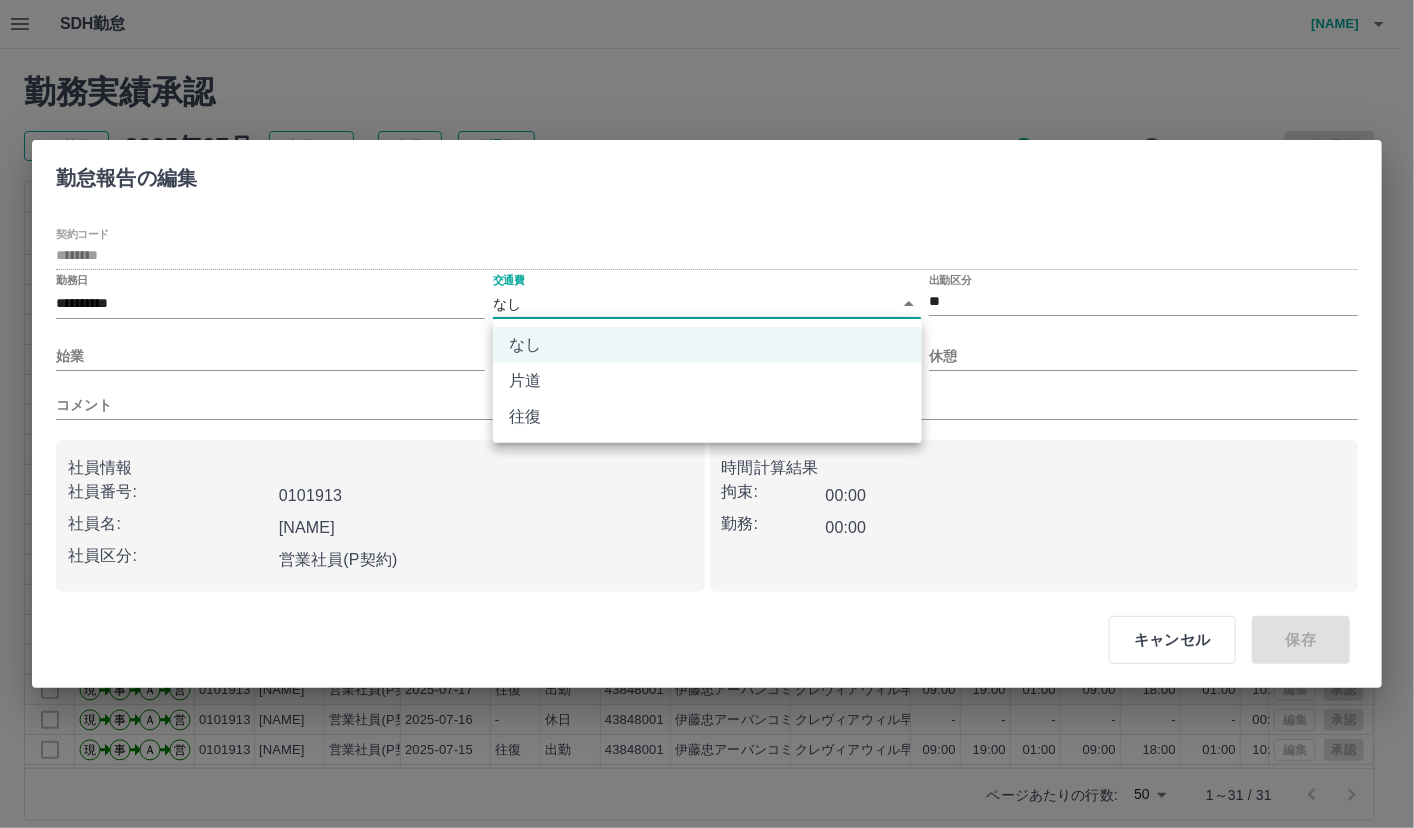 click on "SDH勤怠 井上　雅 勤務実績承認 前月 2025年07月 次月 今月 月選択 承認モード 削除モード 一括承認 列一覧 1 フィルター 行間隔 エクスポート 承認フロー 社員番号 社員名 社員区分 勤務日 交通費 勤務区分 契約コード 契約名 現場名 始業 終業 休憩 所定開始 所定終業 所定休憩 拘束 勤務 遅刻等 コメント ステータス 承認 現 事 Ａ 営 0101913 坂本　伸治 営業社員(P契約) 2025-07-31 なし 出勤 43848001 伊藤忠アーバンコミュニティ株式会社 クレヴィアウィル早稲田寮 09:00 19:00 01:00 09:00 18:00 01:00 10:00 09:00 00:00 現場責任者承認待 現 事 Ａ 営 0101913 坂本　伸治 営業社員(P契約) 2025-07-30 往復 出勤 43848001 伊藤忠アーバンコミュニティ株式会社 クレヴィアウィル早稲田寮 09:00 19:00 01:00 09:00 18:00 01:00 10:00 09:00 00:00 AM承認待 現 事 Ａ 営 0101913 坂本　伸治 営業社員(P契約) 2025-07-29 往復" at bounding box center (707, 422) 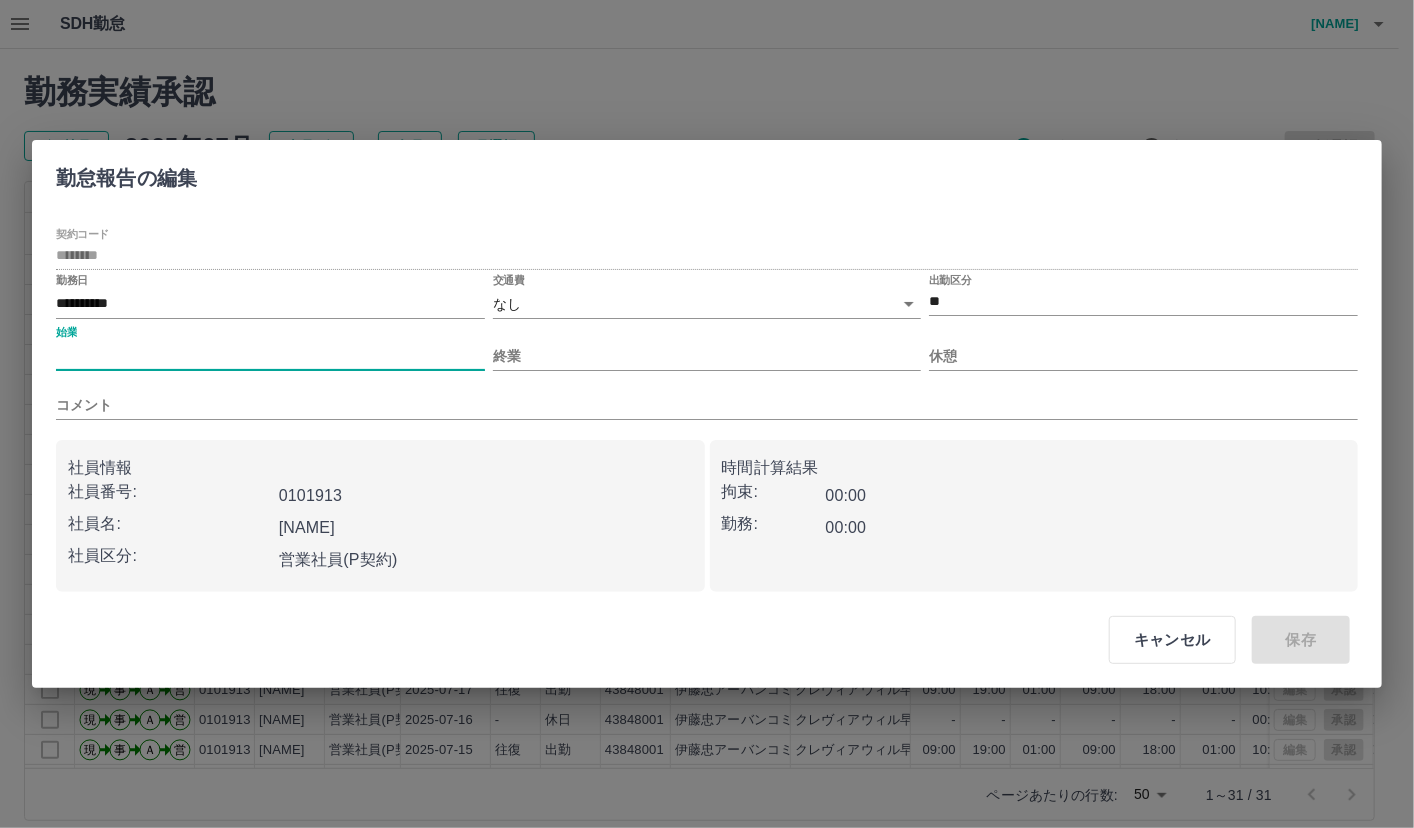 click on "始業" at bounding box center (270, 356) 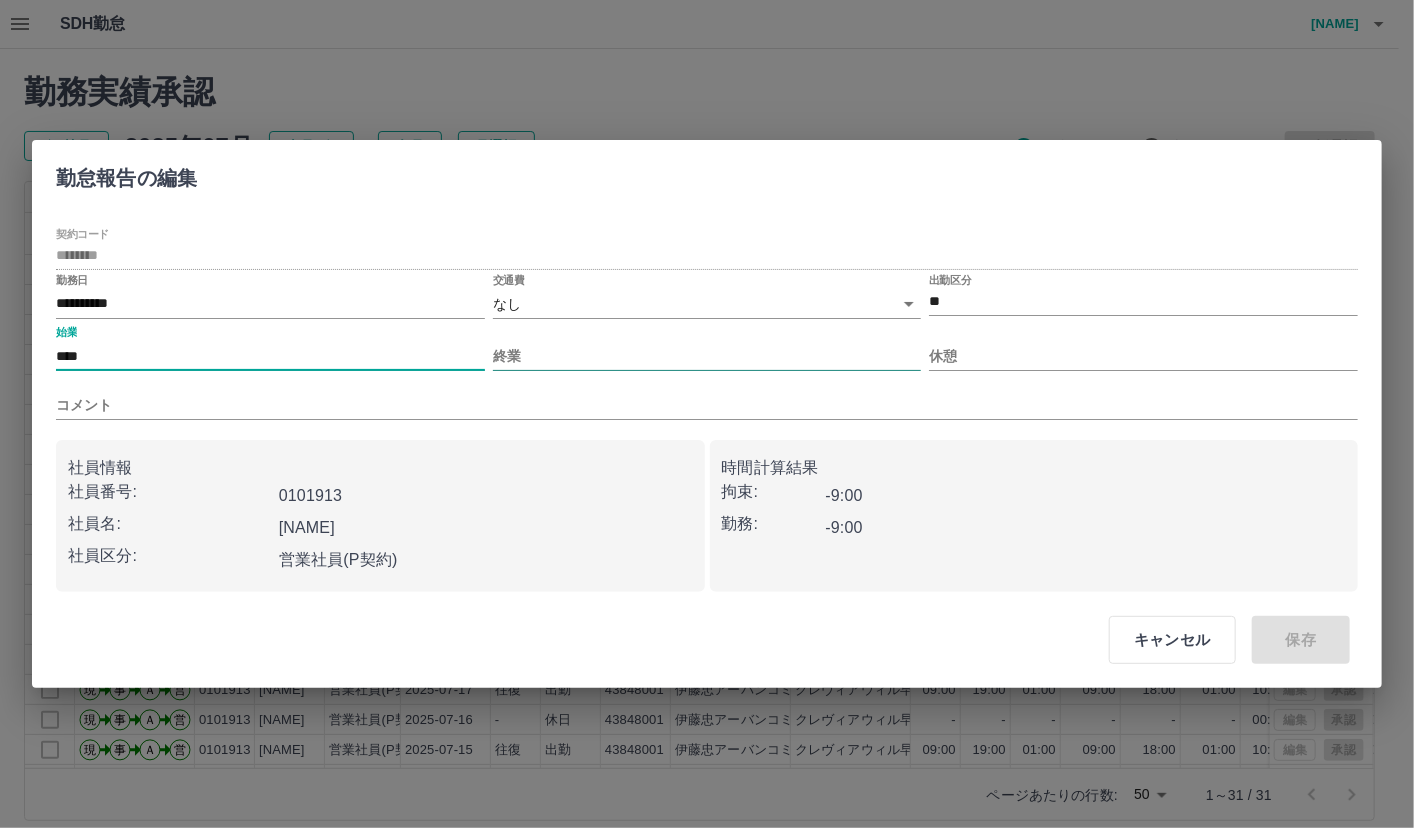 type on "****" 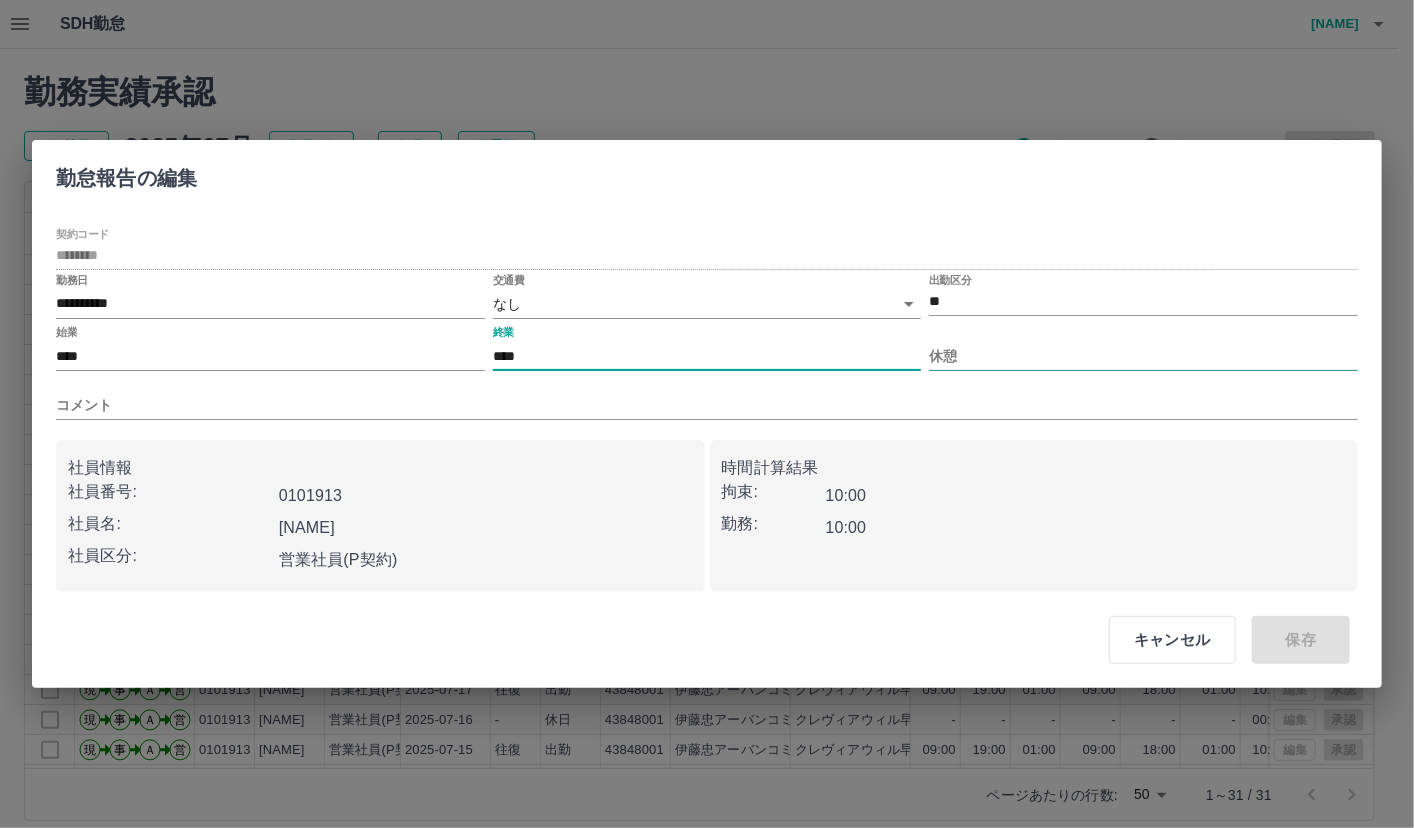 type on "****" 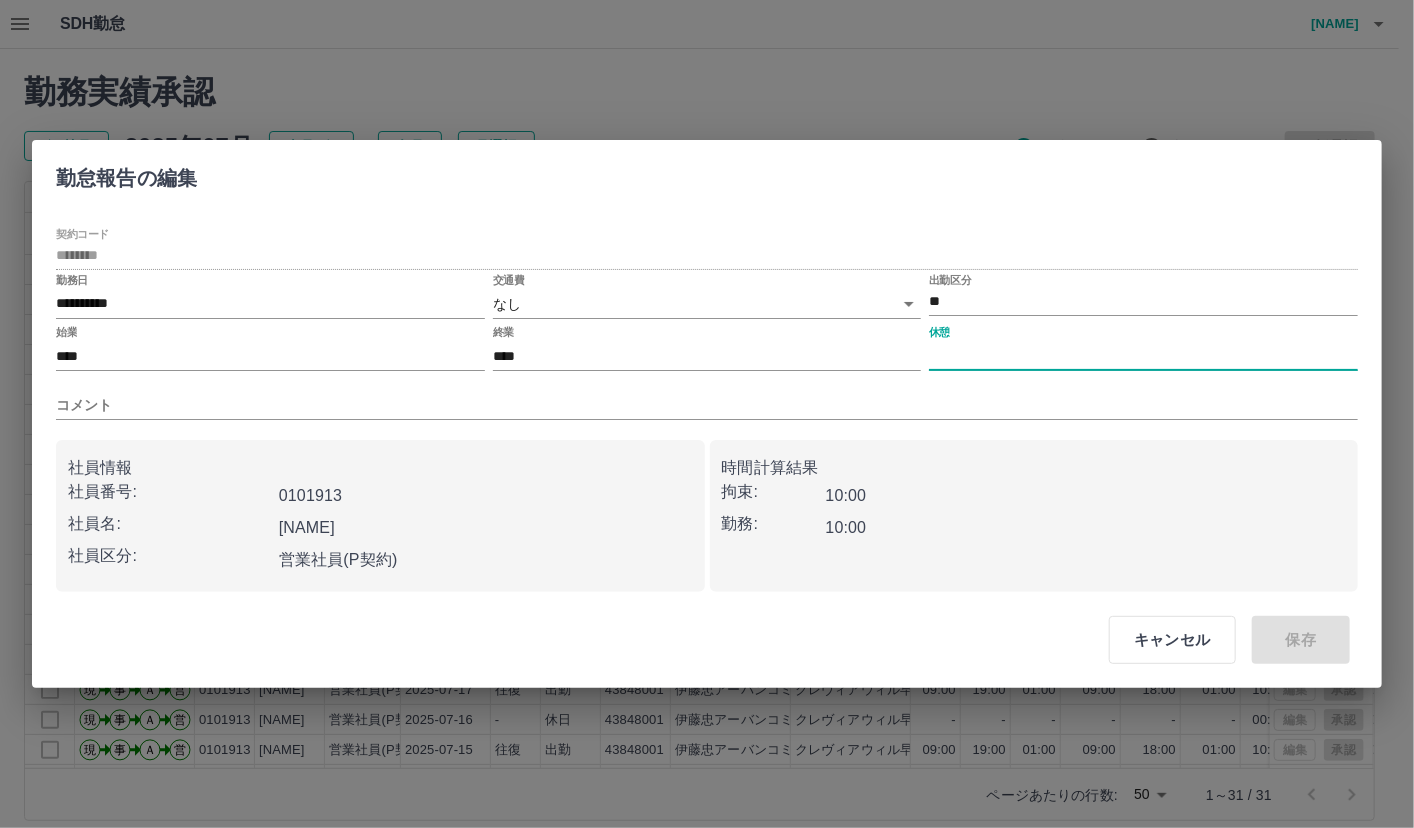 click on "休憩" at bounding box center [1143, 356] 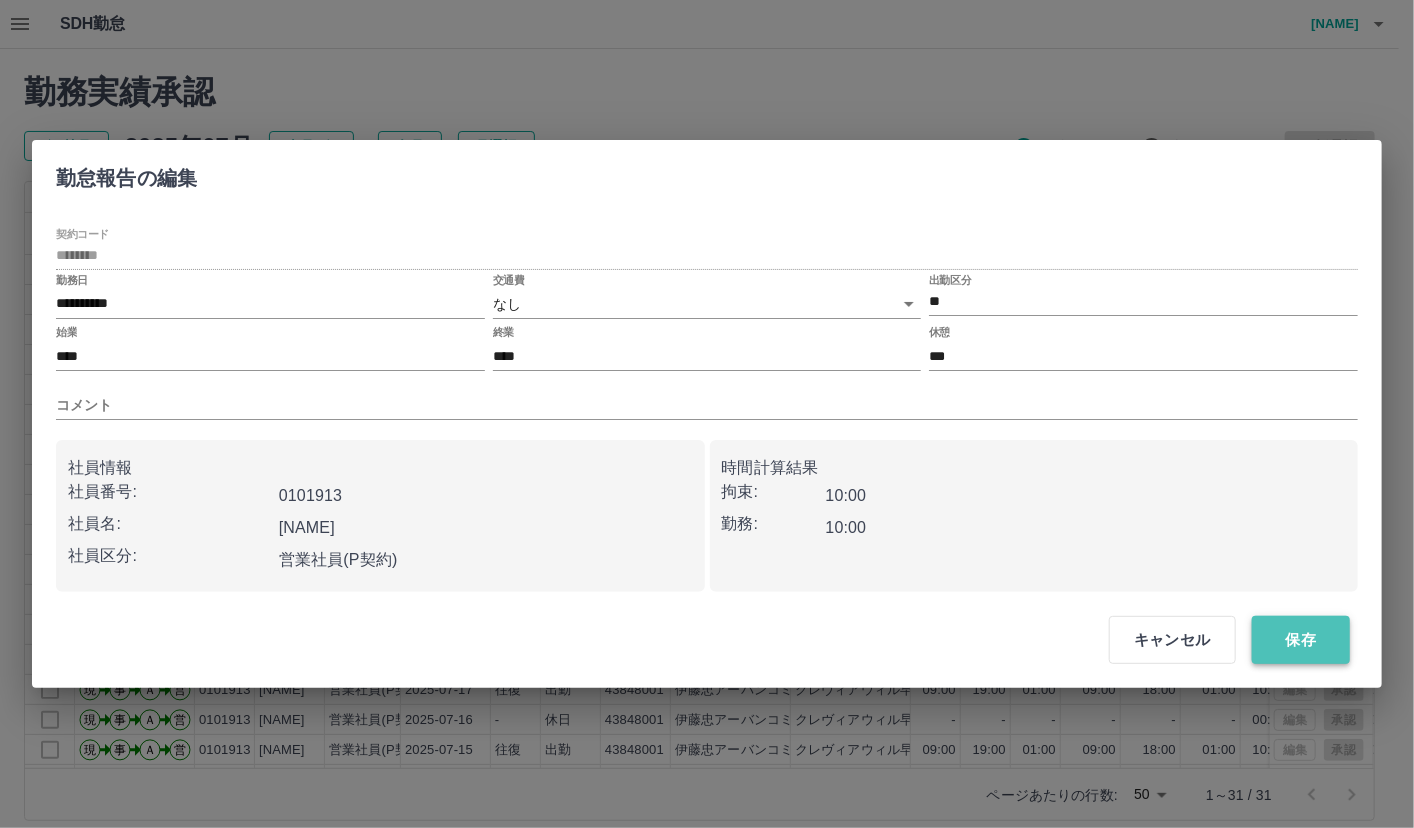 click on "保存" at bounding box center (1301, 640) 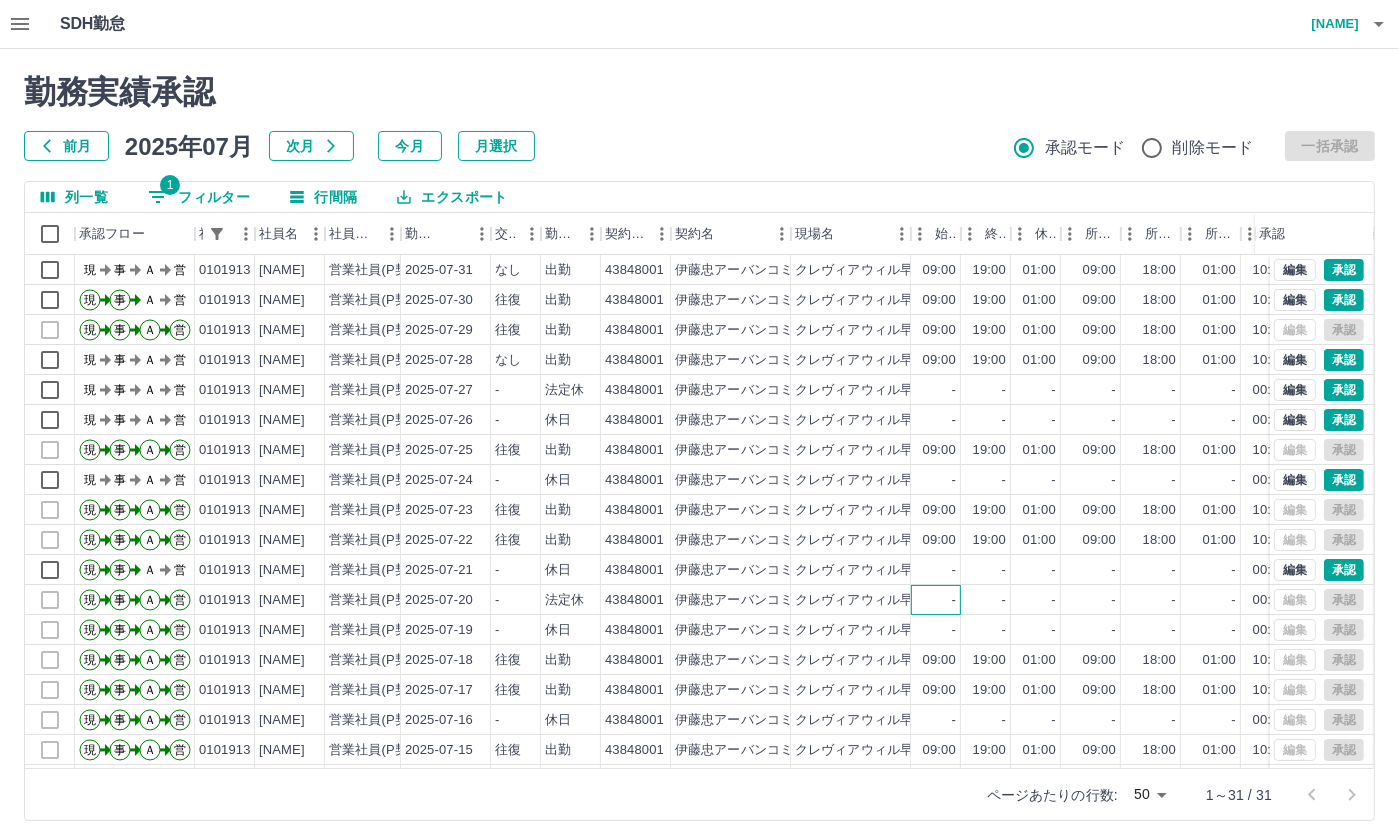 click on "-" at bounding box center [936, 600] 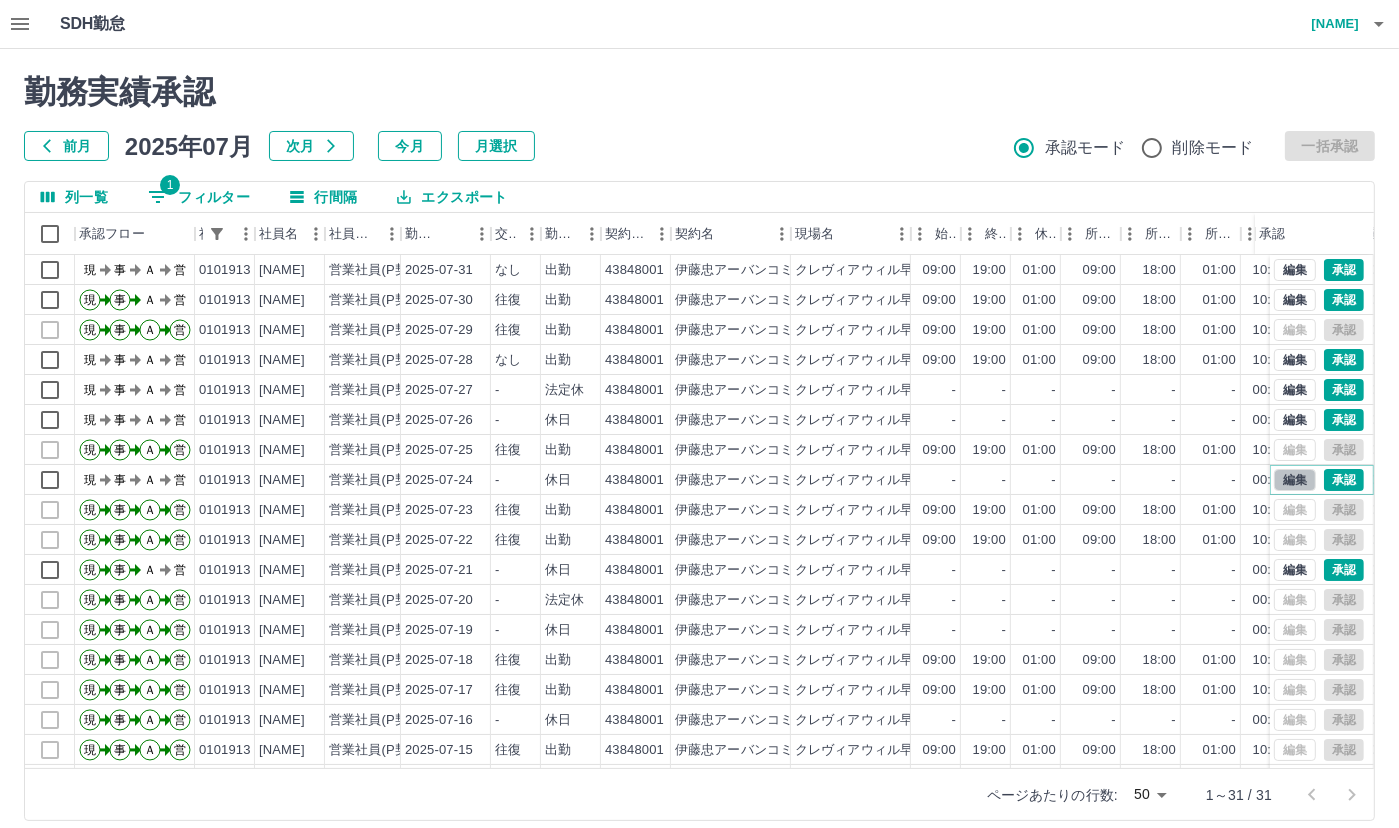click on "編集" at bounding box center [1295, 480] 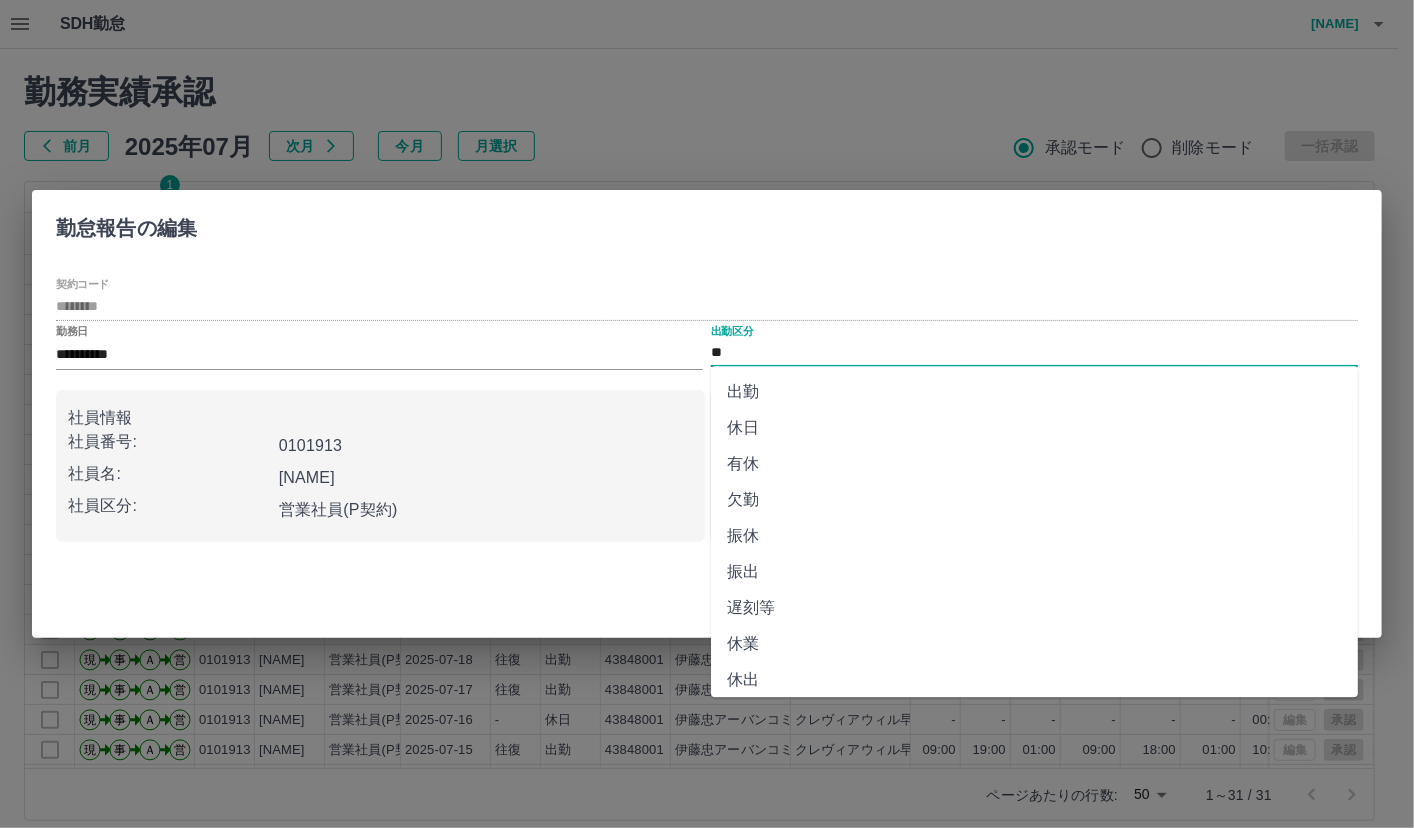 click on "**" at bounding box center [1034, 353] 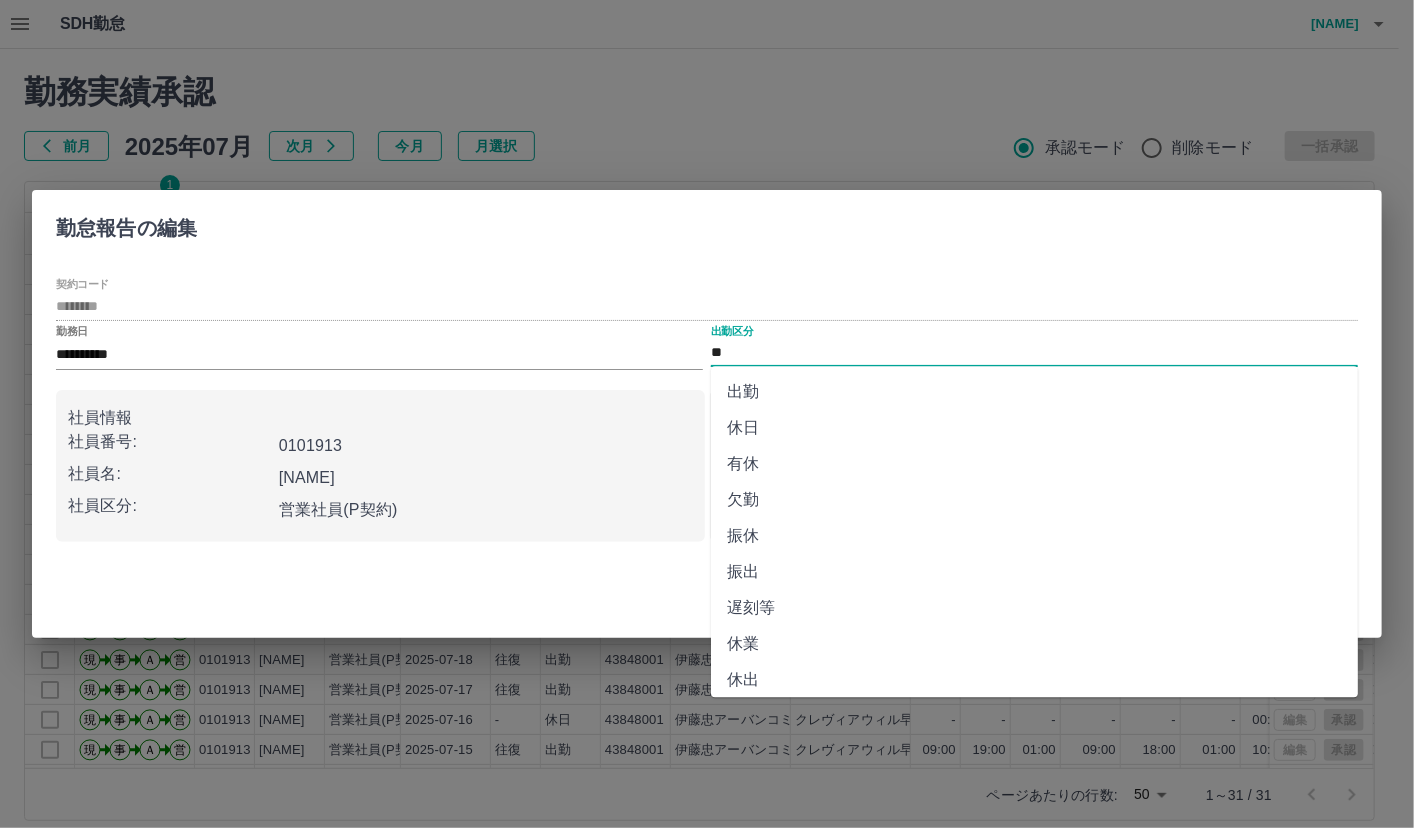 drag, startPoint x: 731, startPoint y: 347, endPoint x: 748, endPoint y: 388, distance: 44.38468 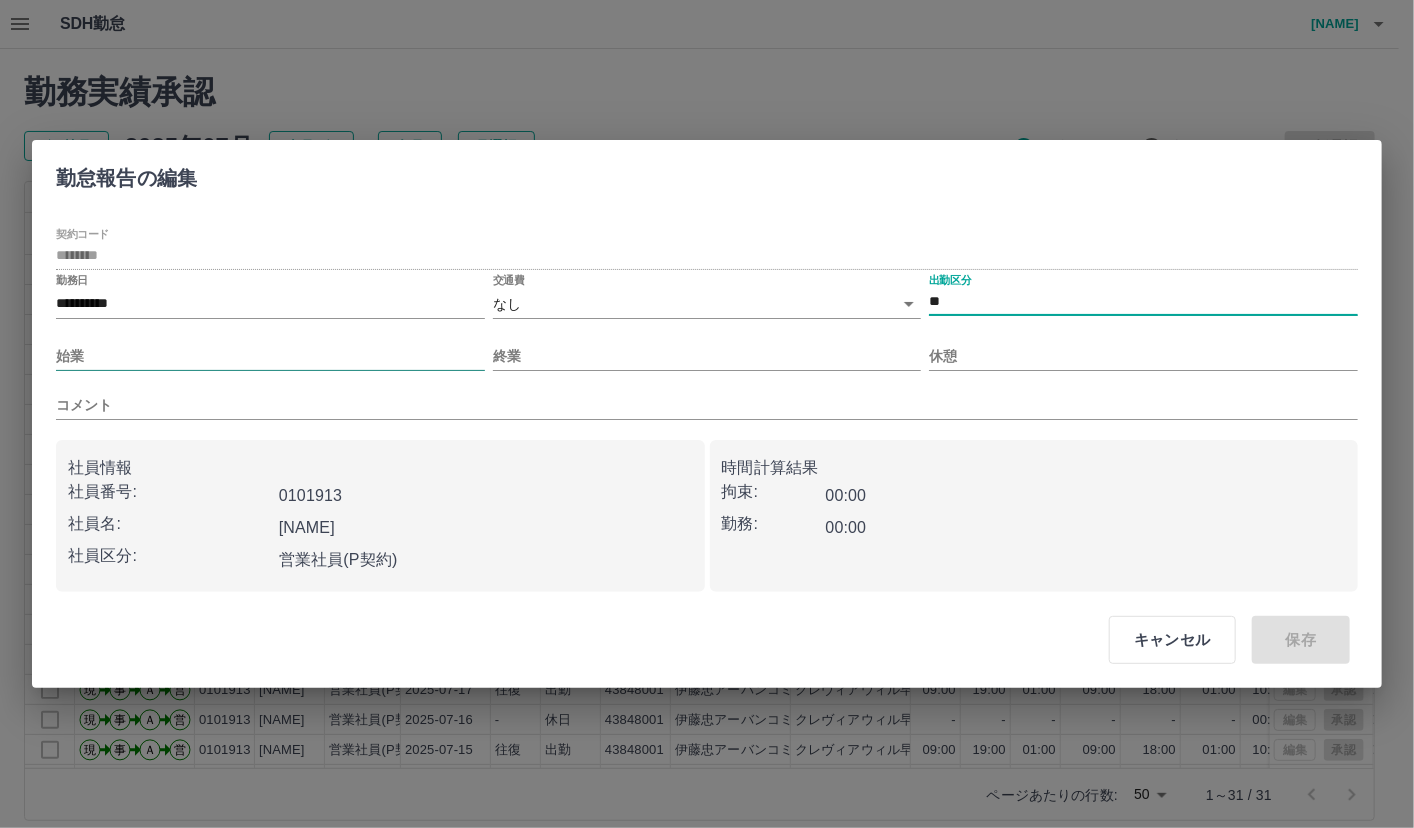 click on "始業" at bounding box center (270, 356) 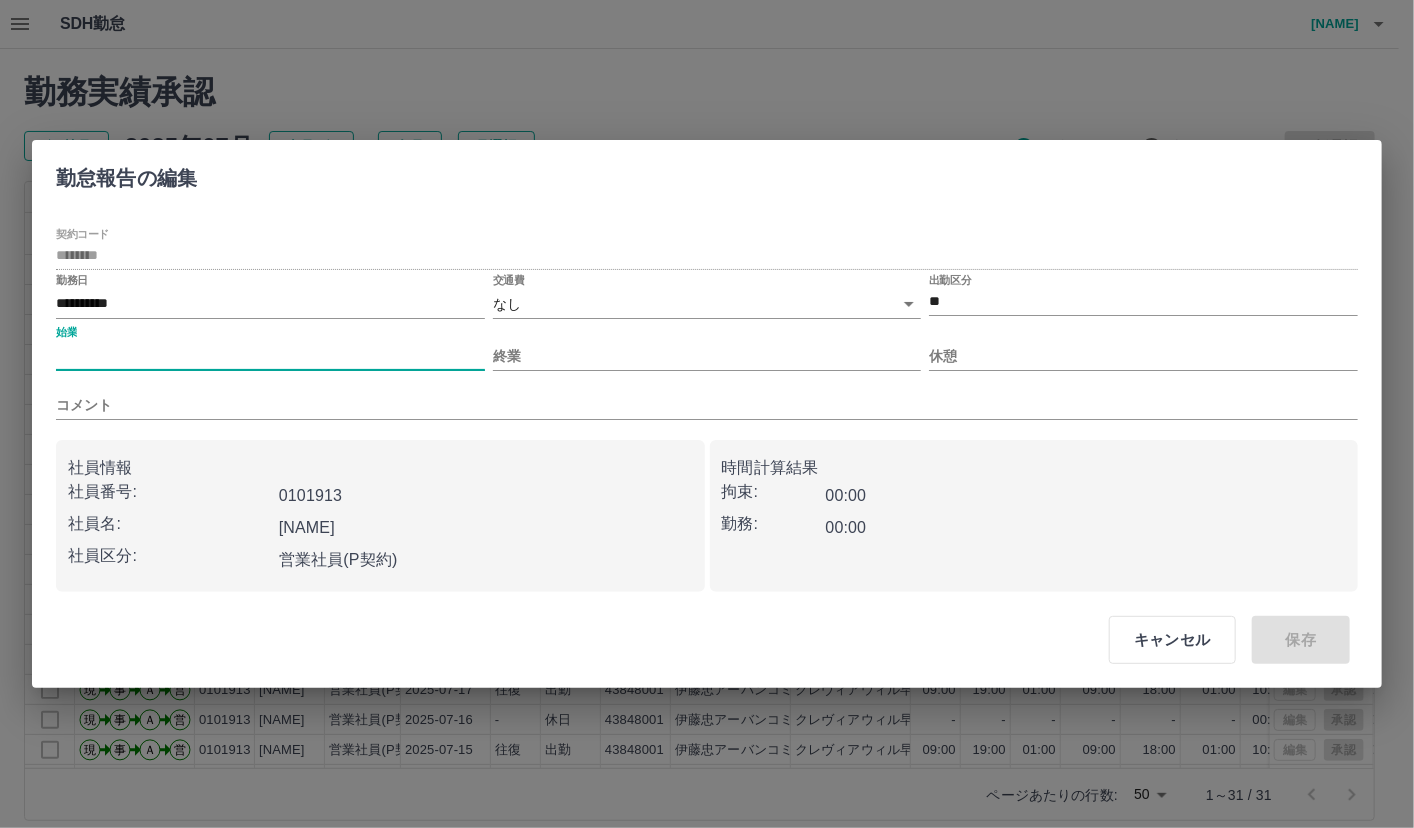 type on "****" 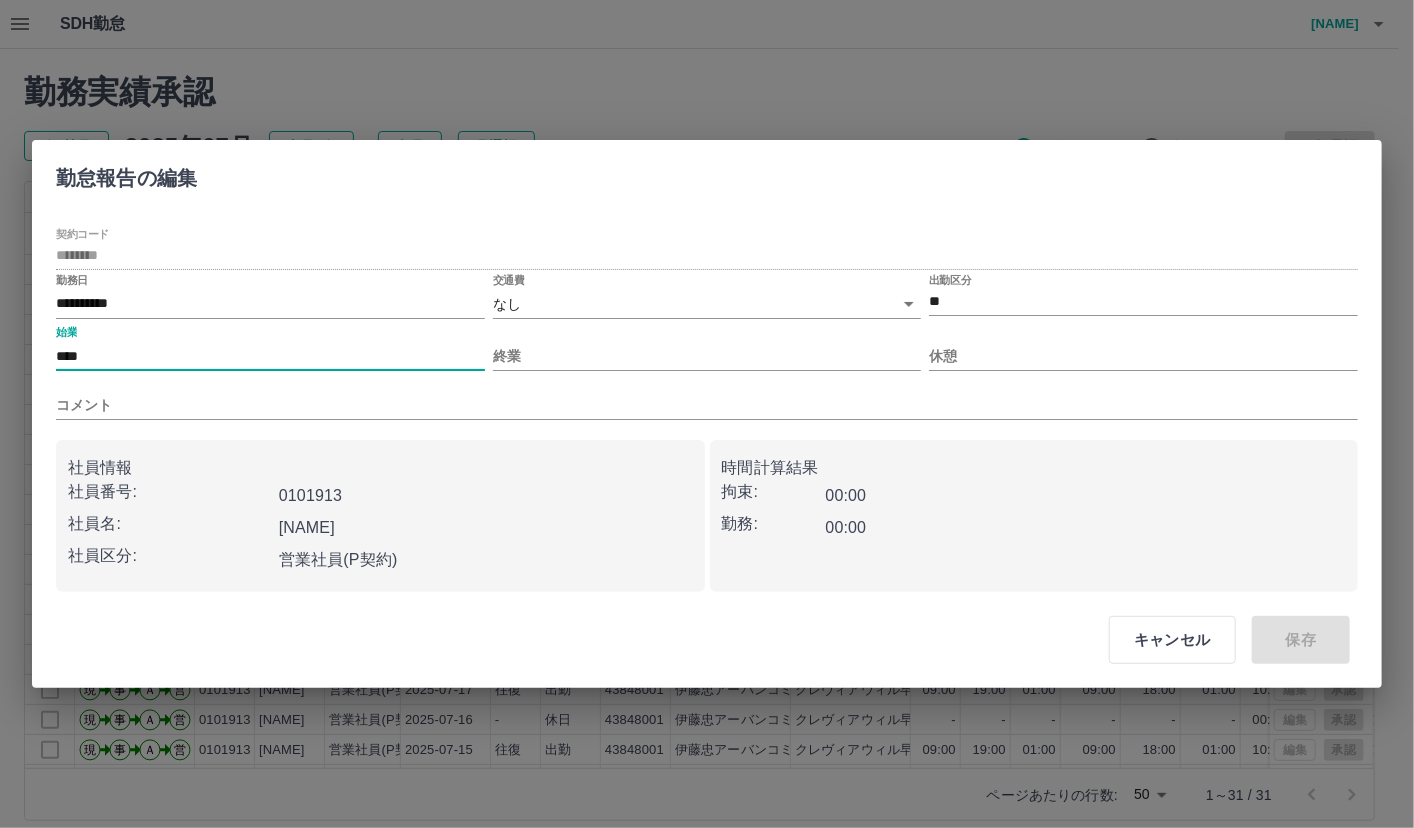 type on "****" 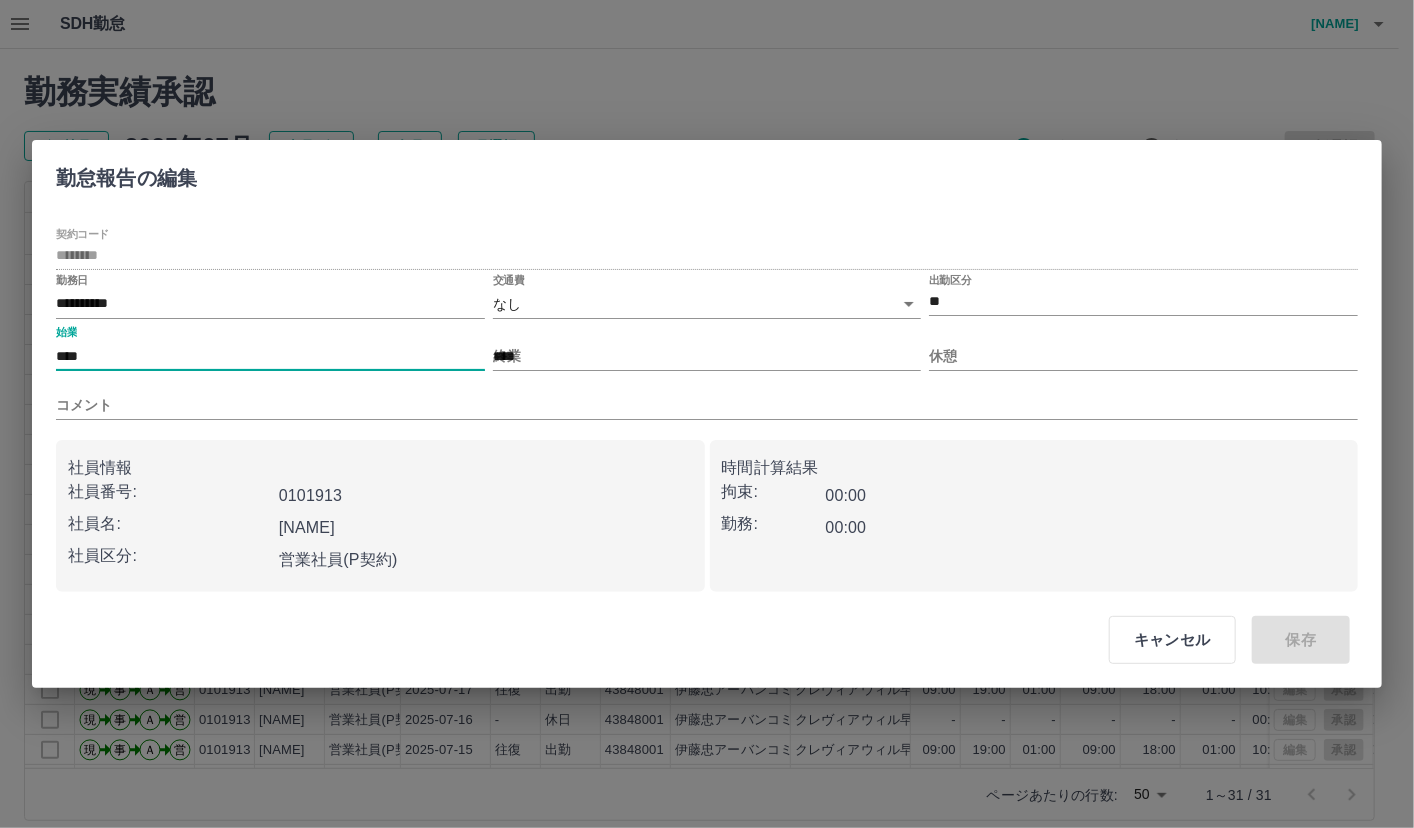 type on "***" 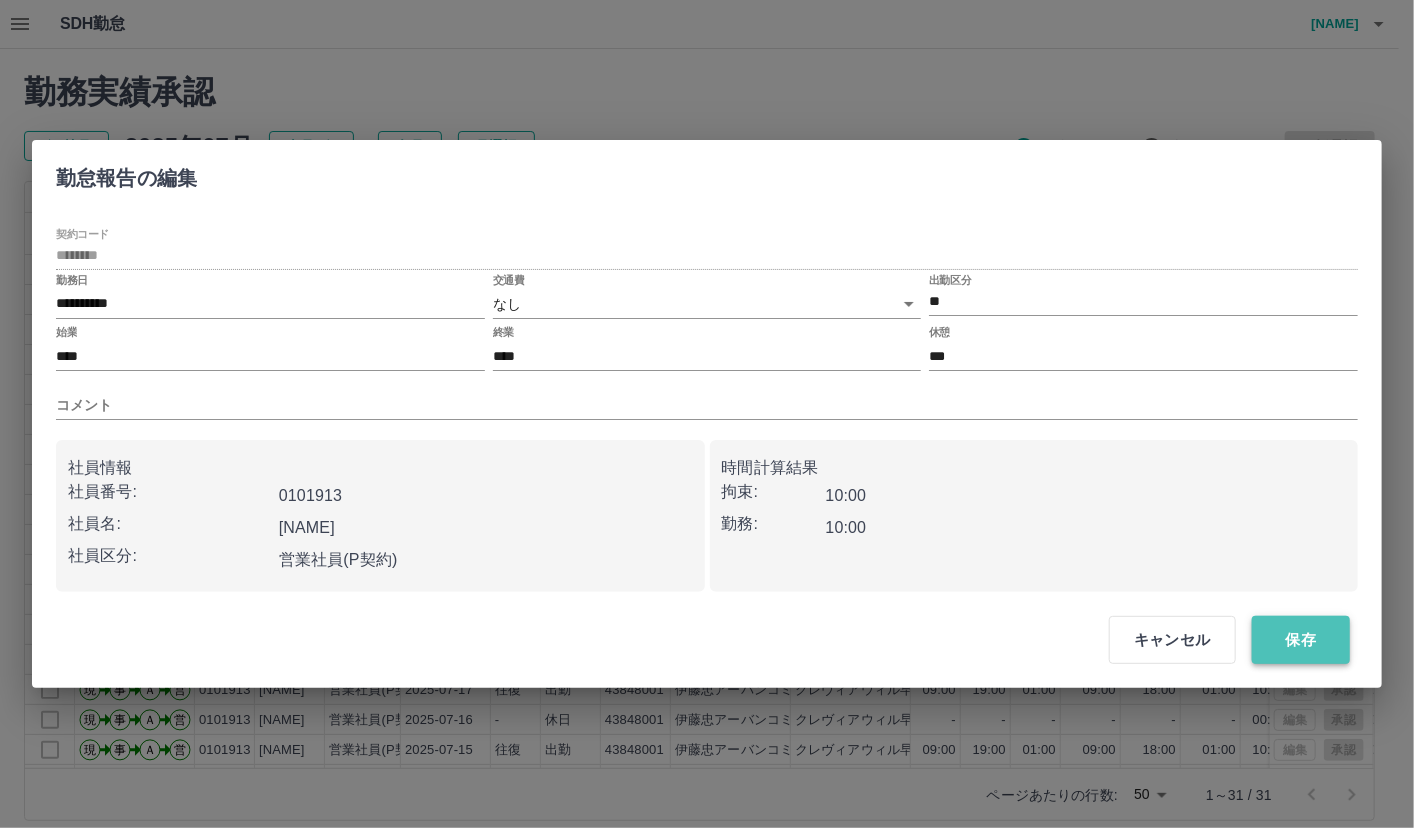 click on "保存" at bounding box center (1301, 640) 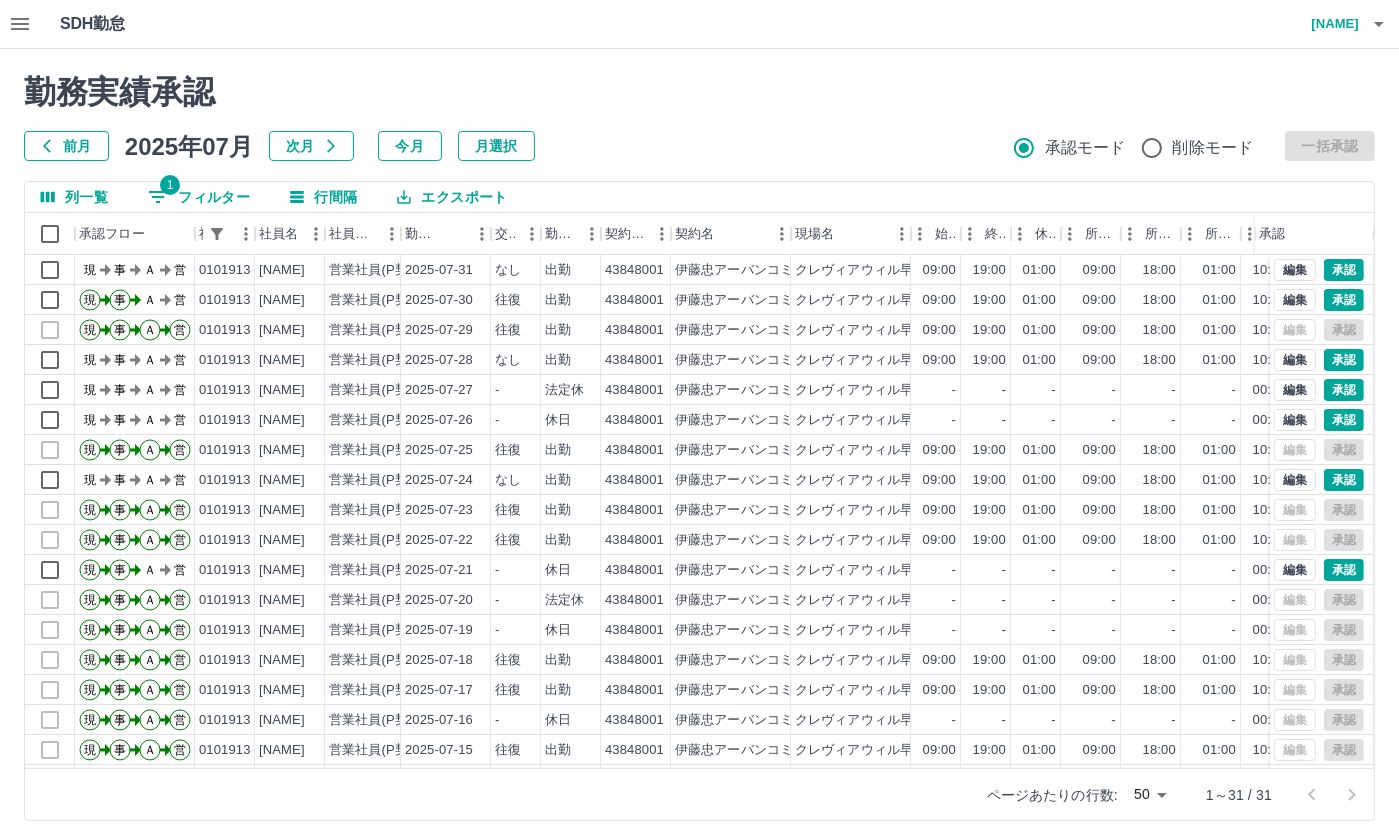 click on "ページあたりの行数: 50 ** 1～31 / 31" at bounding box center (699, 794) 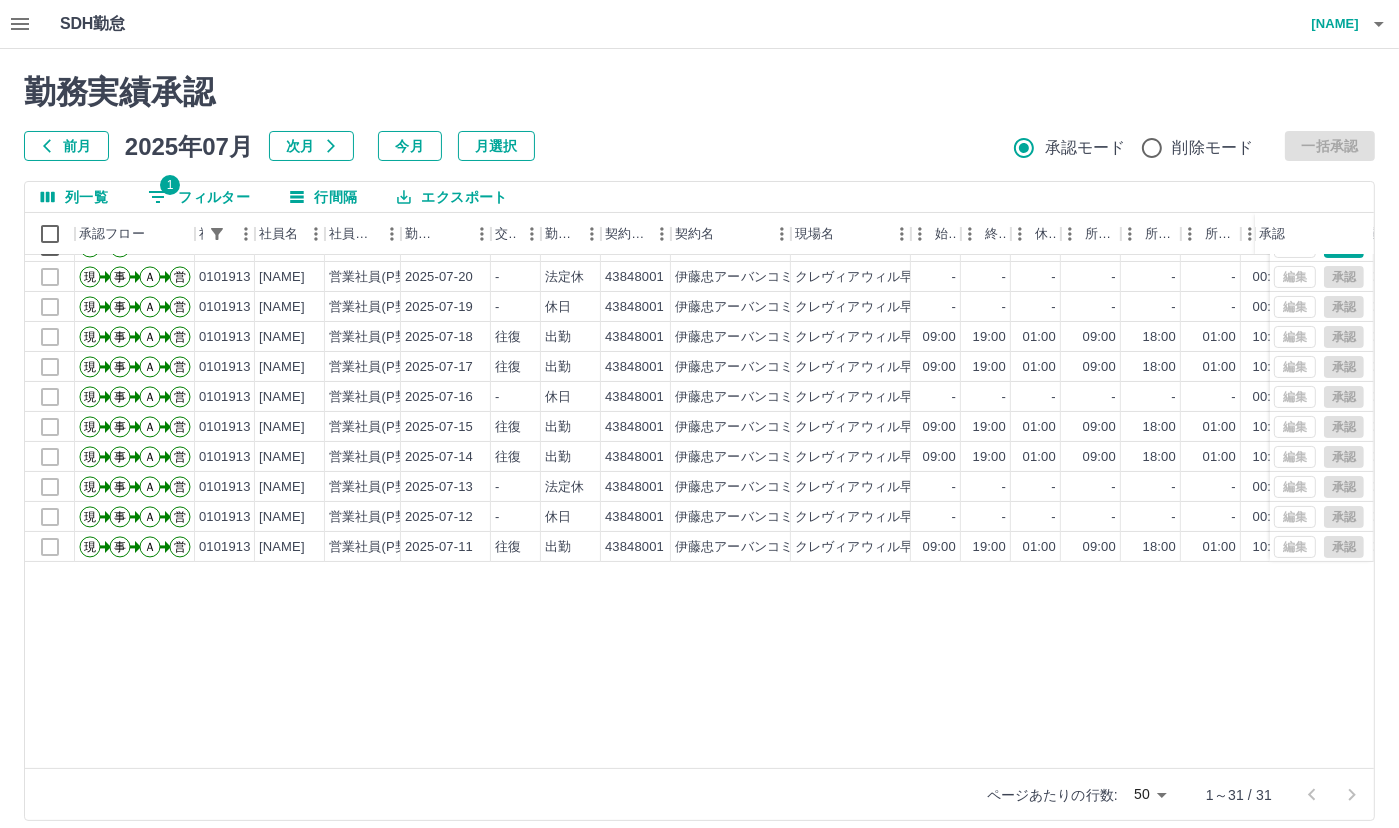 scroll, scrollTop: 0, scrollLeft: 0, axis: both 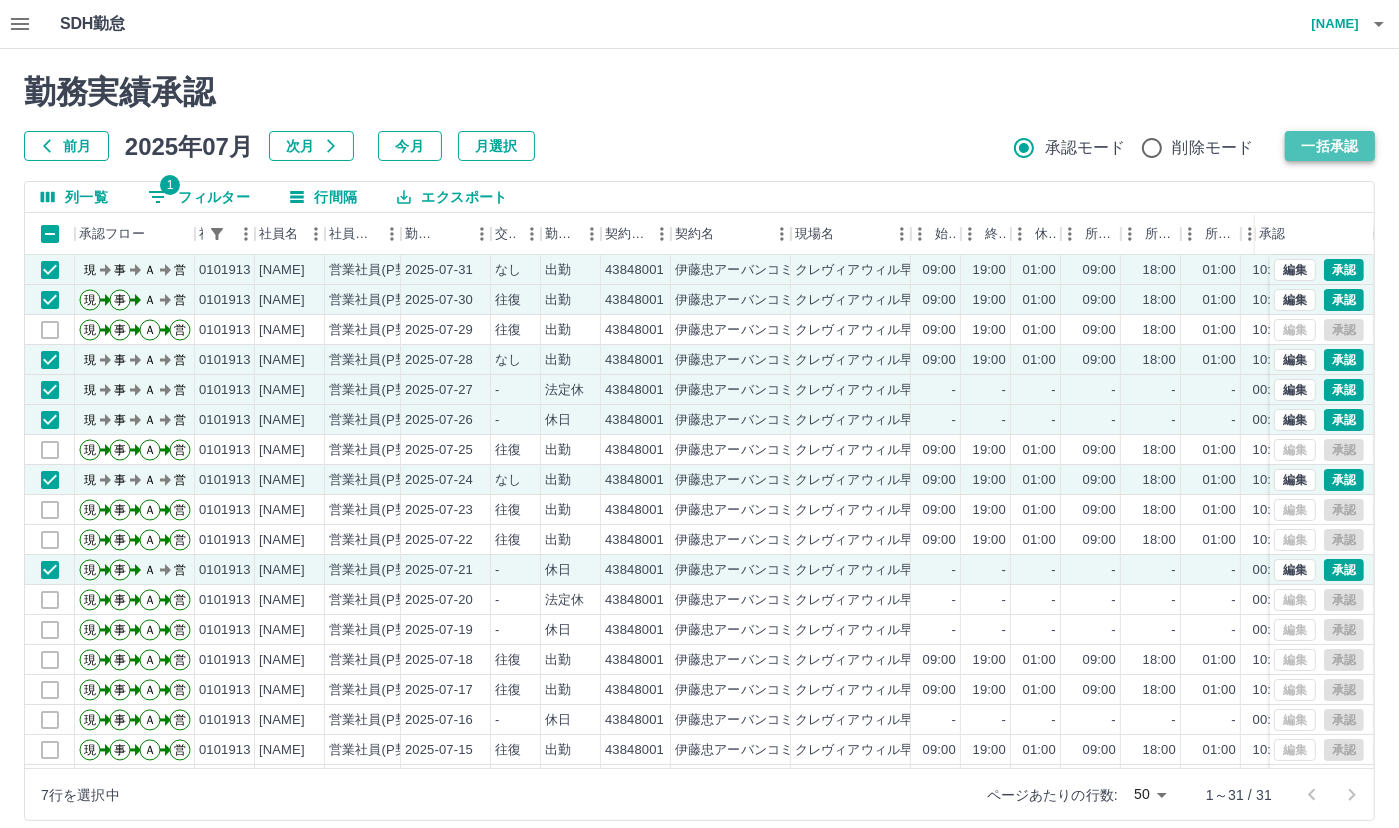 click on "一括承認" at bounding box center (1330, 146) 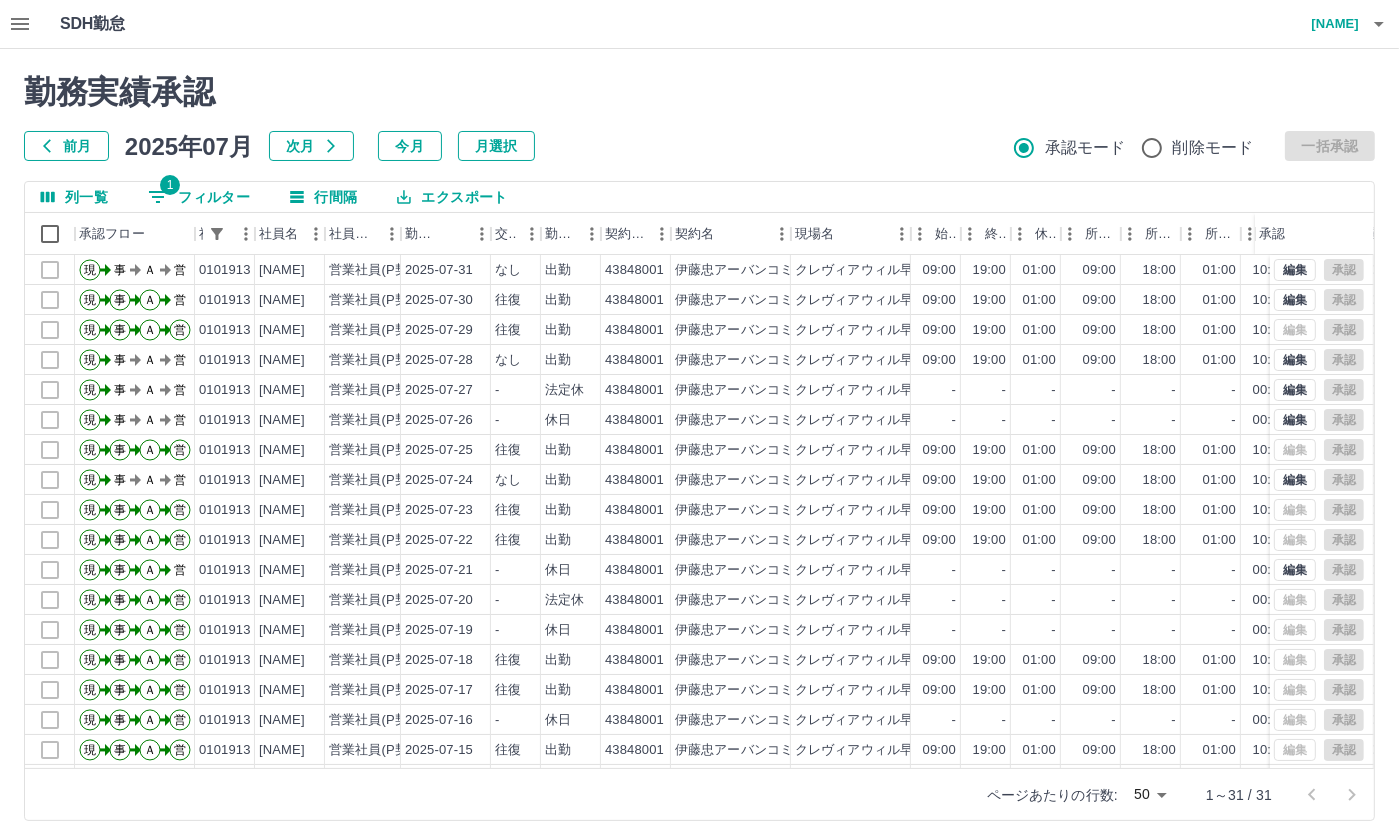 click 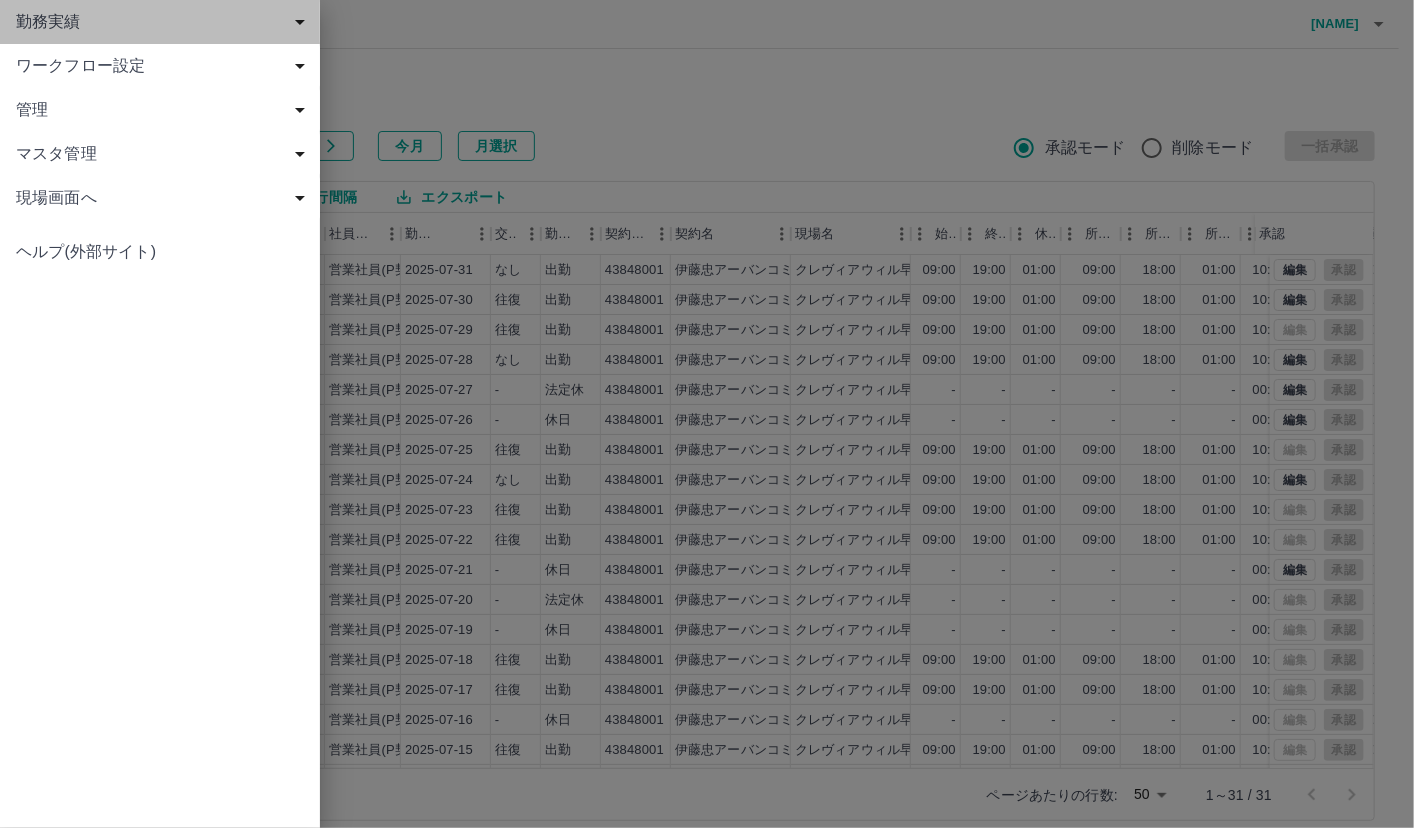 click on "勤務実績" at bounding box center (164, 22) 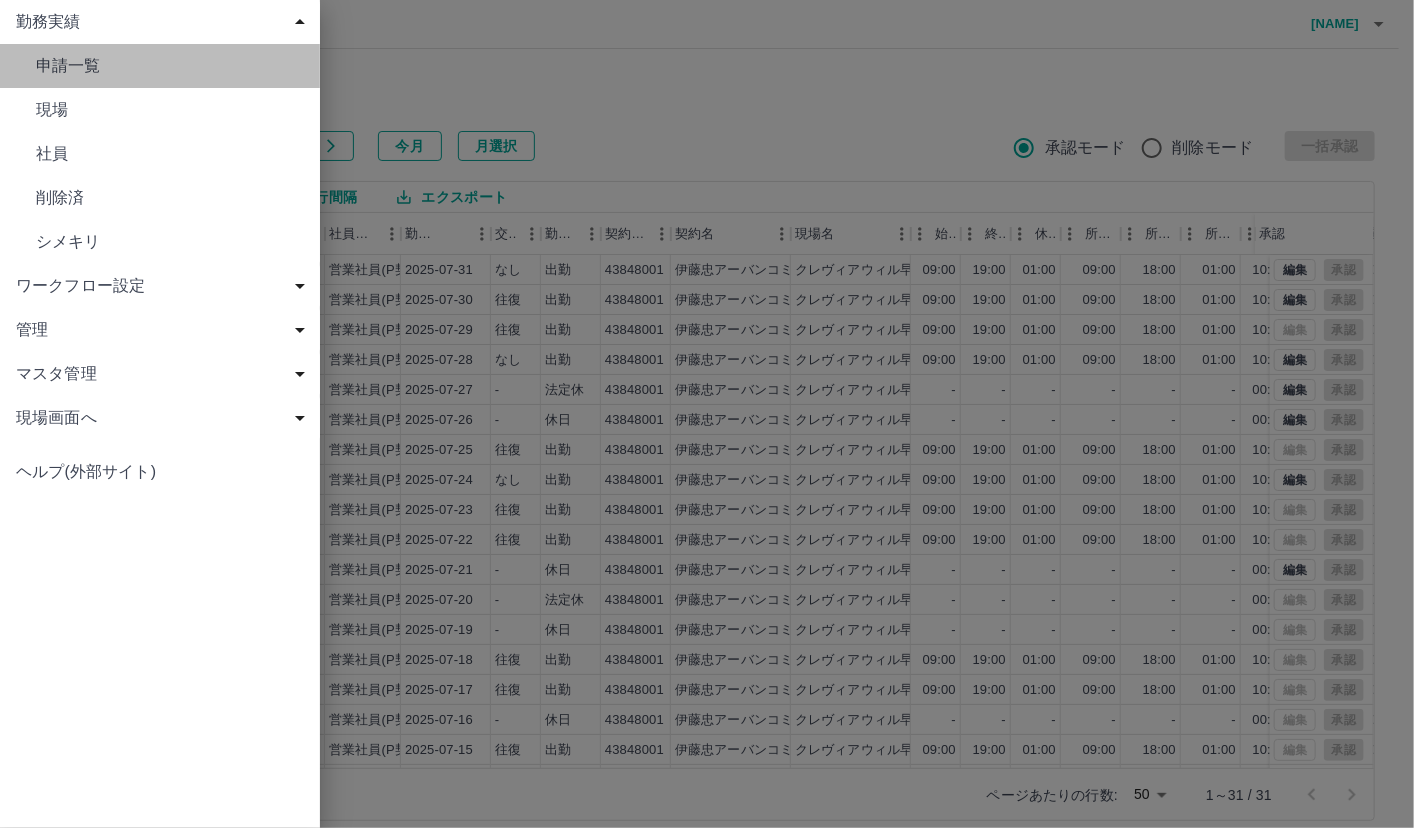 click on "申請一覧" at bounding box center (170, 66) 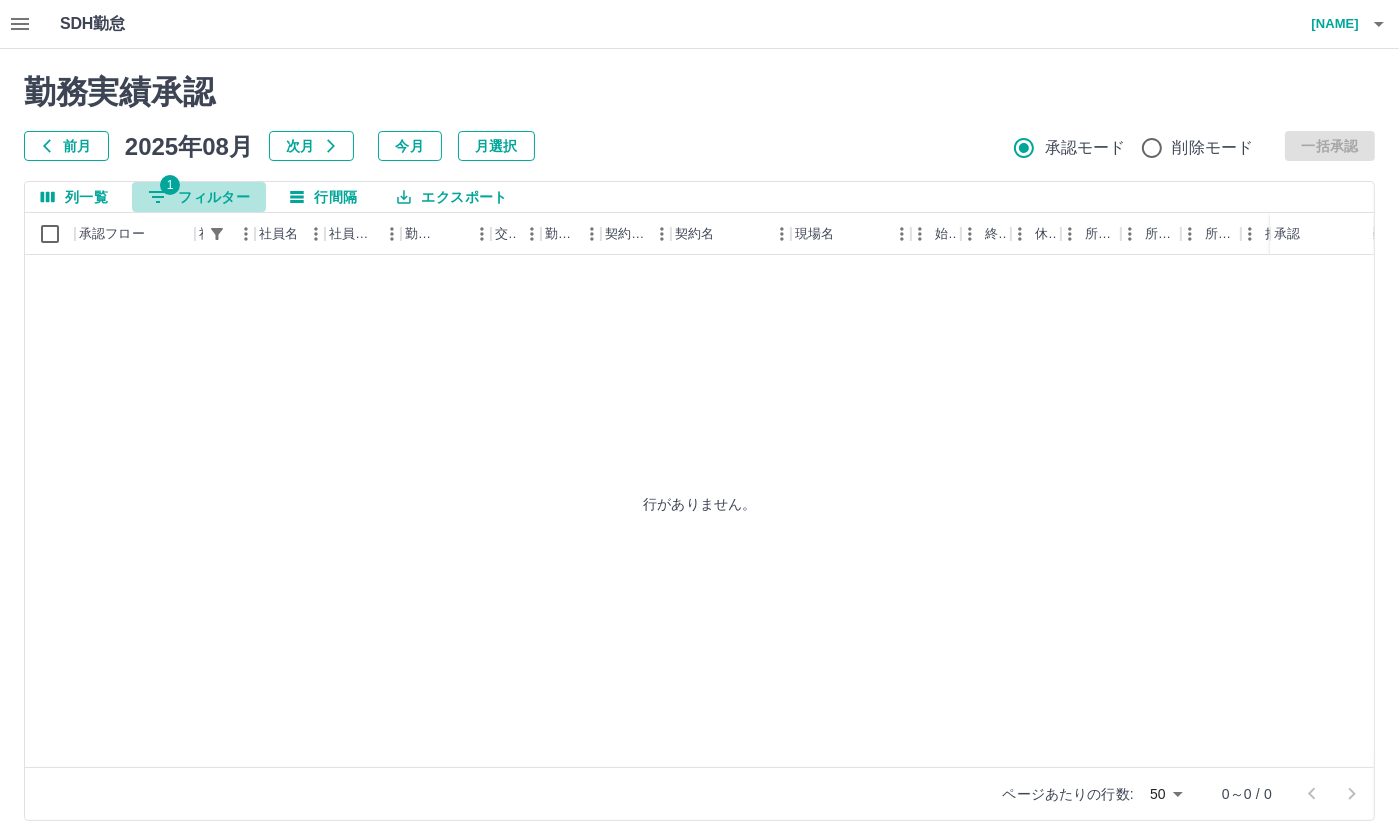 click on "1 フィルター" at bounding box center [199, 197] 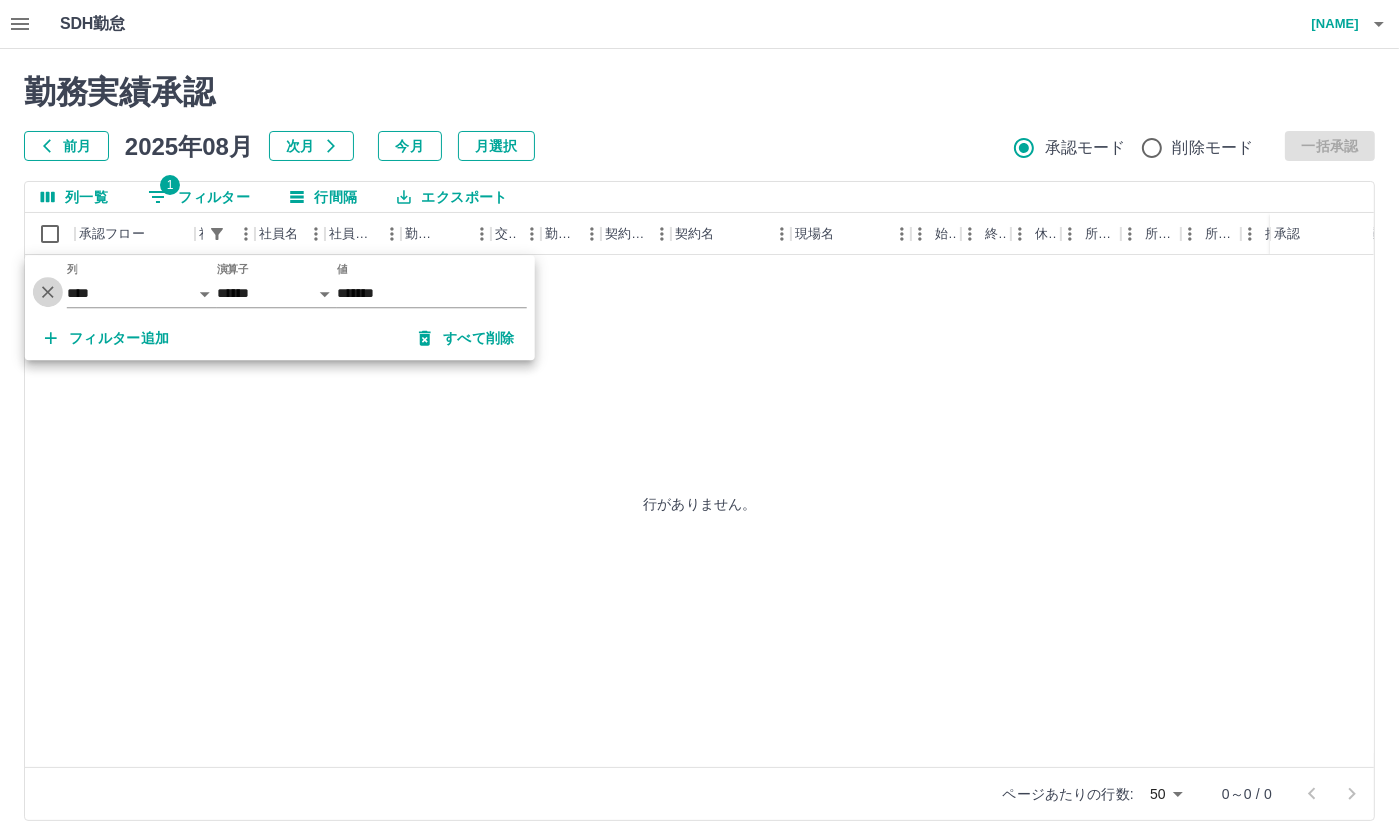 click 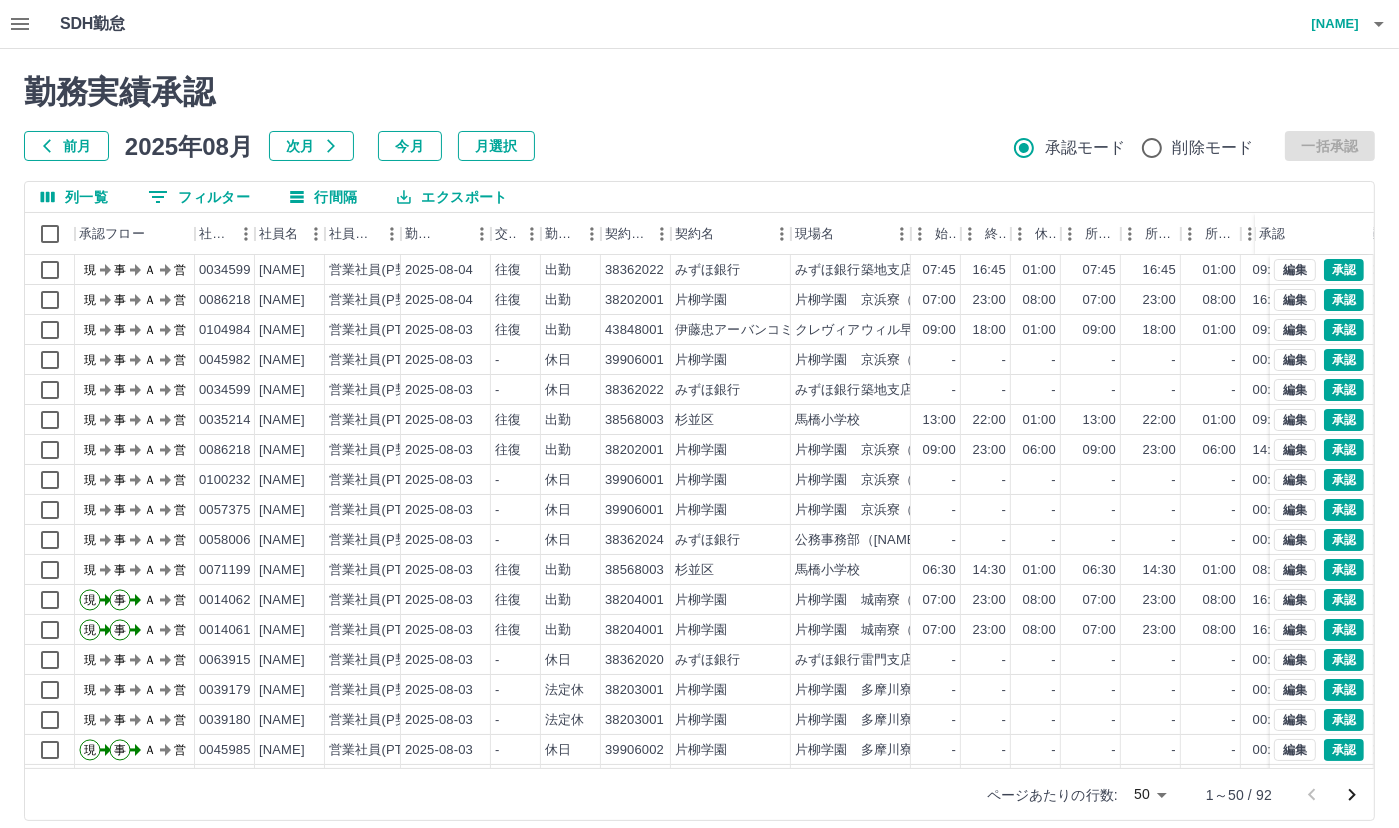 click on "前月" at bounding box center [66, 146] 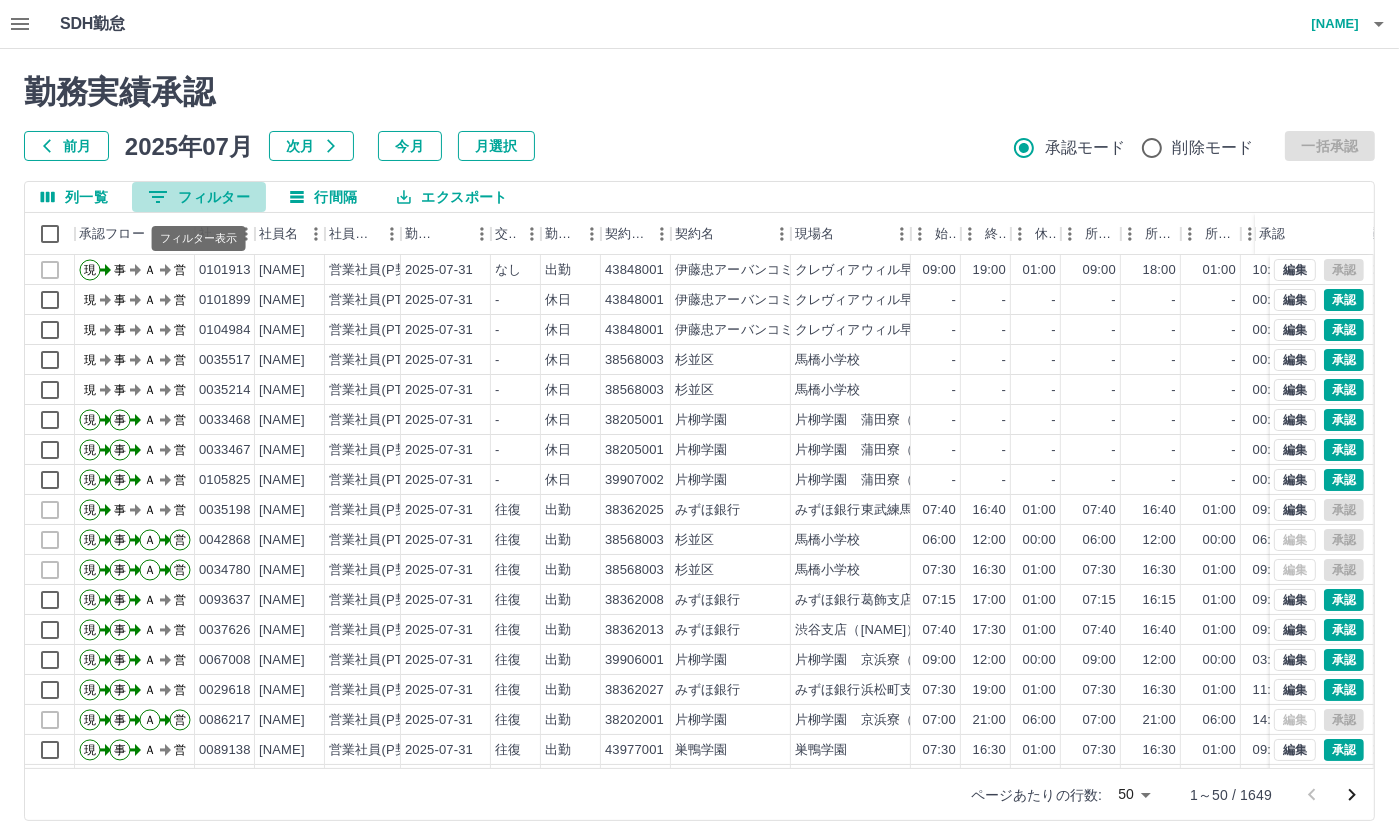 click on "0 フィルター" at bounding box center (199, 197) 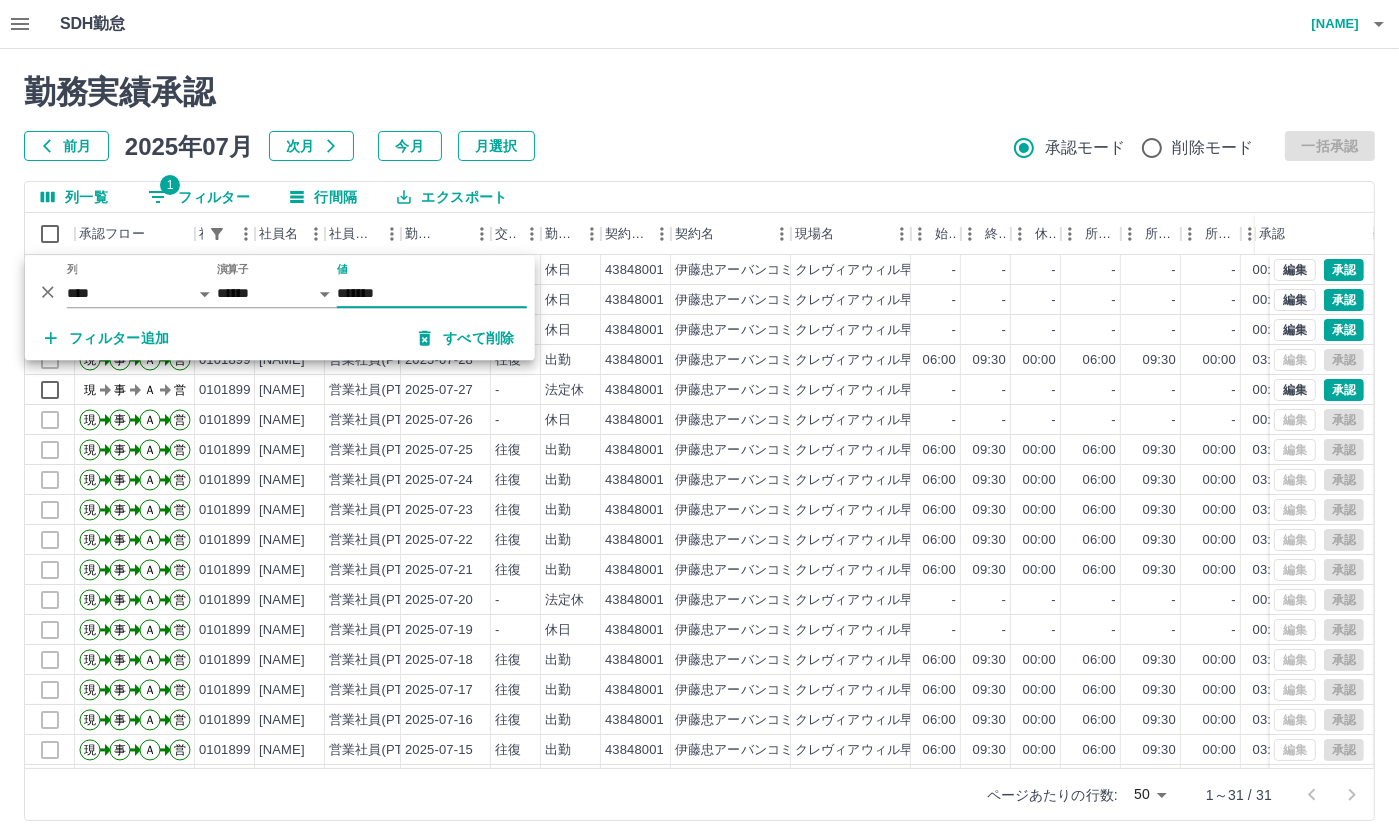 type on "*******" 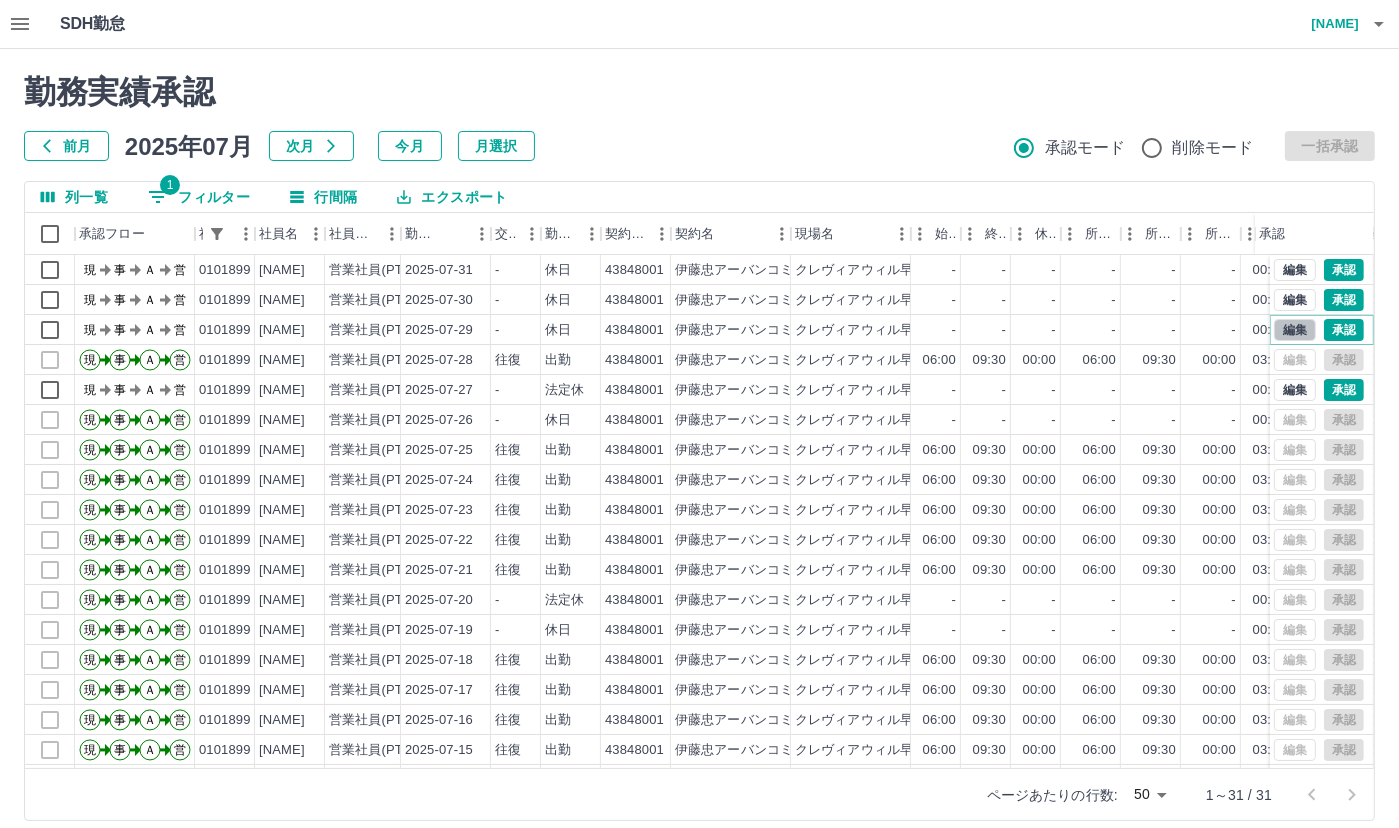 click on "編集" at bounding box center [1295, 330] 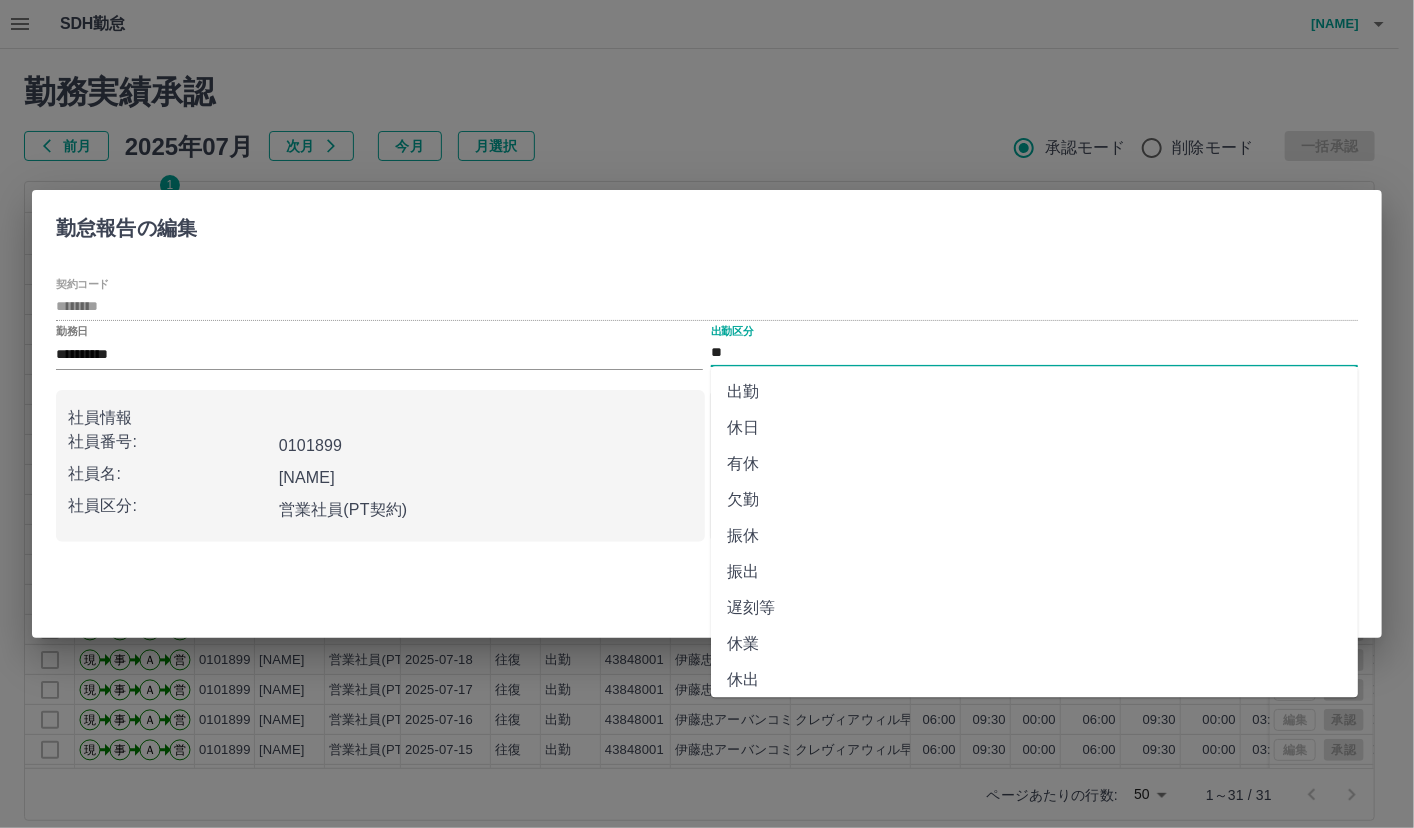click on "**" at bounding box center (1034, 353) 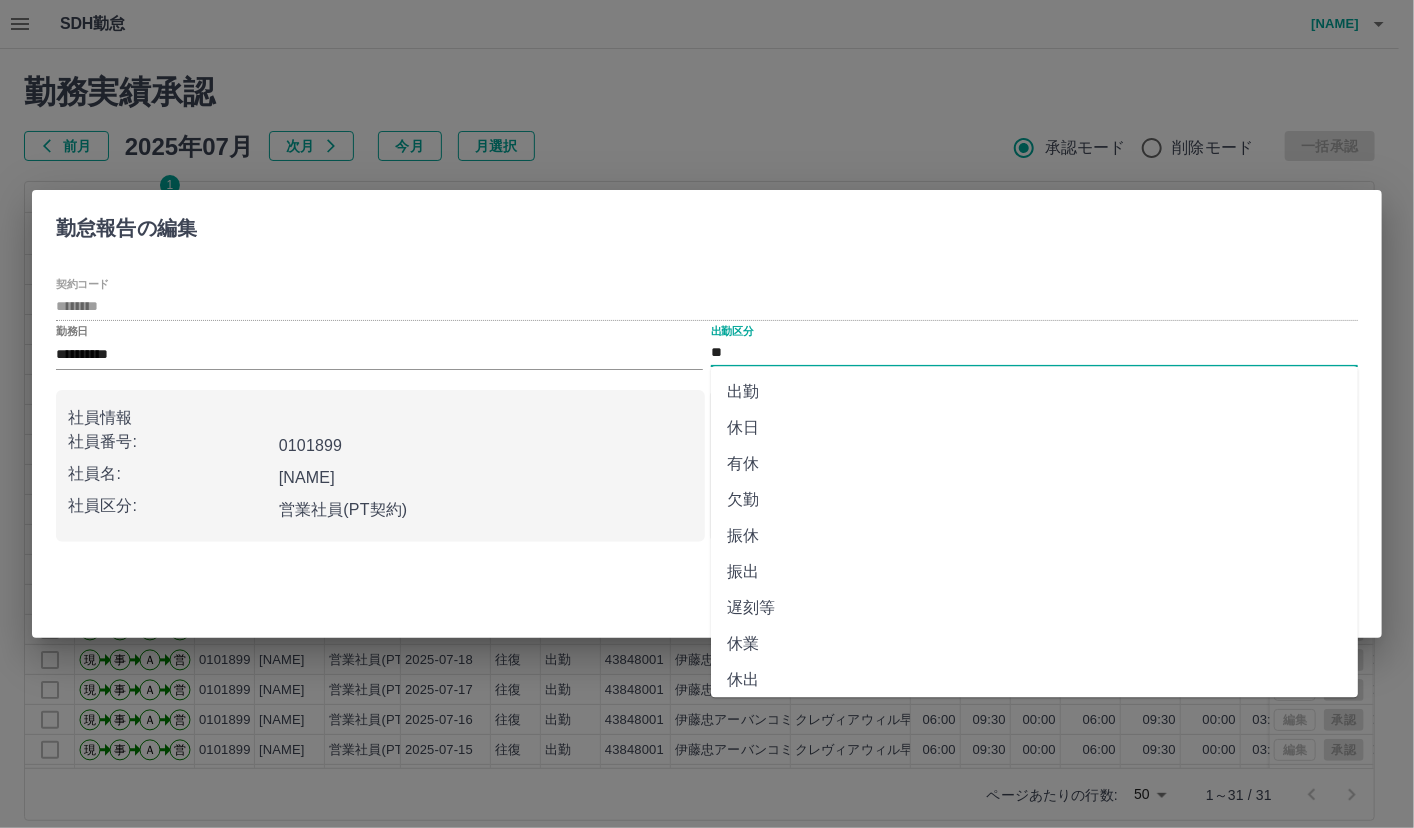 drag, startPoint x: 727, startPoint y: 349, endPoint x: 750, endPoint y: 395, distance: 51.42956 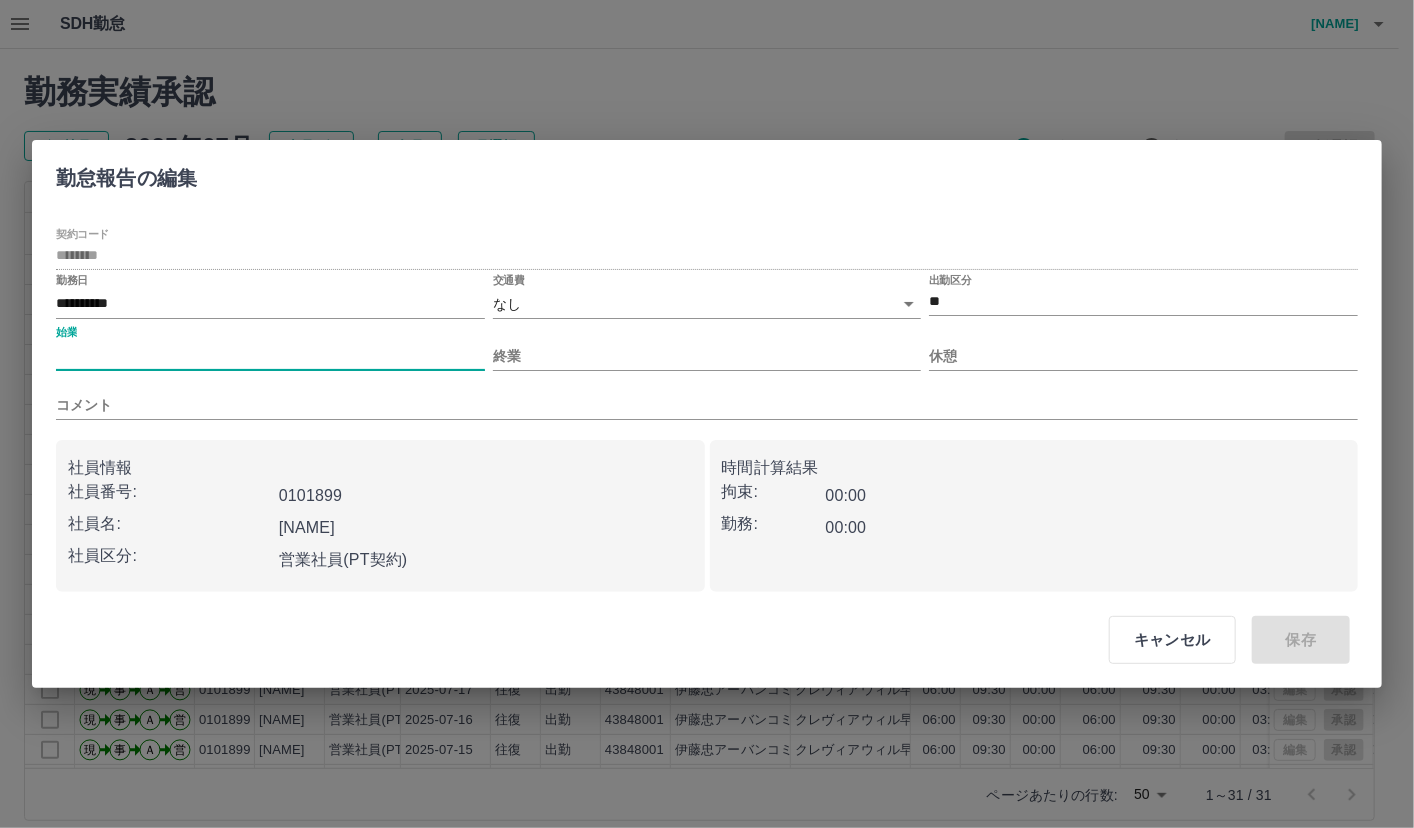 click on "始業" at bounding box center [270, 356] 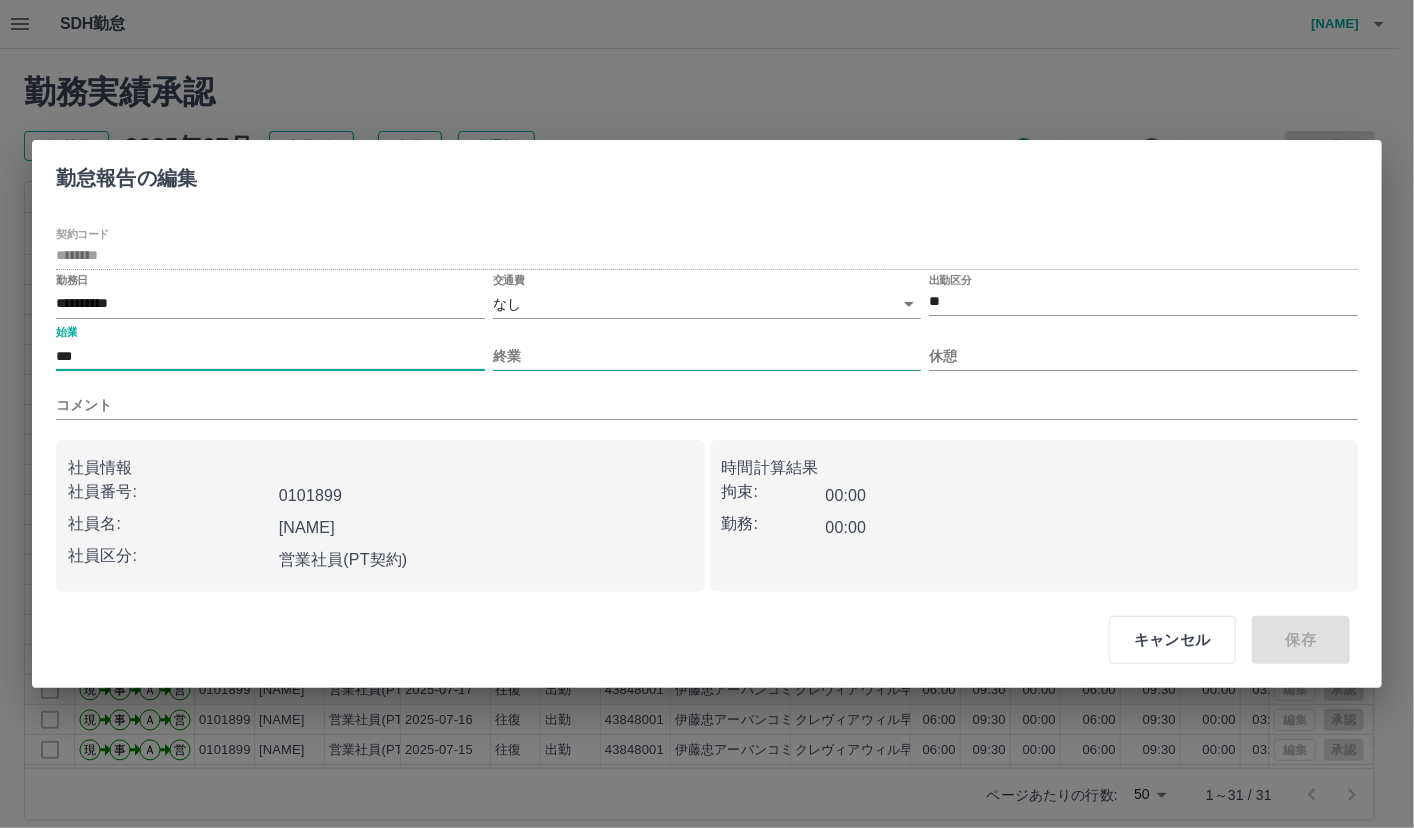 type on "***" 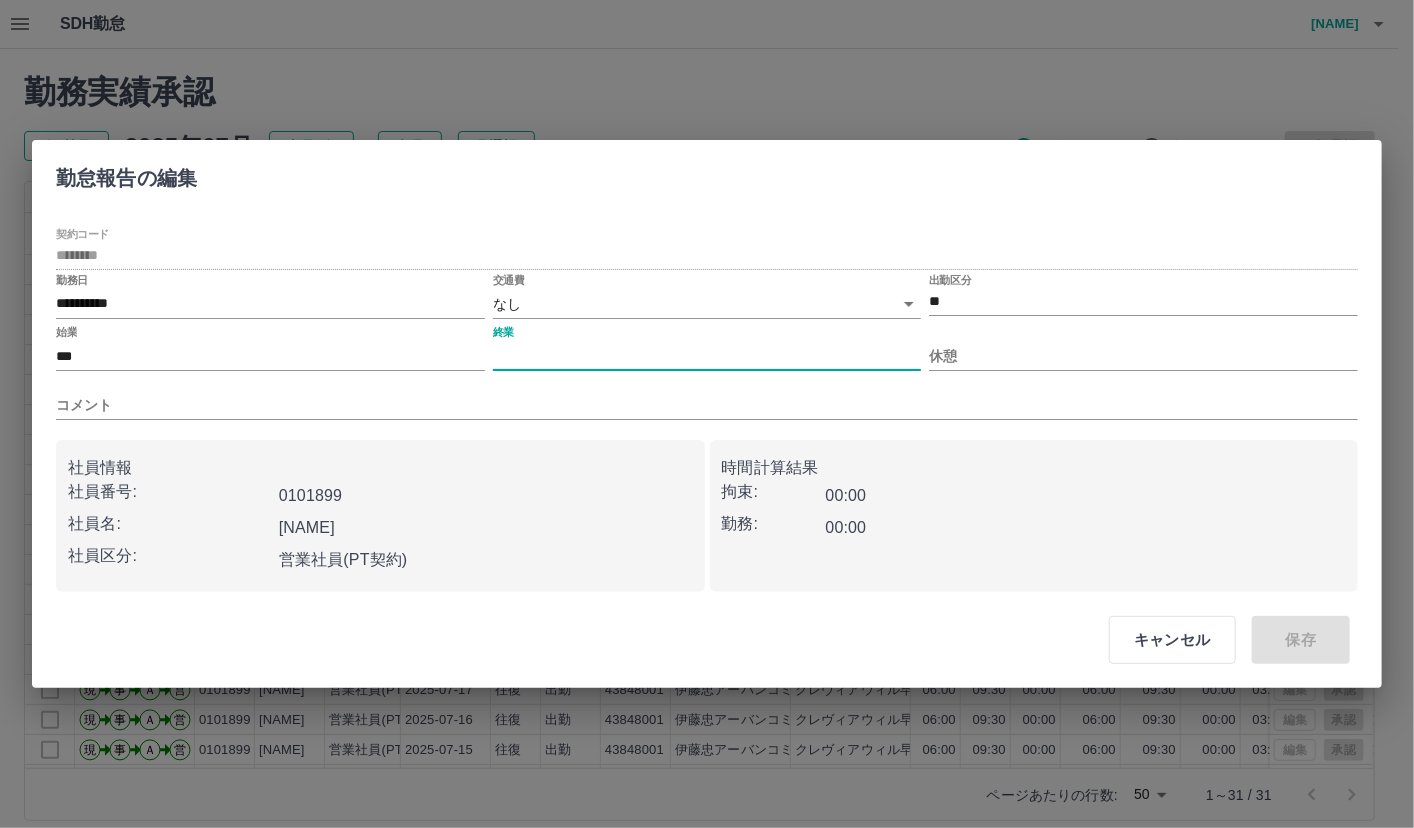 click on "終業" at bounding box center (707, 356) 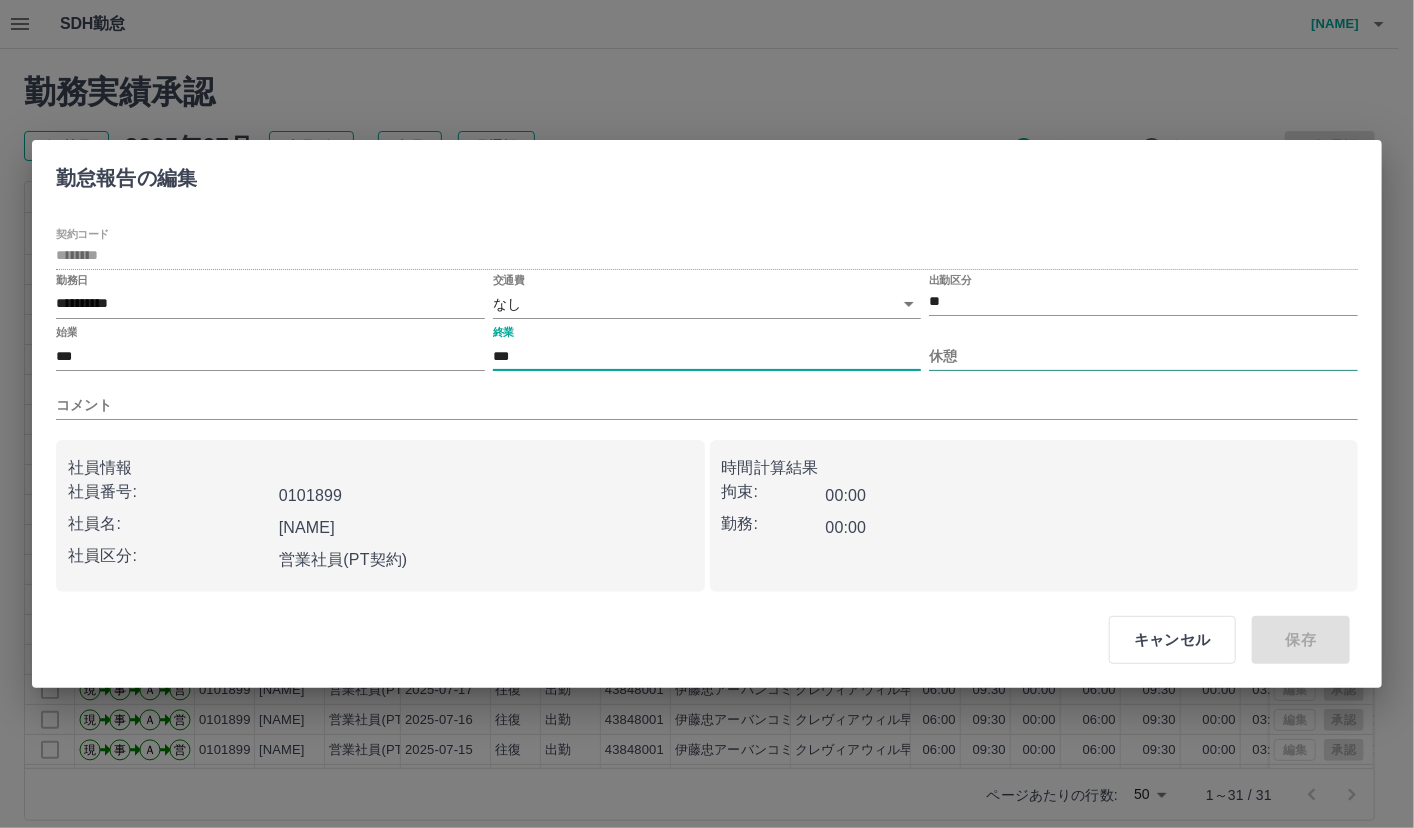 type on "***" 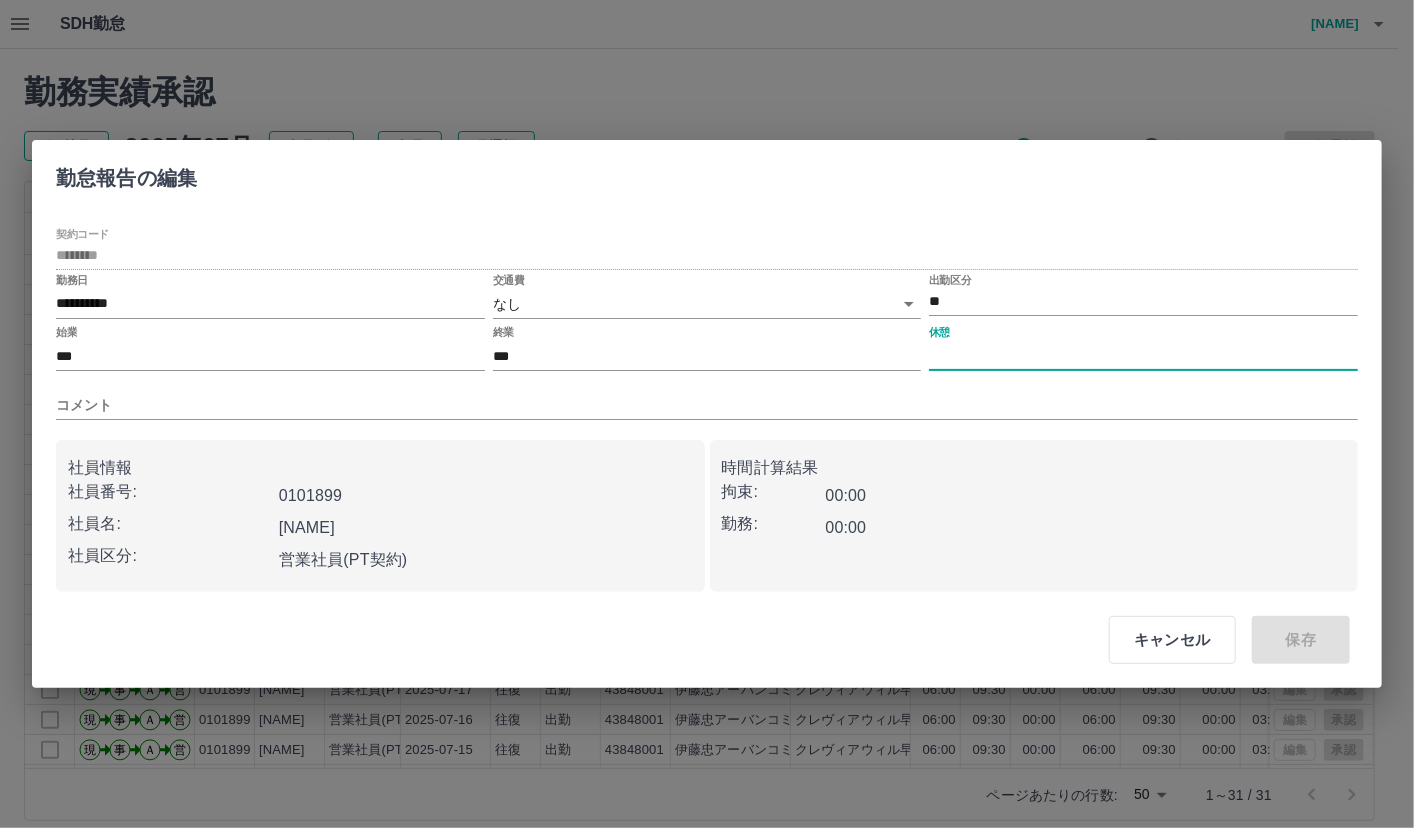 click on "休憩" at bounding box center [1143, 356] 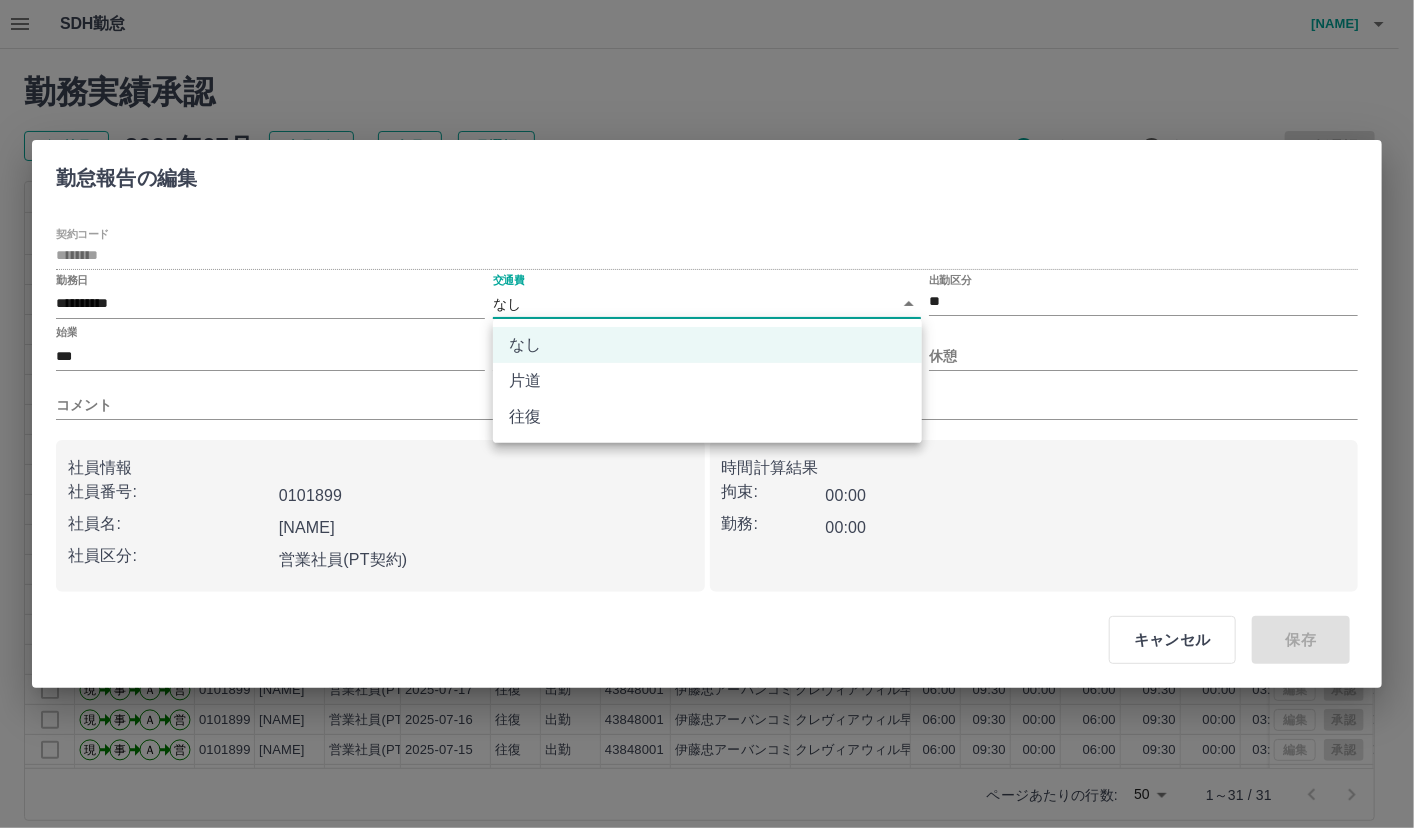 click on "SDH勤怠 井上　雅 勤務実績承認 前月 2025年07月 次月 今月 月選択 承認モード 削除モード 一括承認 列一覧 1 フィルター 行間隔 エクスポート 承認フロー 社員番号 社員名 社員区分 勤務日 交通費 勤務区分 契約コード 契約名 現場名 始業 終業 休憩 所定開始 所定終業 所定休憩 拘束 勤務 遅刻等 コメント ステータス 承認 現 事 Ａ 営 0101899 坂本　道子 営業社員(PT契約) 2025-07-31  -  休日 43848001 伊藤忠アーバンコミュニティ株式会社 クレヴィアウィル早稲田寮 - - - - - - 00:00 00:00 00:00 現場責任者承認待 現 事 Ａ 営 0101899 坂本　道子 営業社員(PT契約) 2025-07-30  -  休日 43848001 伊藤忠アーバンコミュニティ株式会社 クレヴィアウィル早稲田寮 - - - - - - 00:00 00:00 00:00 現場責任者承認待 現 事 Ａ 営 0101899 坂本　道子 営業社員(PT契約) 2025-07-29  -  休日 43848001 - - - - - - 00:00 00:00 -" at bounding box center [707, 422] 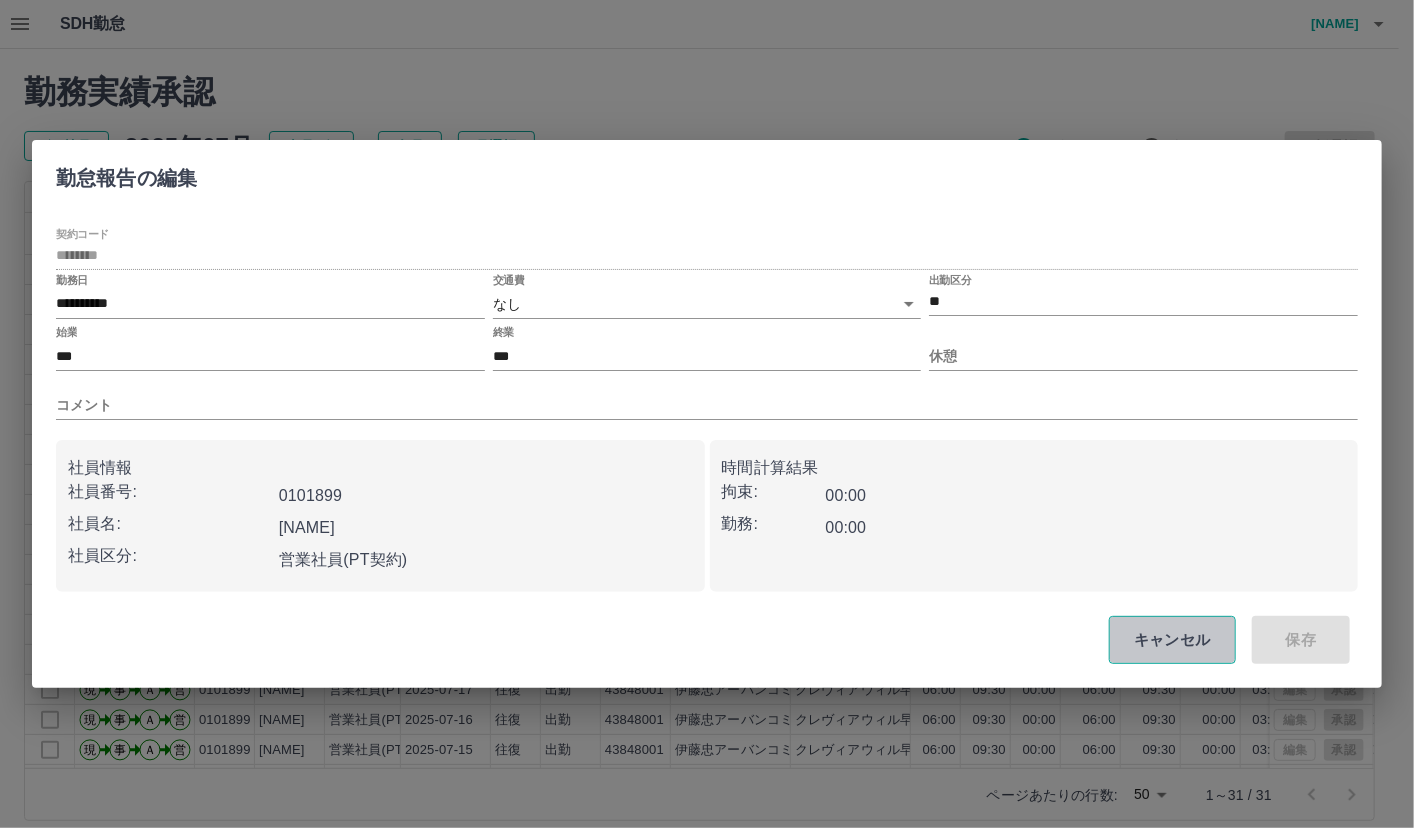 click on "キャンセル" at bounding box center [1172, 640] 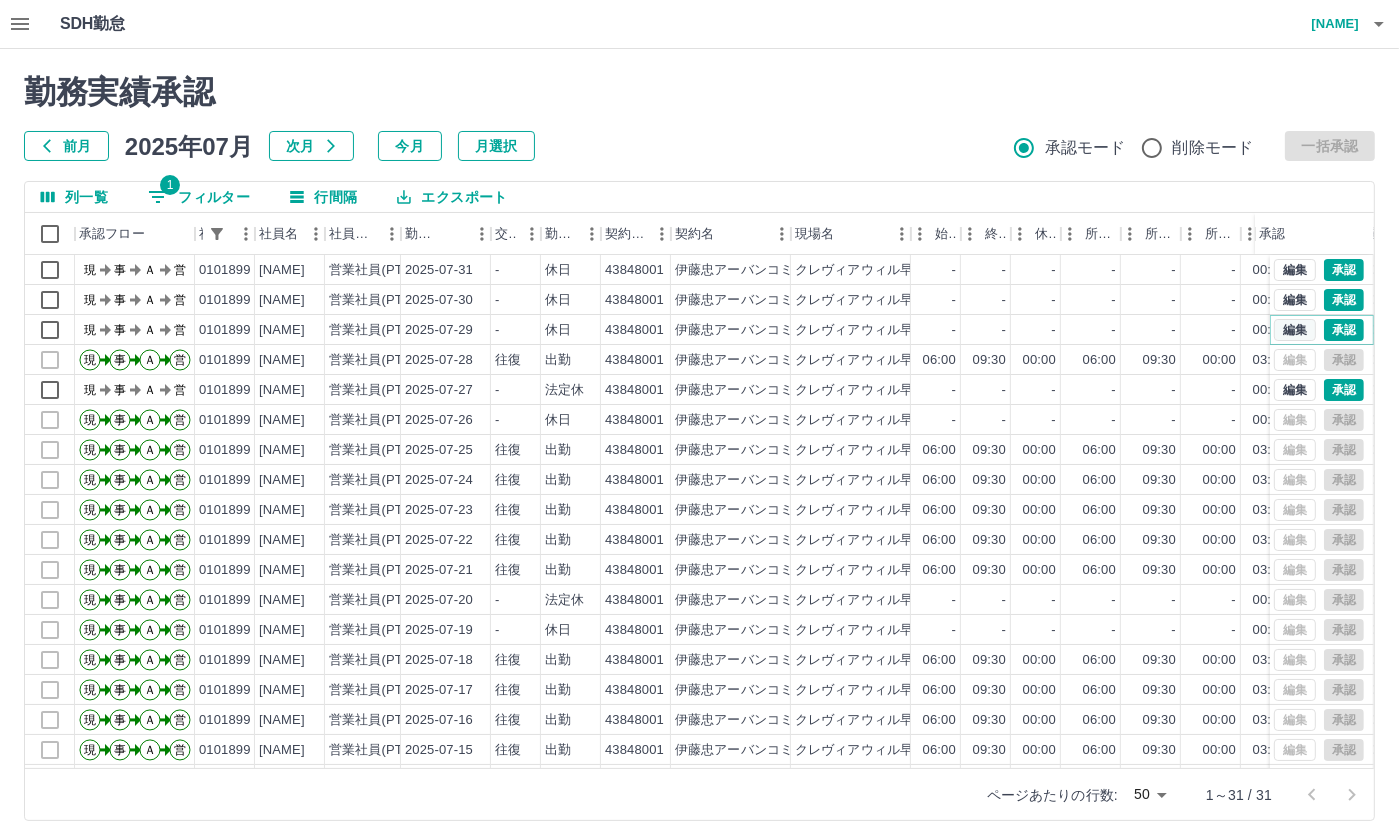 click on "編集" at bounding box center [1295, 330] 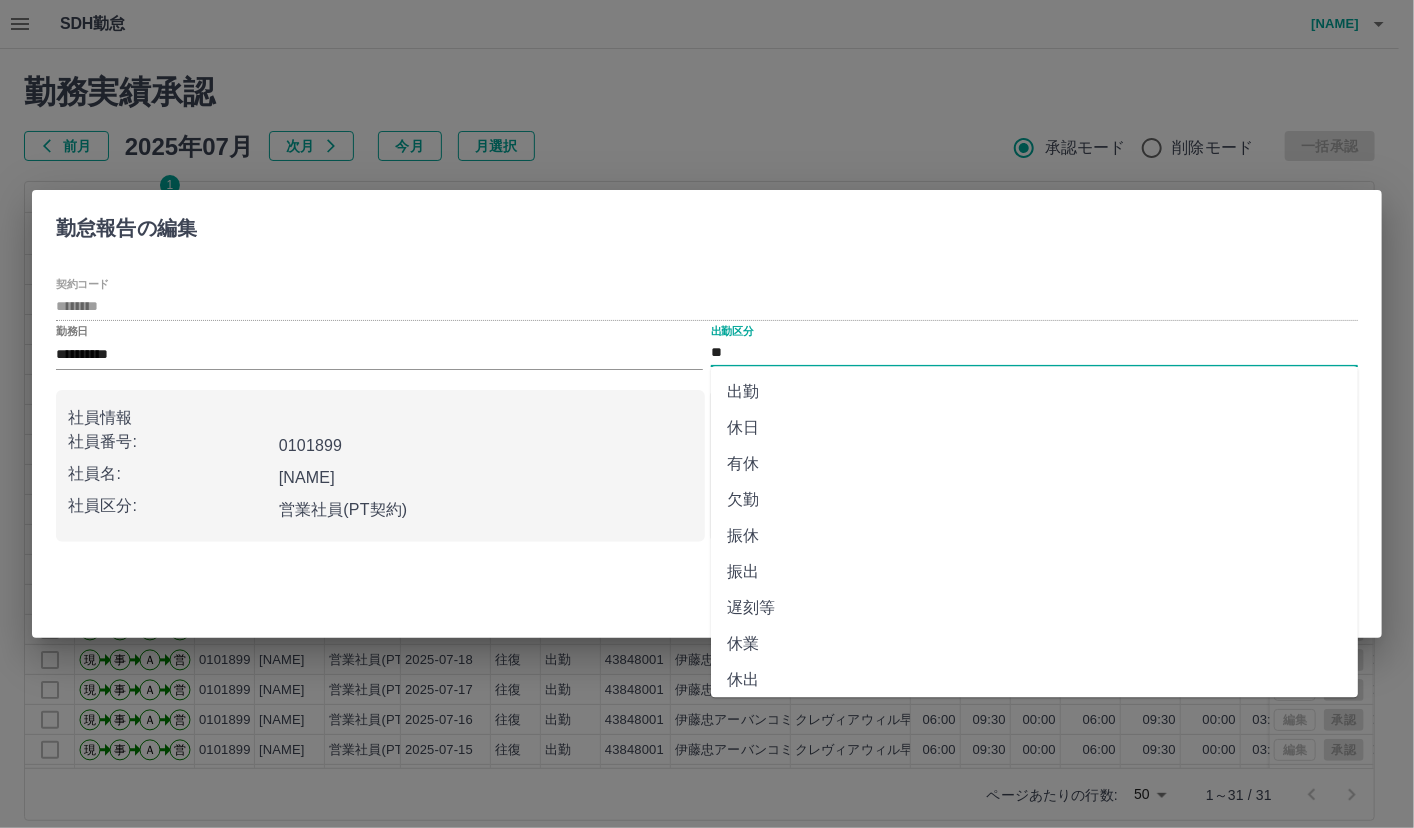 click on "**" at bounding box center (1034, 353) 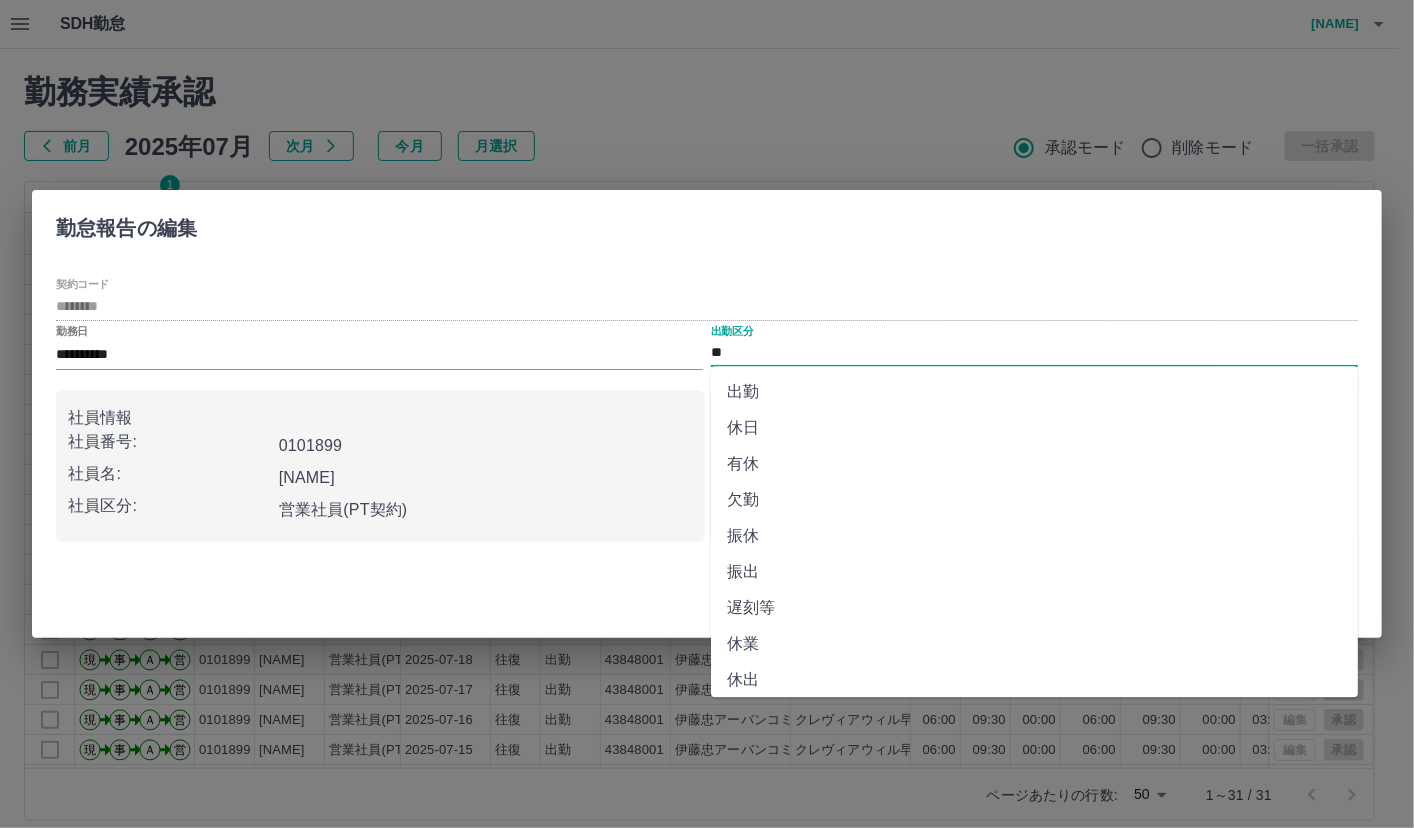 drag, startPoint x: 729, startPoint y: 345, endPoint x: 753, endPoint y: 402, distance: 61.846584 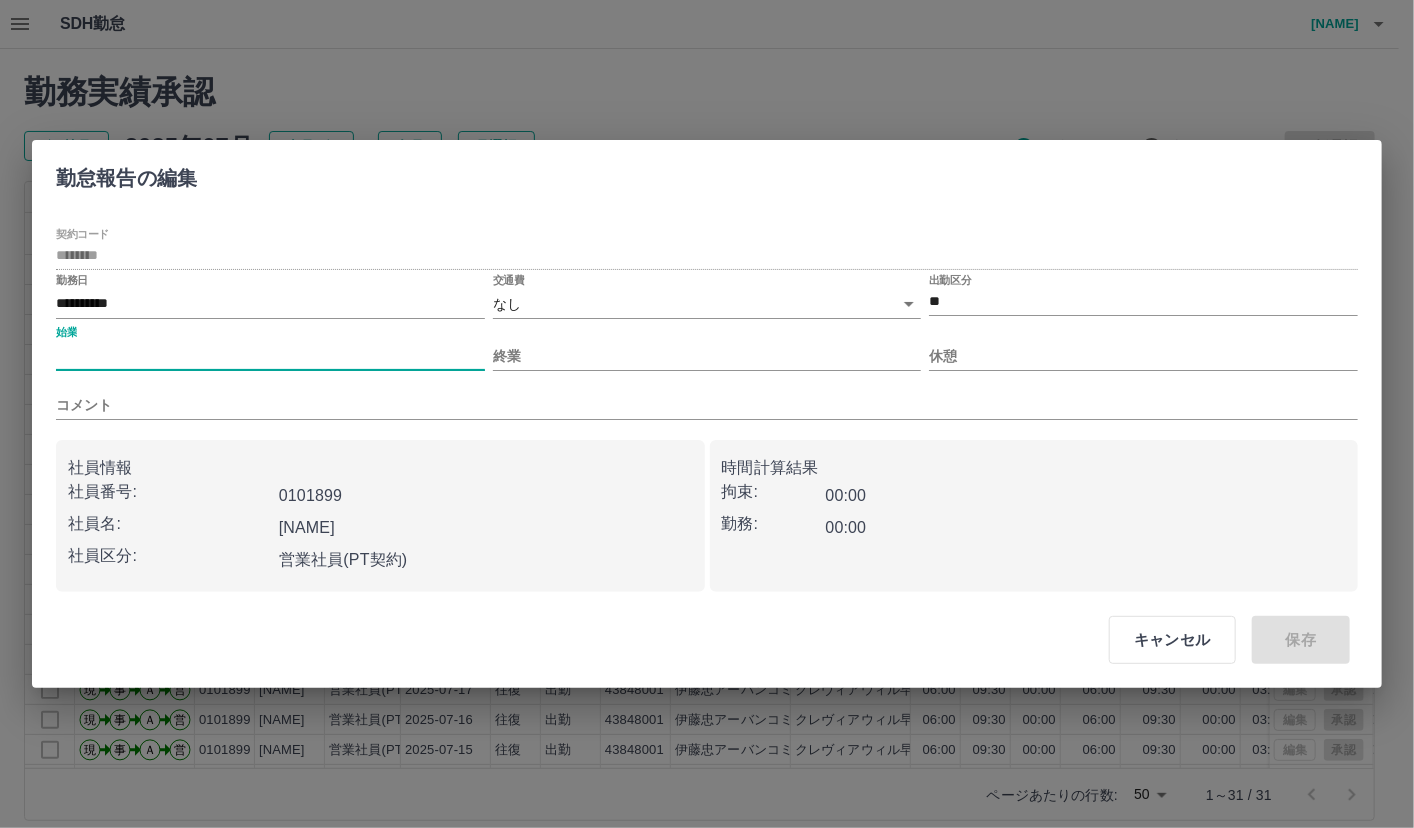 click on "始業" at bounding box center [270, 356] 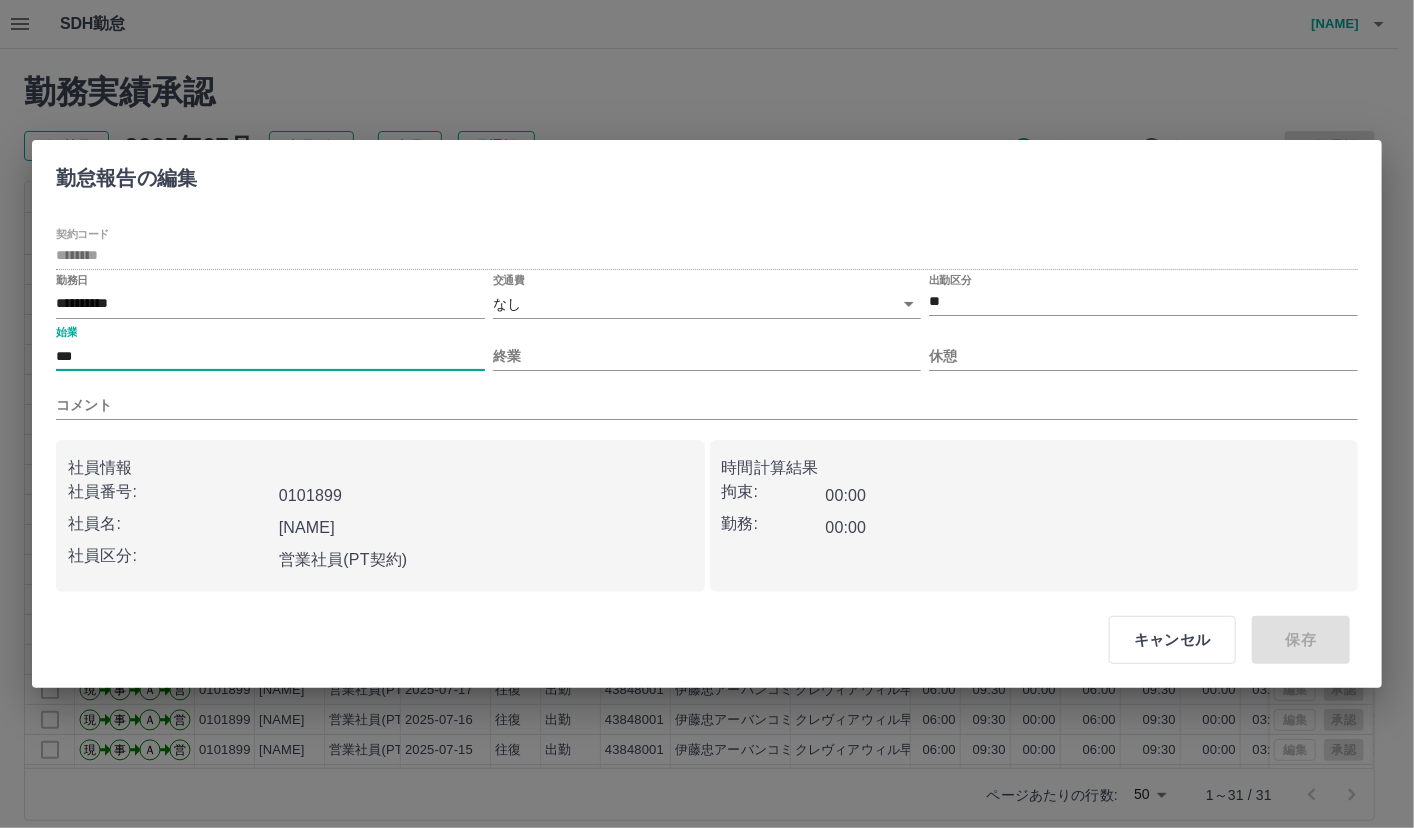 type on "***" 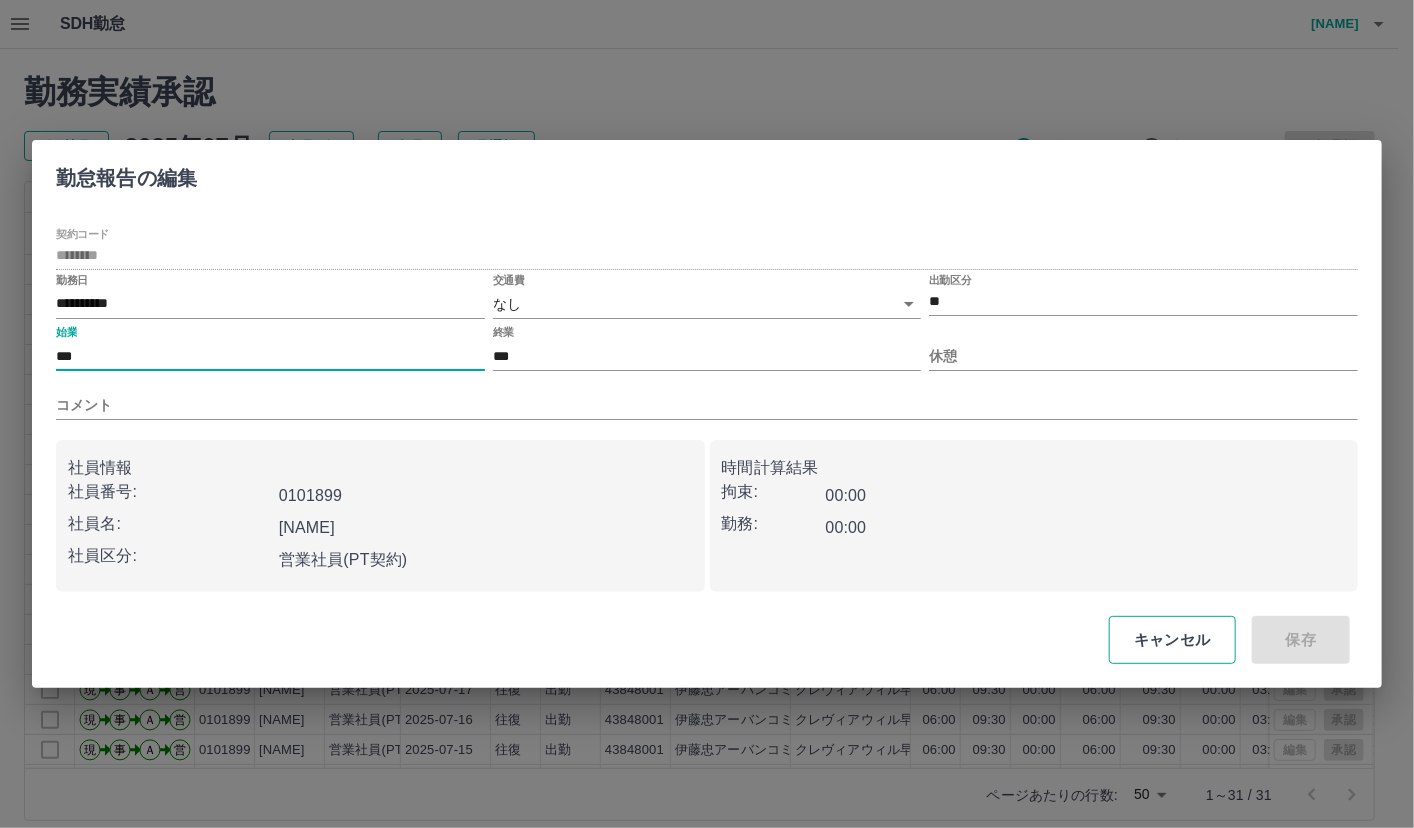 click on "キャンセル" at bounding box center [1172, 640] 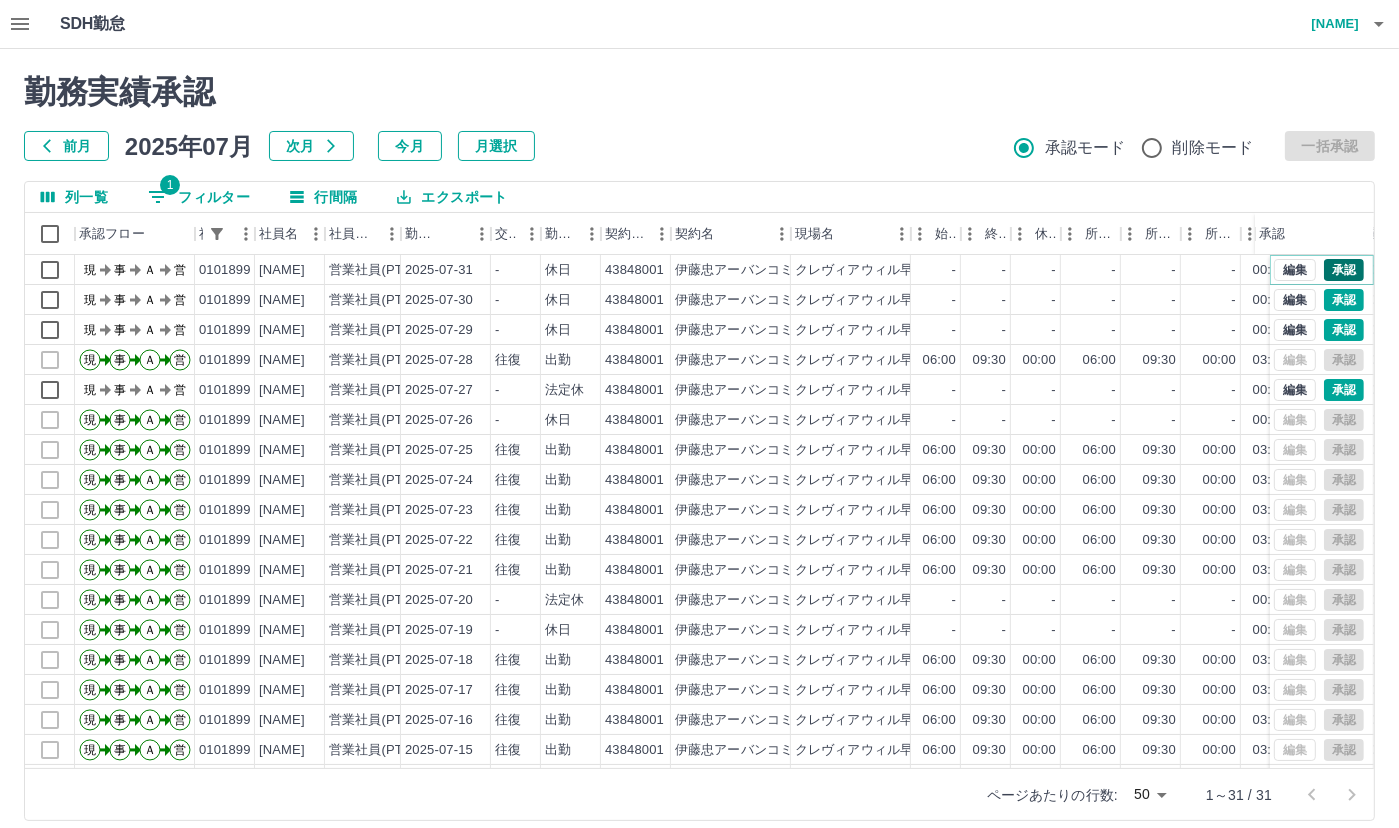 click on "承認" at bounding box center [1344, 270] 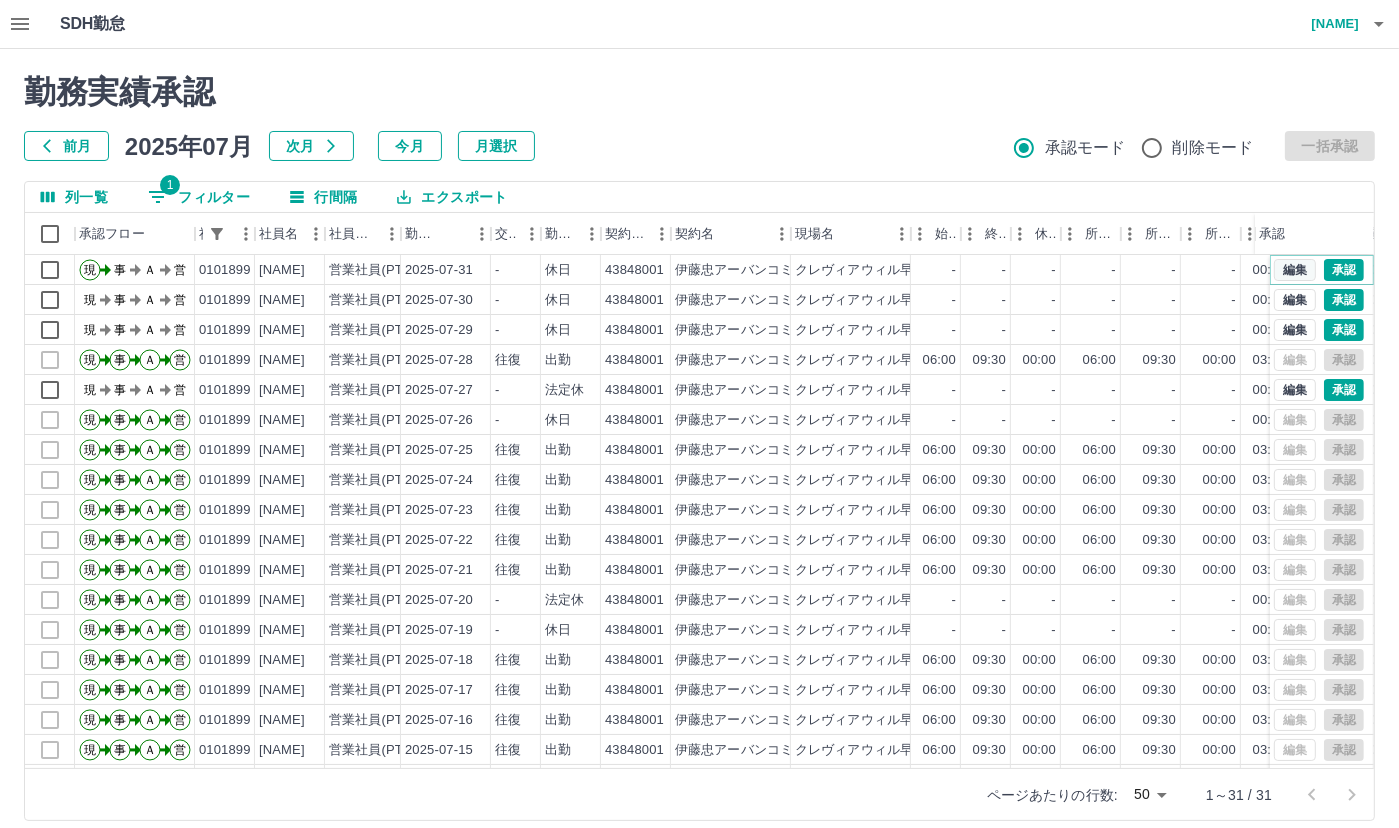 click on "編集" at bounding box center [1295, 270] 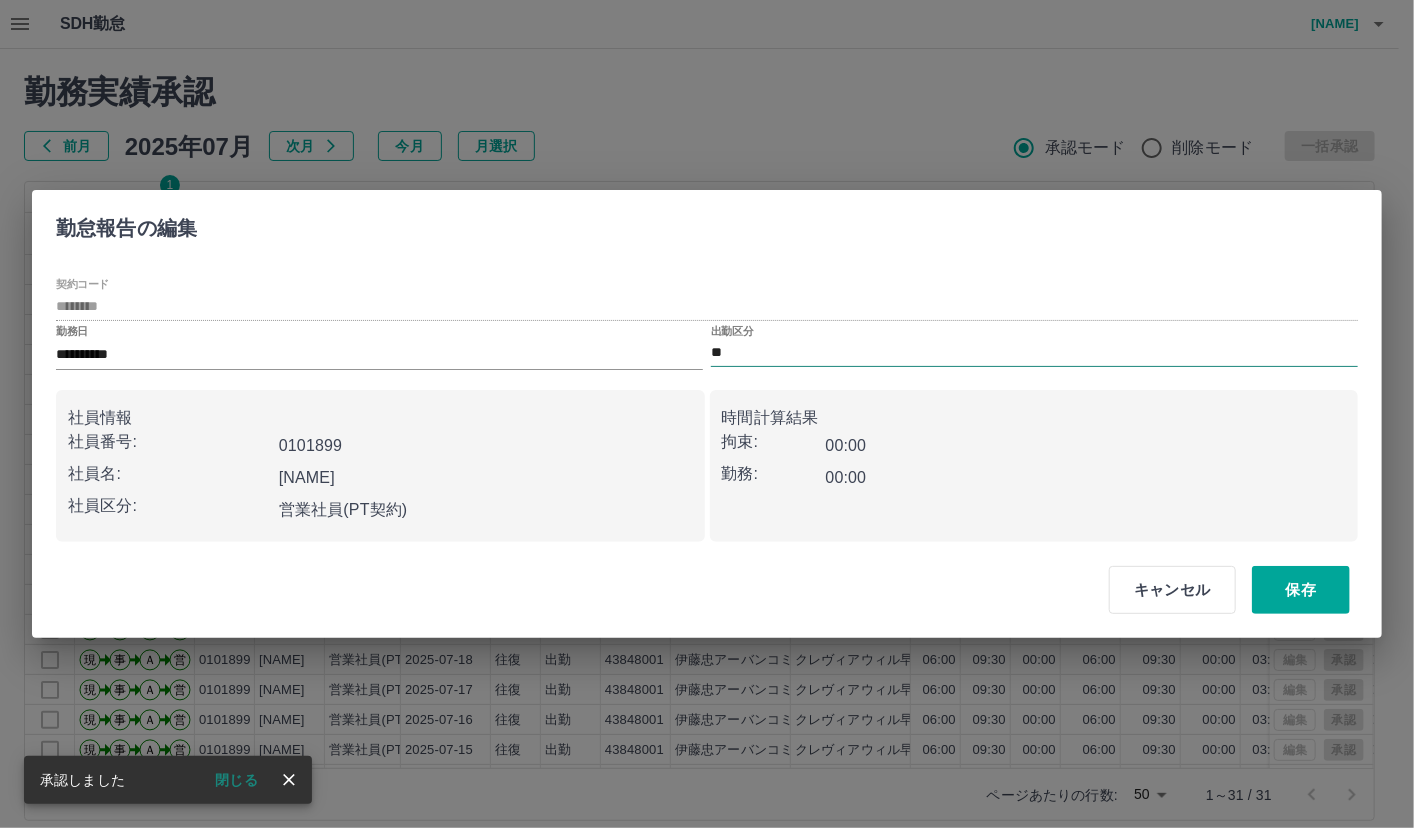 click on "**" at bounding box center [1034, 353] 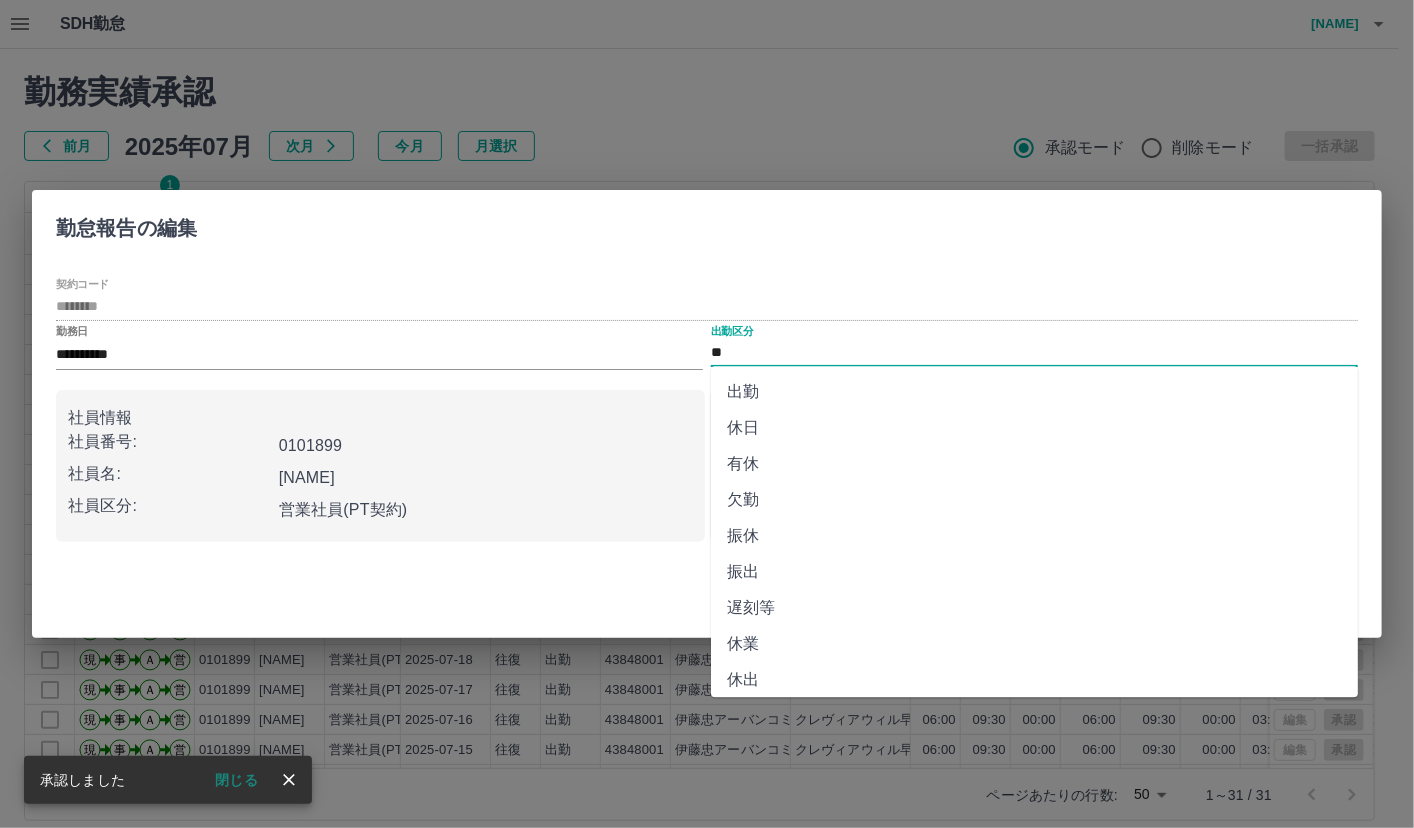 drag, startPoint x: 932, startPoint y: 356, endPoint x: 788, endPoint y: 406, distance: 152.4336 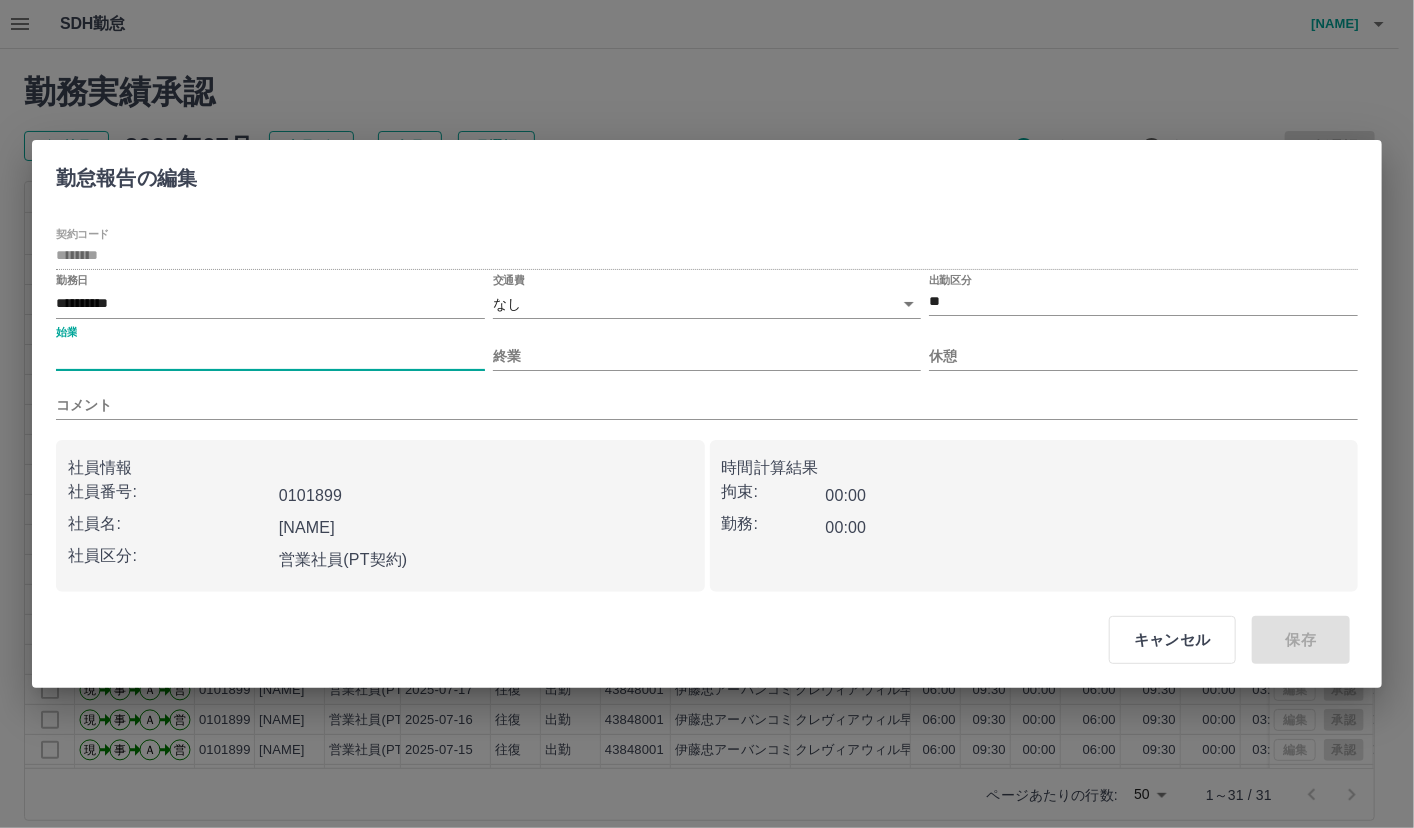 click on "始業" at bounding box center [270, 356] 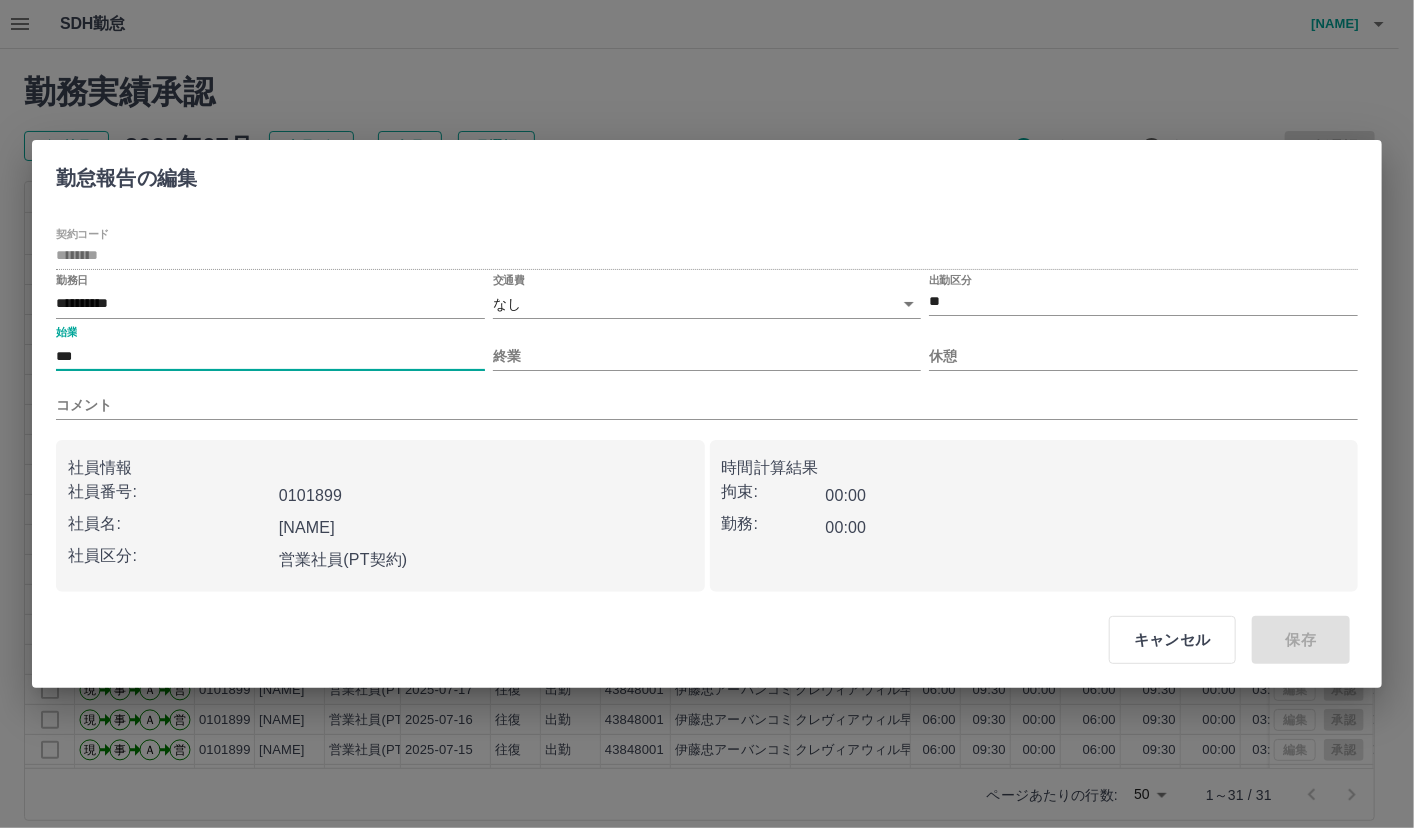 type on "***" 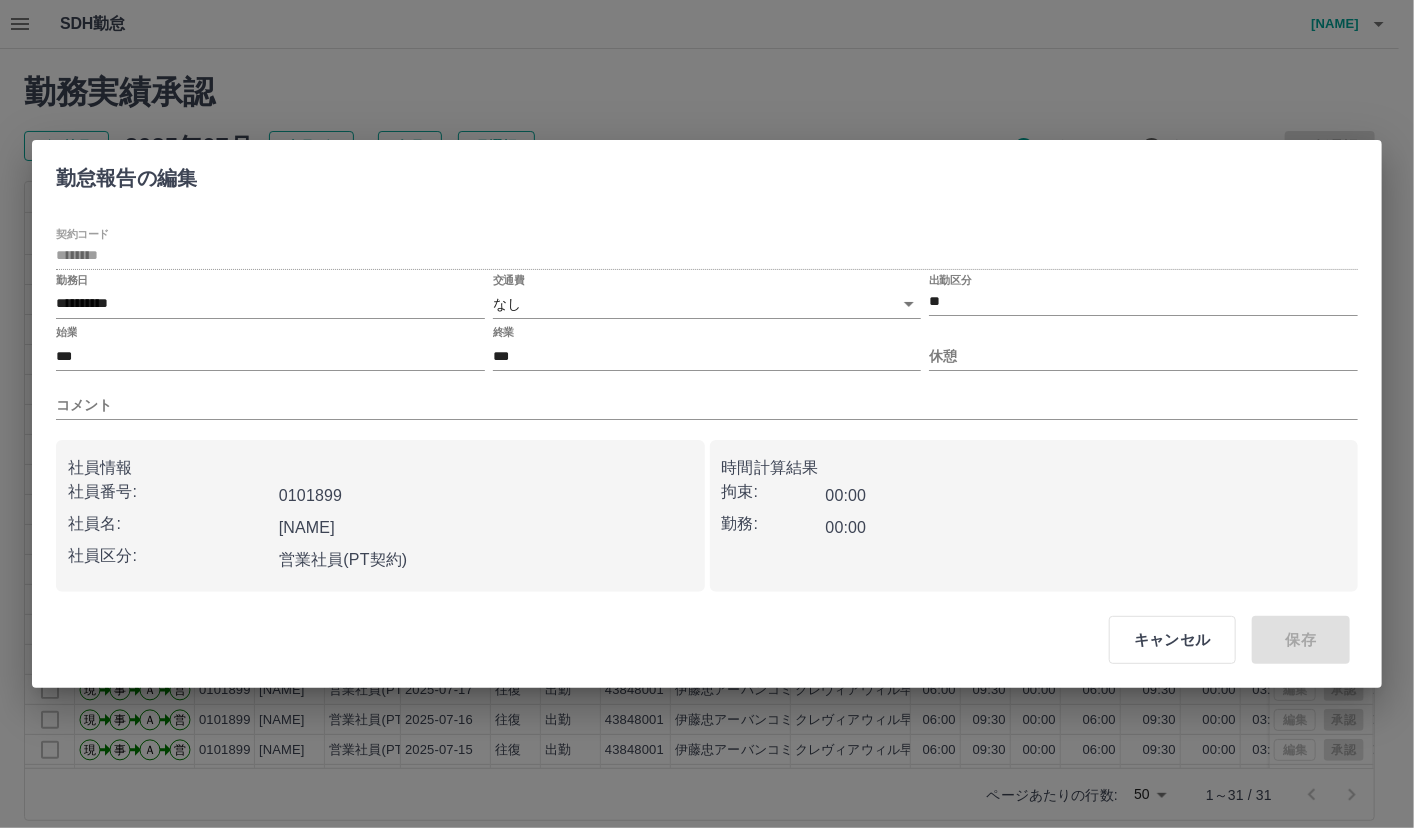 click on "キャンセル 保存" at bounding box center [707, 640] 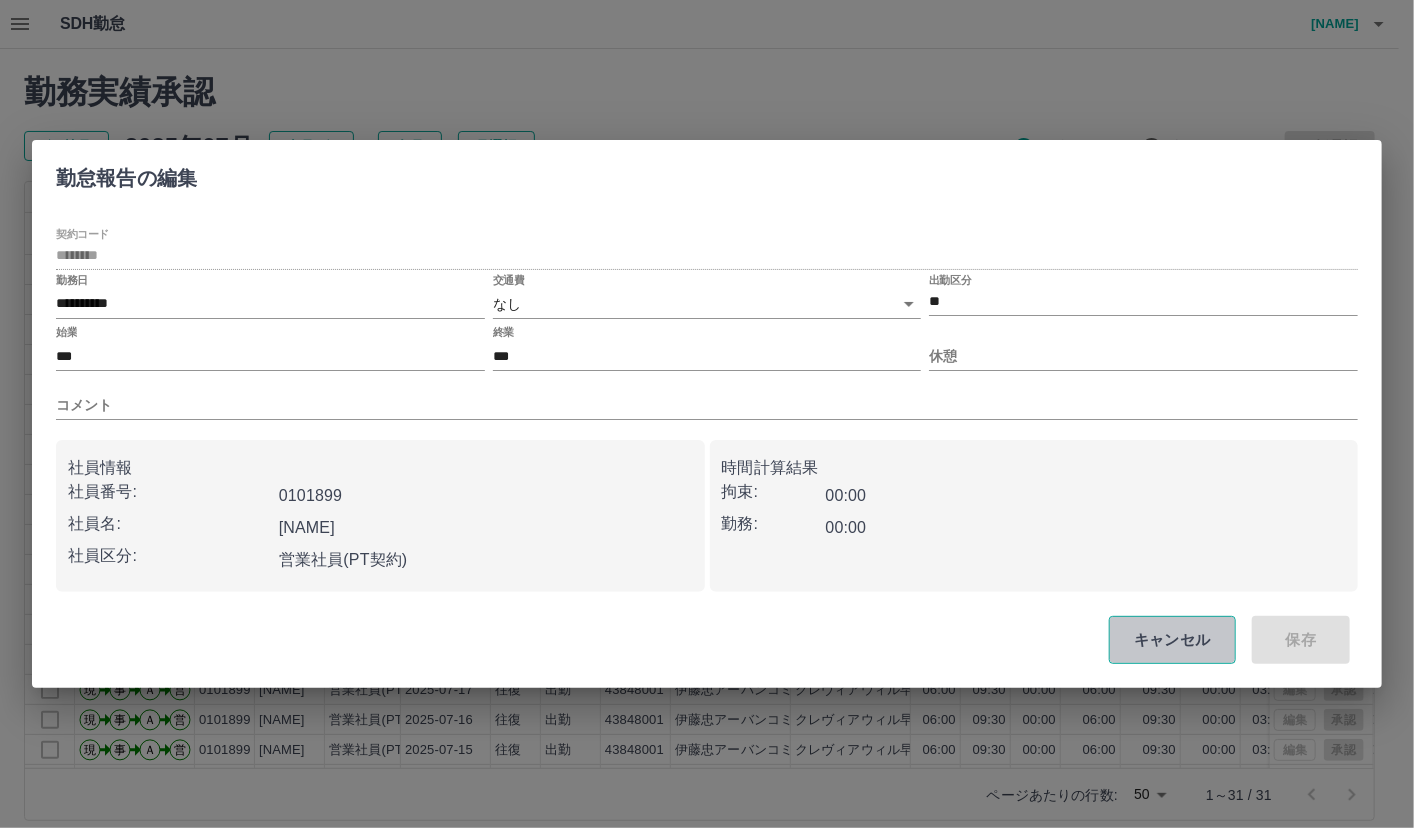 click on "キャンセル" at bounding box center [1172, 640] 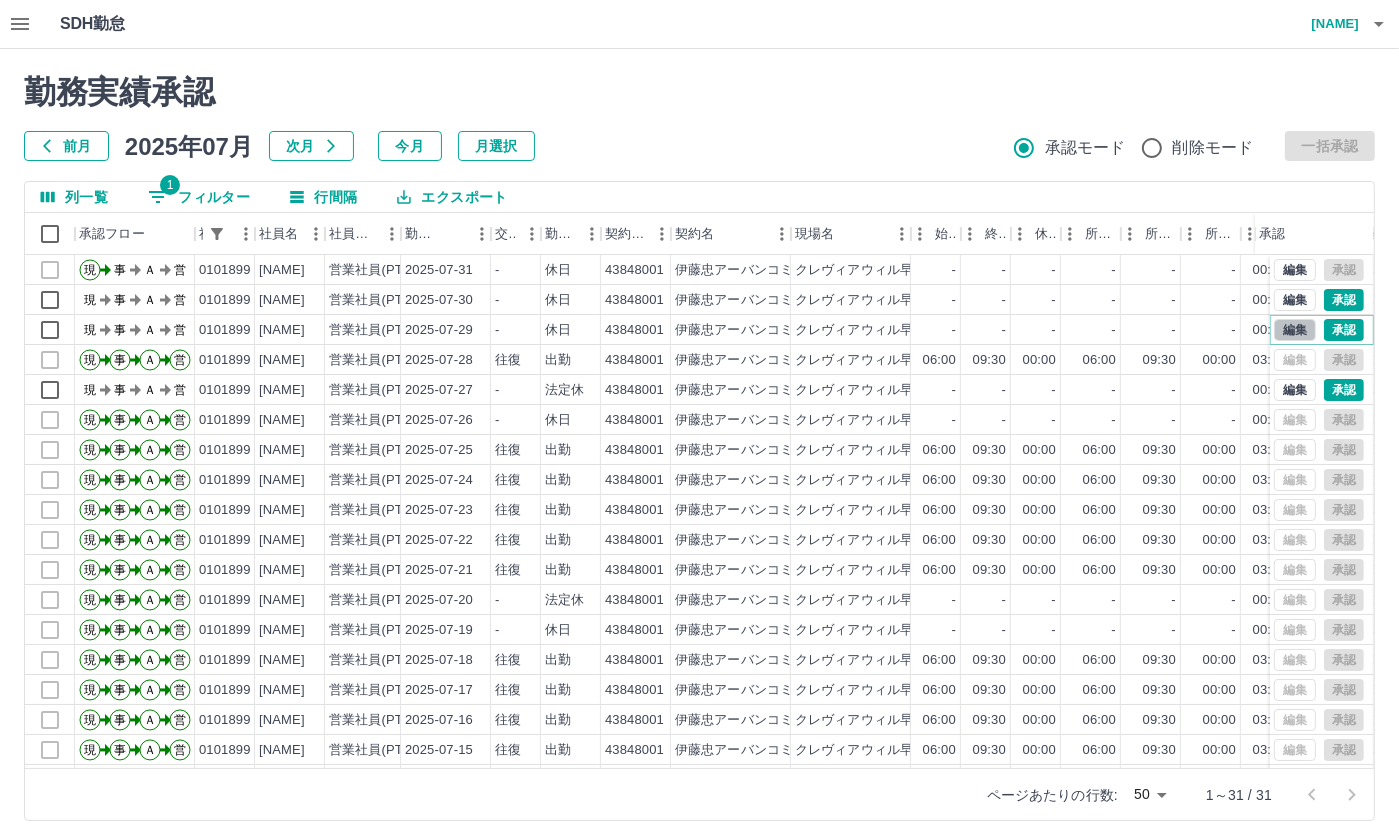 click on "編集" at bounding box center [1295, 330] 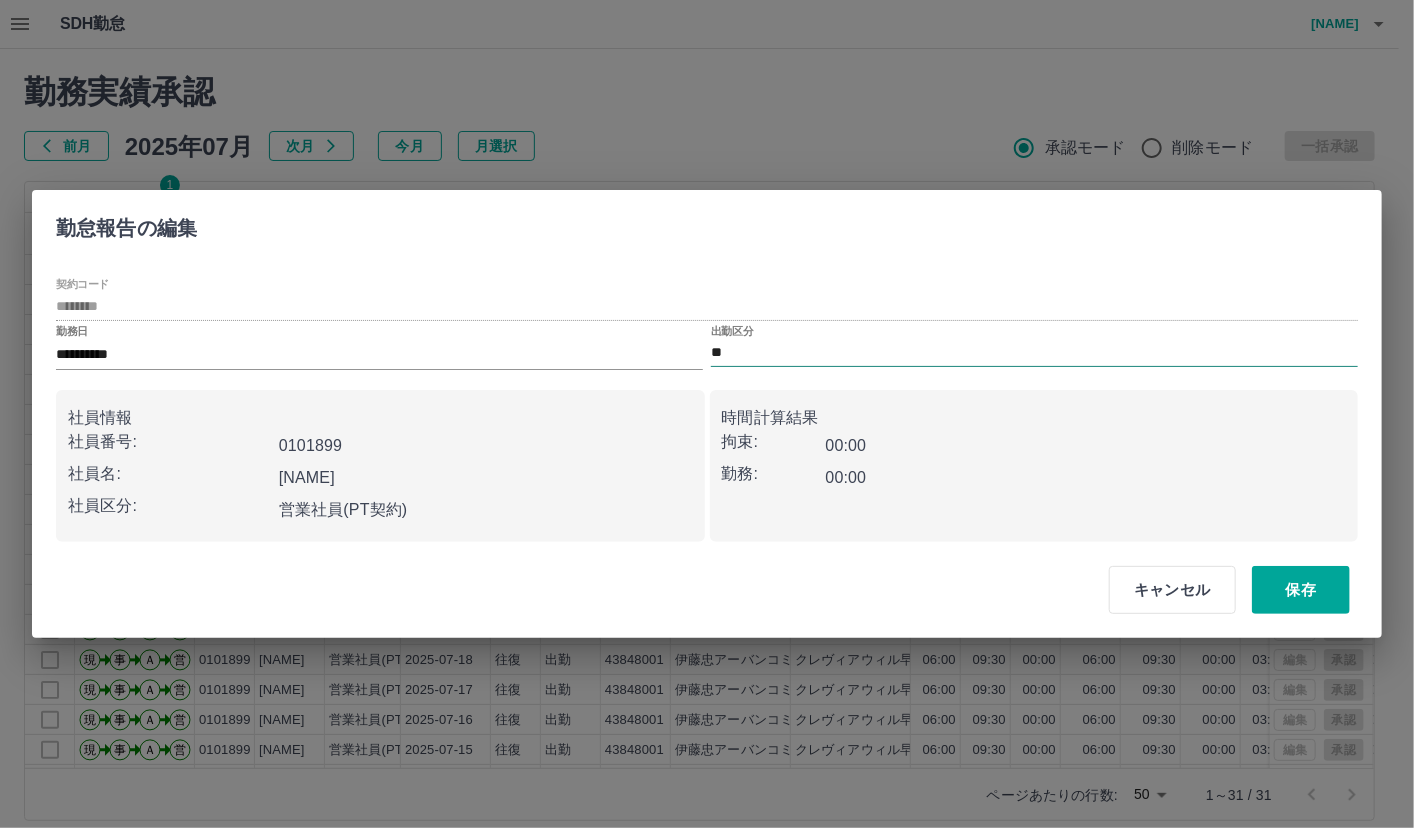 click on "**" at bounding box center (1034, 353) 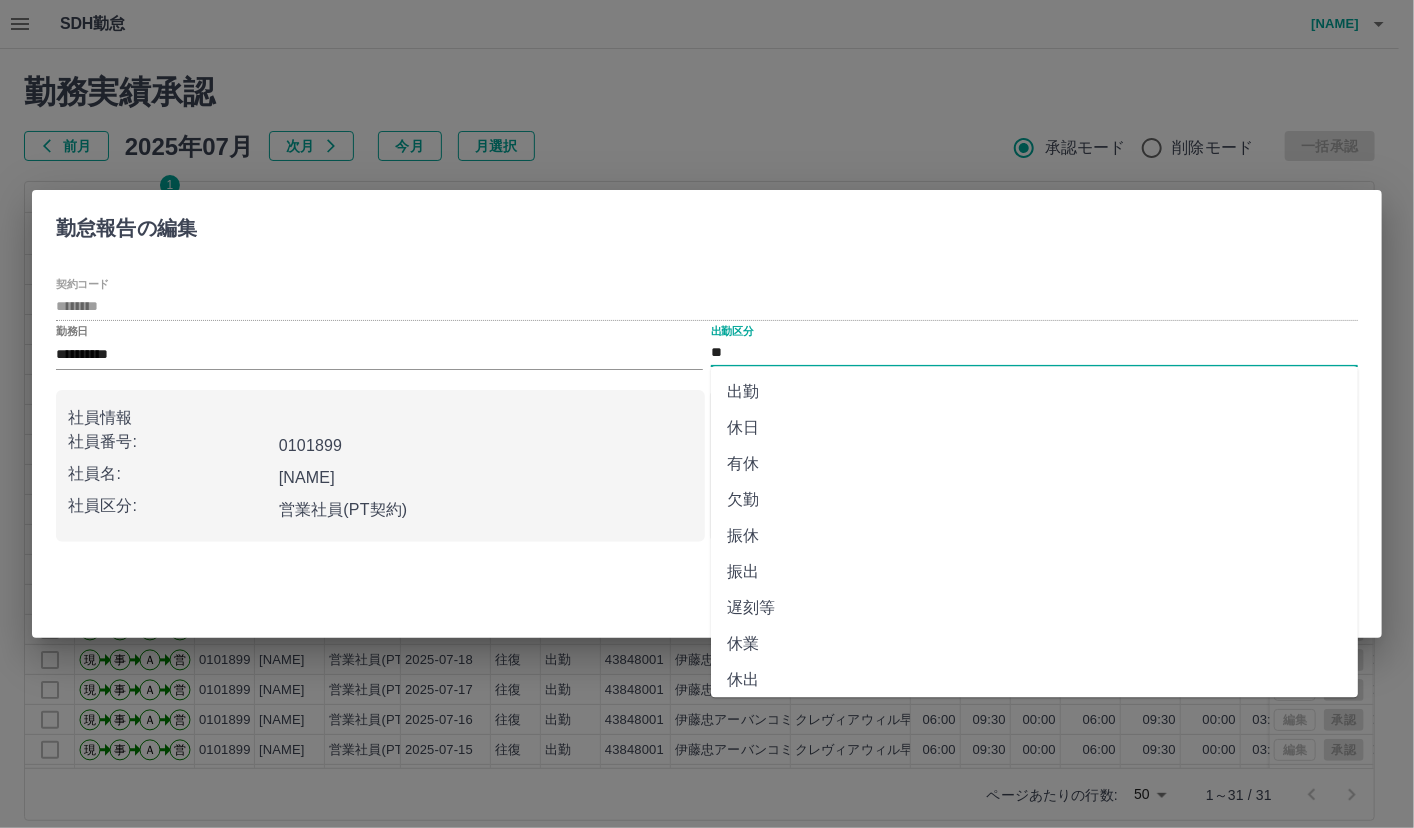drag, startPoint x: 724, startPoint y: 351, endPoint x: 757, endPoint y: 399, distance: 58.249462 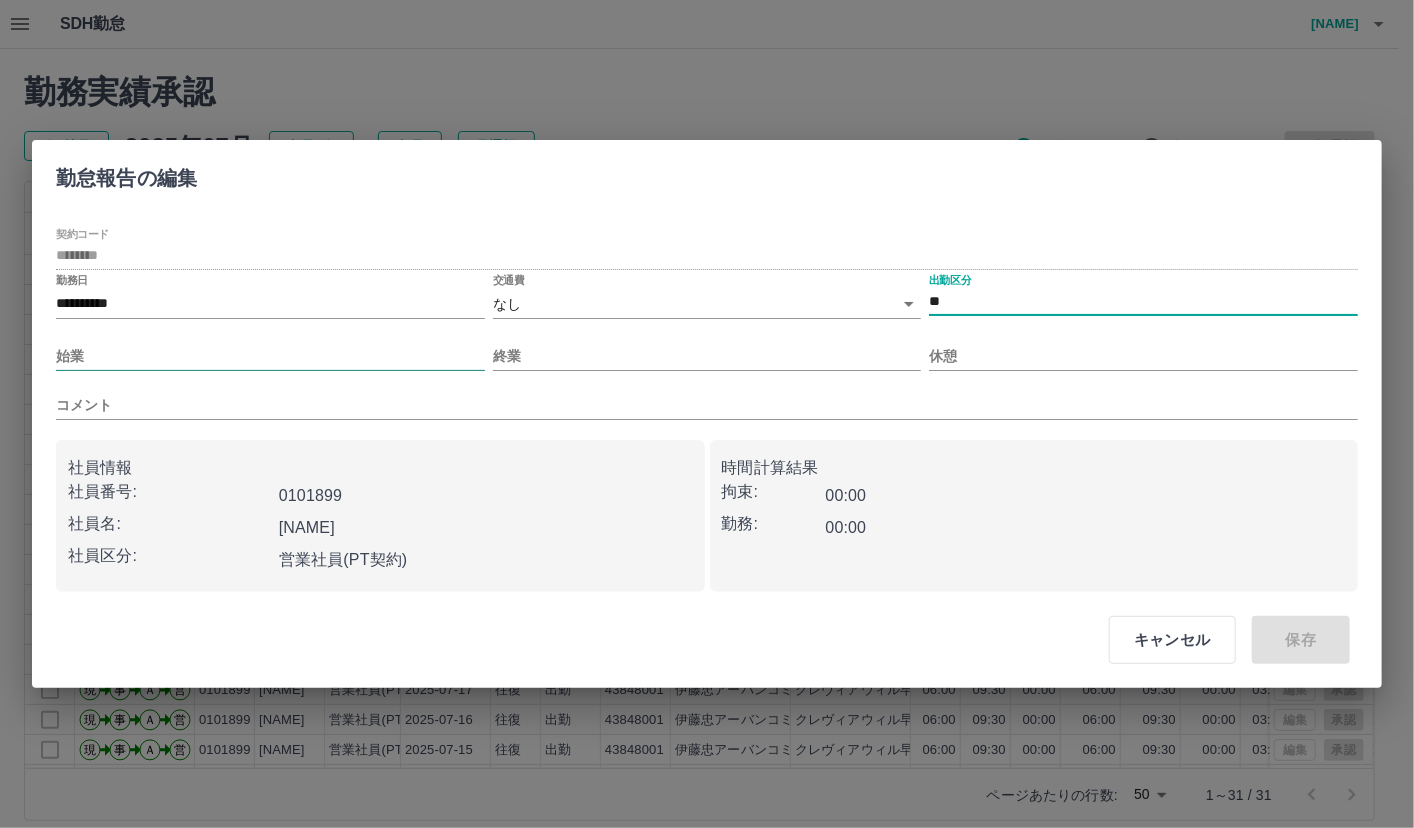 click on "始業" at bounding box center [270, 356] 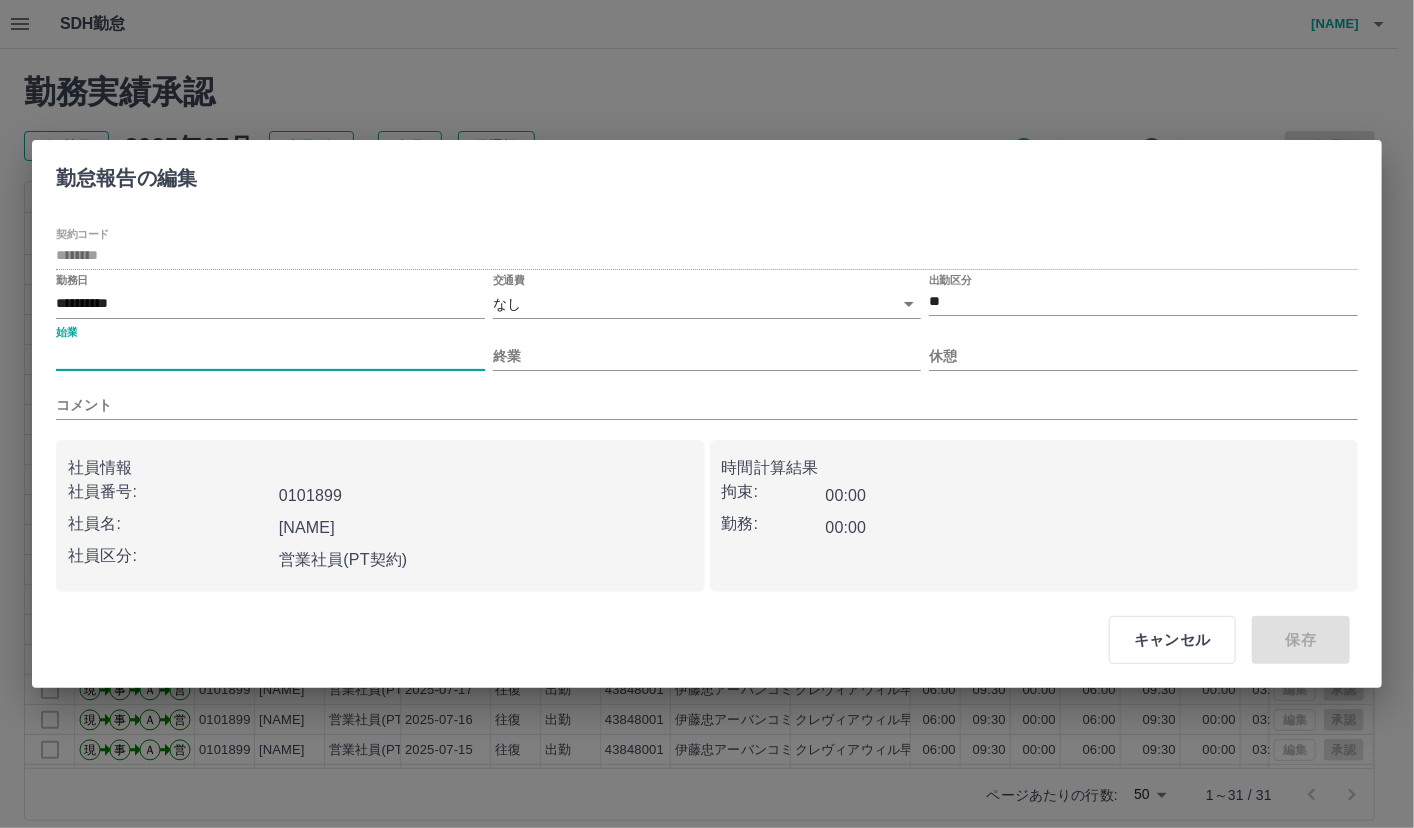 type on "***" 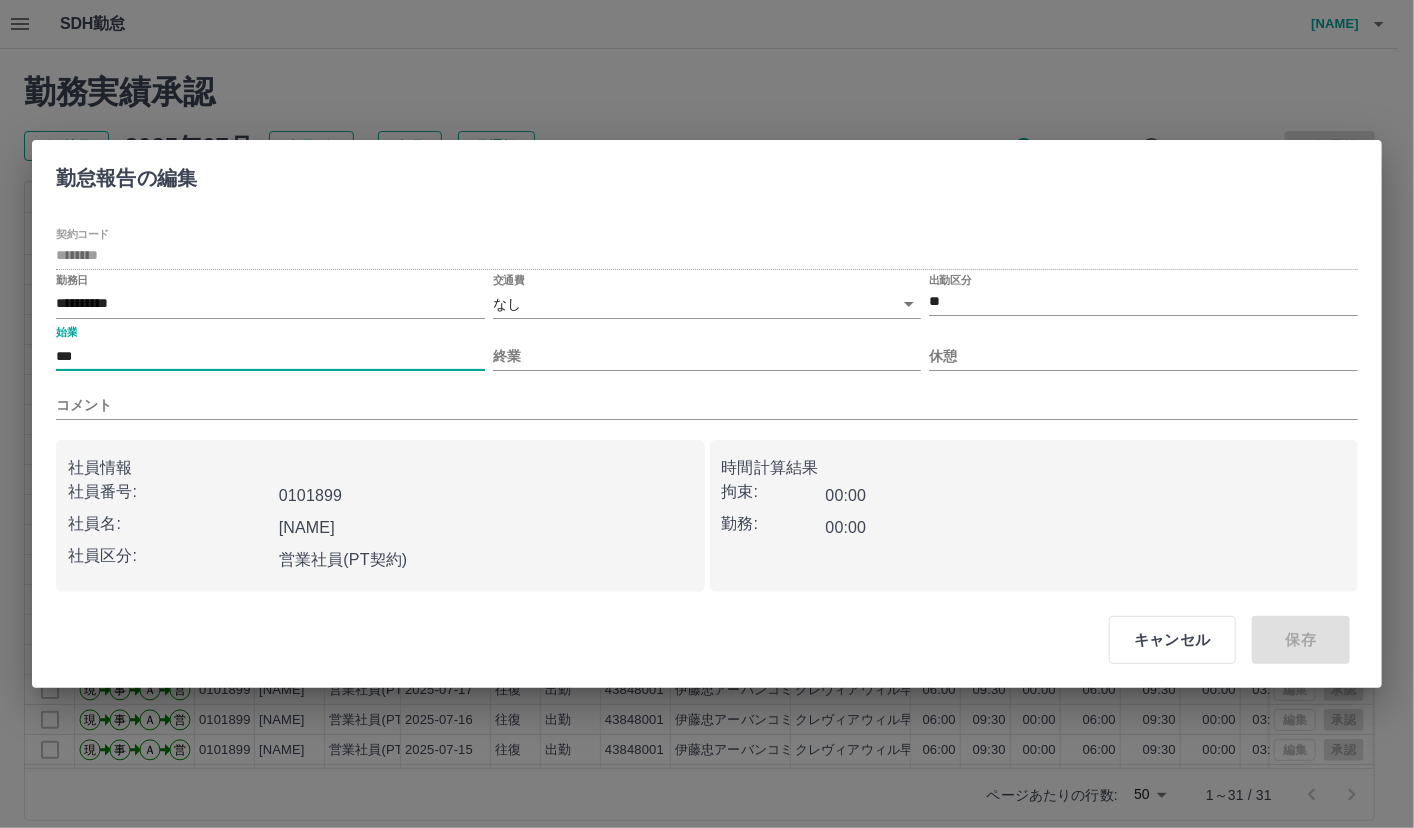 type on "***" 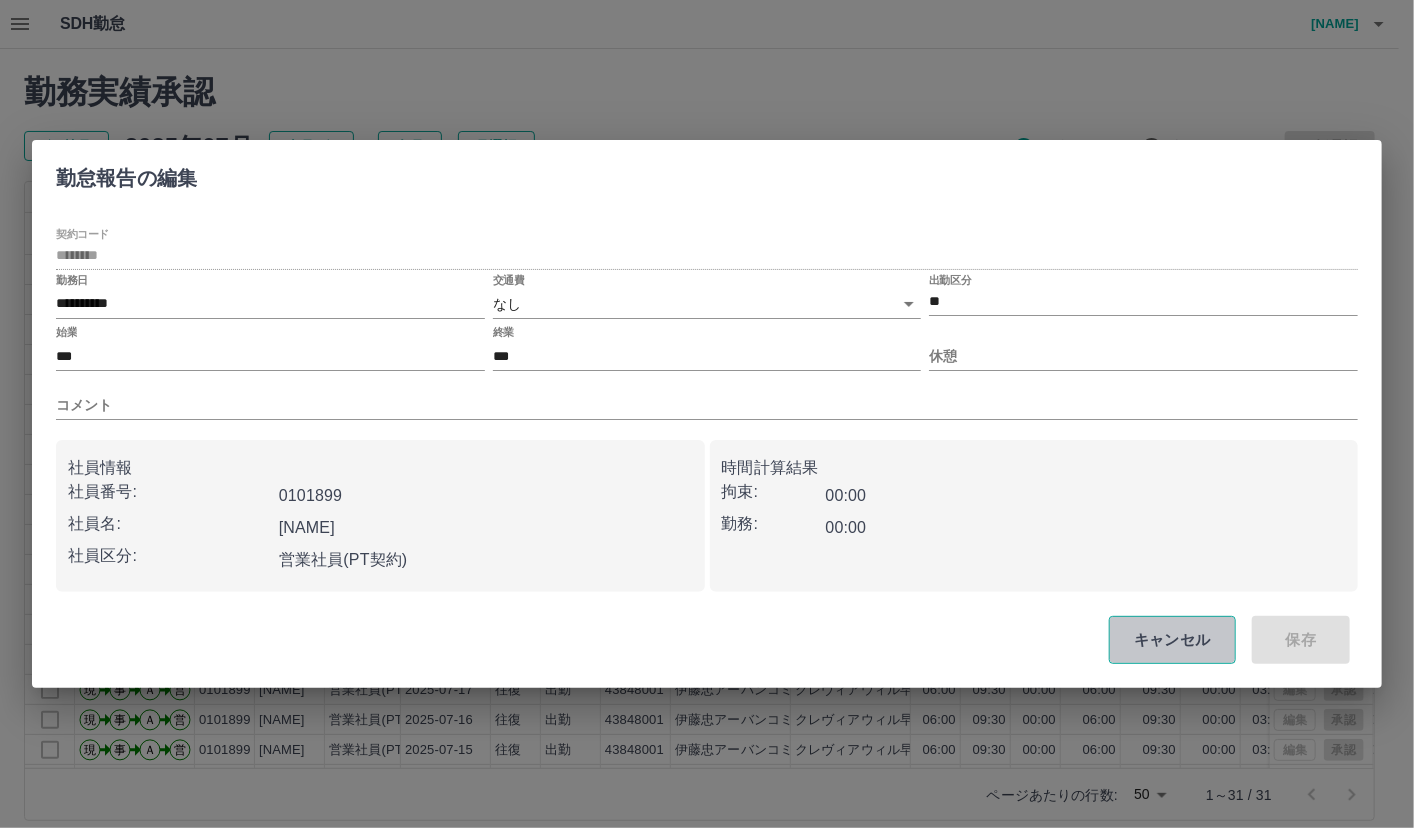 click on "キャンセル" at bounding box center (1172, 640) 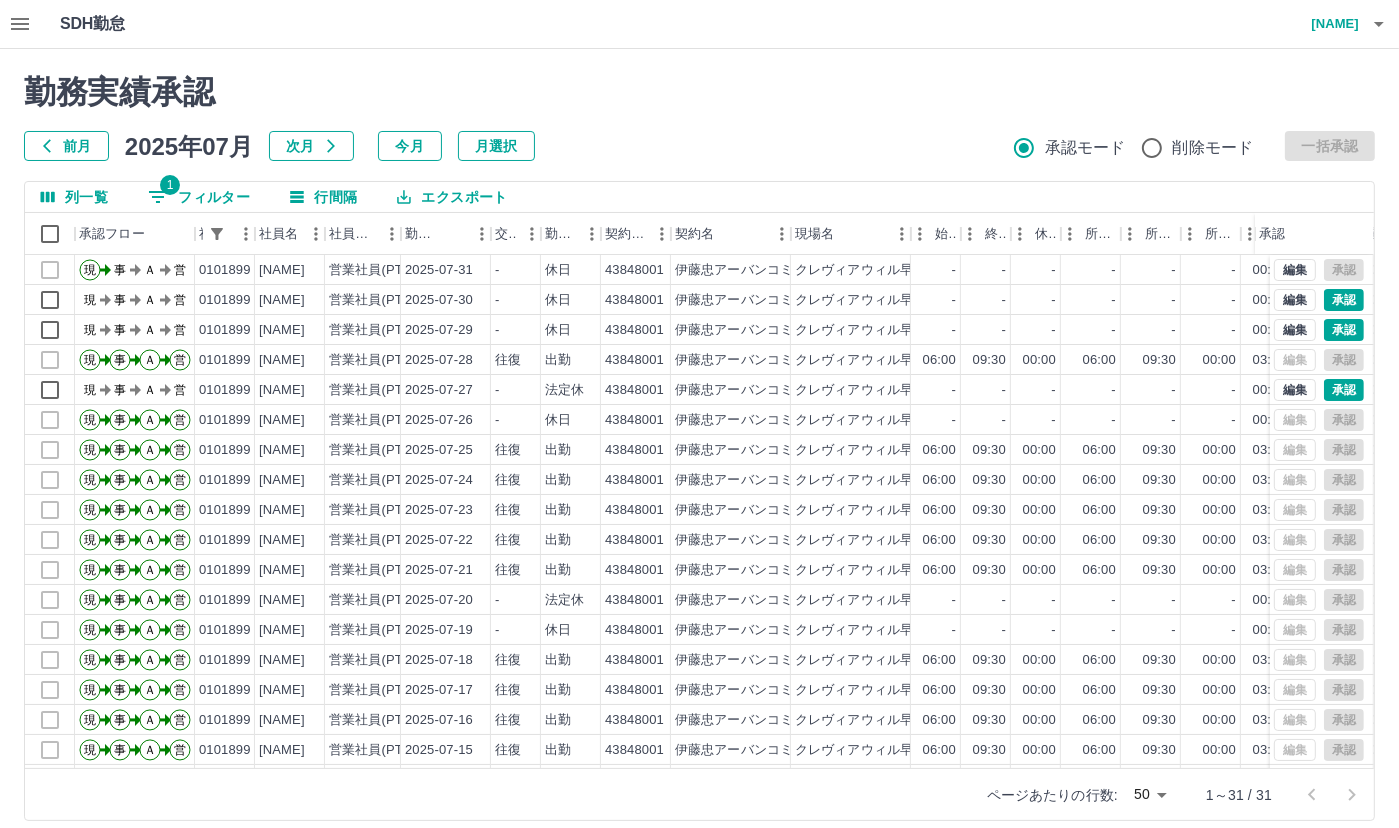 click on "勤務実績承認 前月 2025年07月 次月 今月 月選択 承認モード 削除モード 一括承認 列一覧 1 フィルター 行間隔 エクスポート 承認フロー 社員番号 社員名 社員区分 勤務日 交通費 勤務区分 契約コード 契約名 現場名 始業 終業 休憩 所定開始 所定終業 所定休憩 拘束 勤務 遅刻等 コメント ステータス 承認 現 事 Ａ 営 0101899 坂本　道子 営業社員(PT契約) 2025-07-31  -  休日 43848001 伊藤忠アーバンコミュニティ株式会社 クレヴィアウィル早稲田寮 - - - - - - 00:00 00:00 00:00 事務担当者承認待 現 事 Ａ 営 0101899 坂本　道子 営業社員(PT契約) 2025-07-30  -  休日 43848001 伊藤忠アーバンコミュニティ株式会社 クレヴィアウィル早稲田寮 - - - - - - 00:00 00:00 00:00 現場責任者承認待 現 事 Ａ 営 0101899 坂本　道子 営業社員(PT契約) 2025-07-29  -  休日 43848001 クレヴィアウィル早稲田寮 - - - - - -" at bounding box center [699, 447] 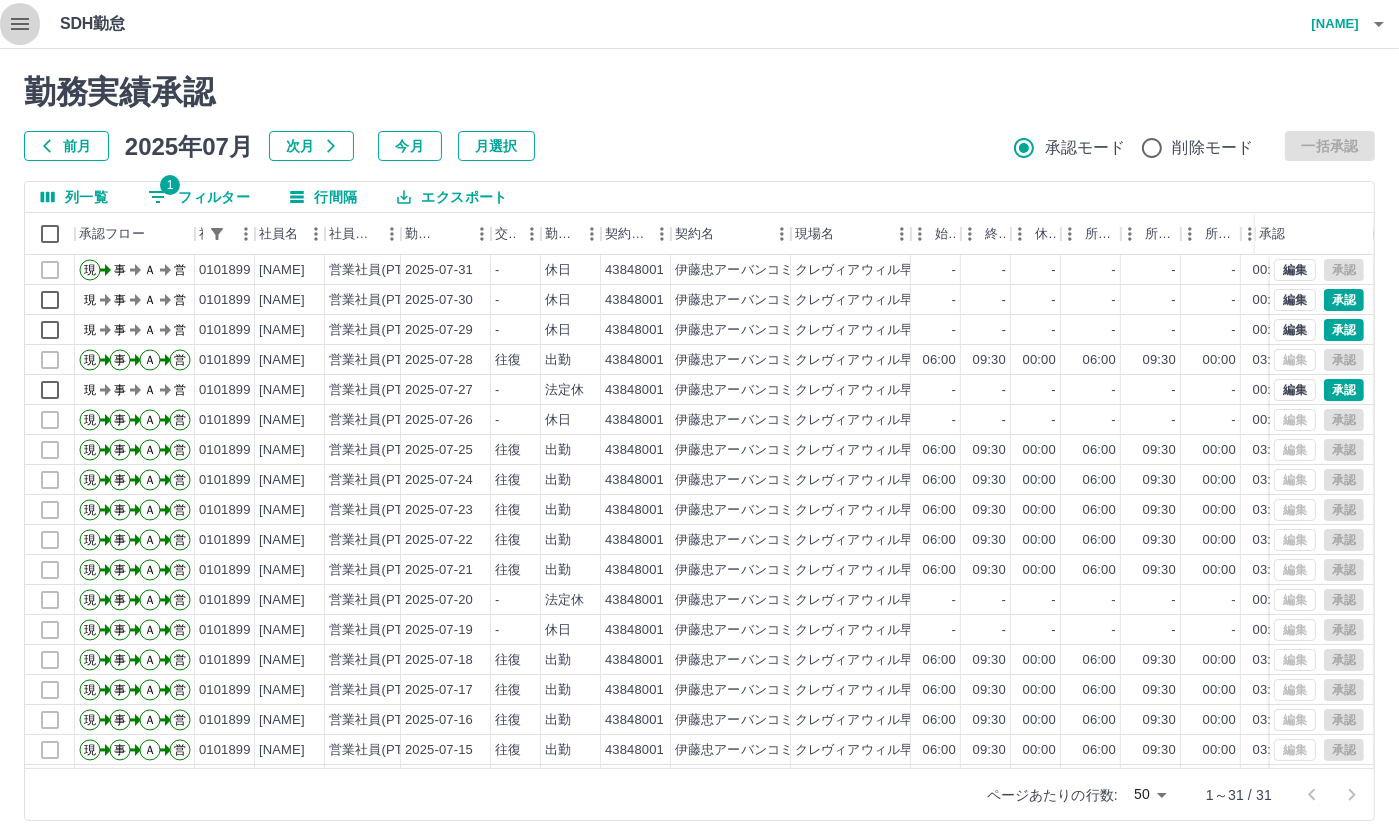 click 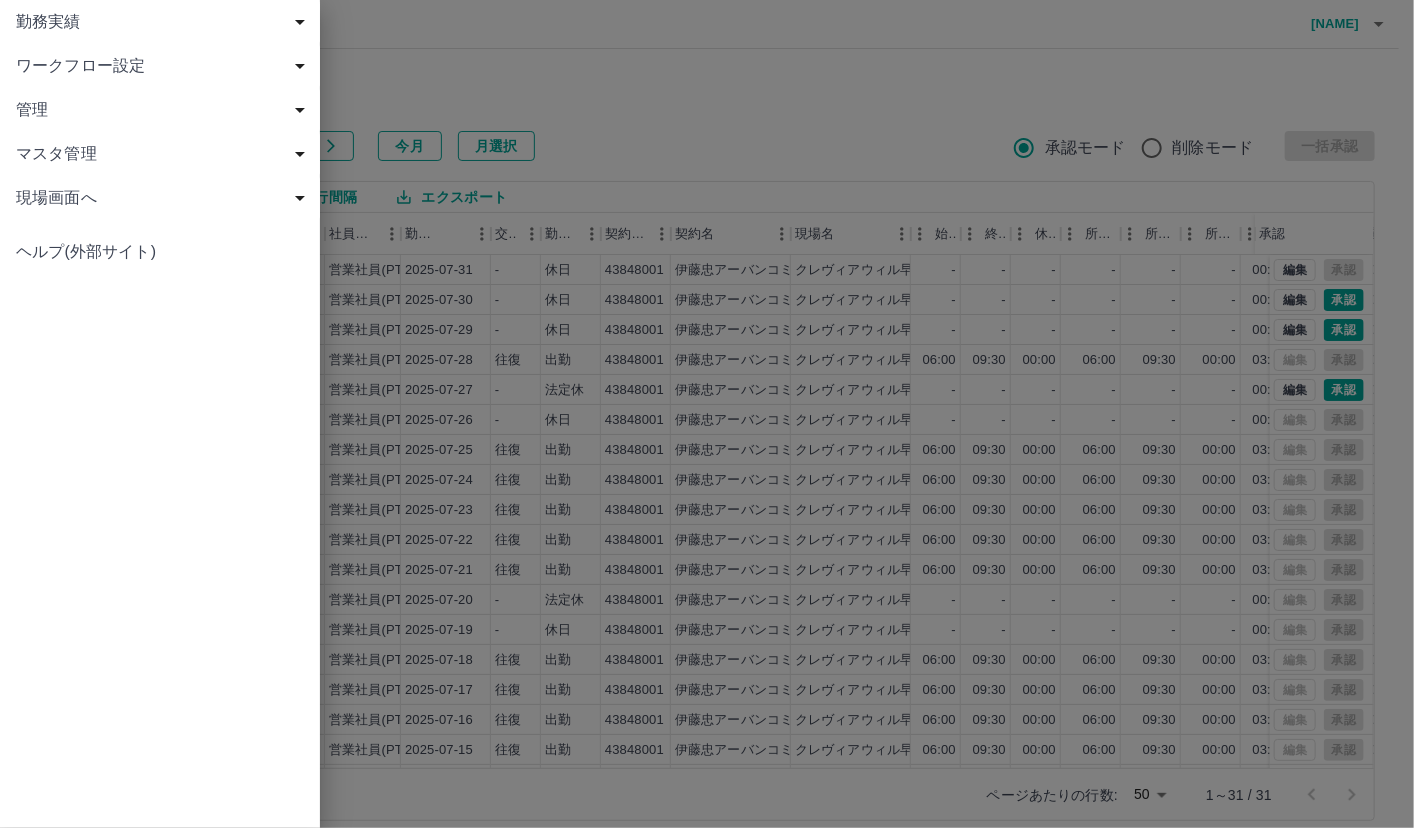 click on "勤務実績" at bounding box center (160, 22) 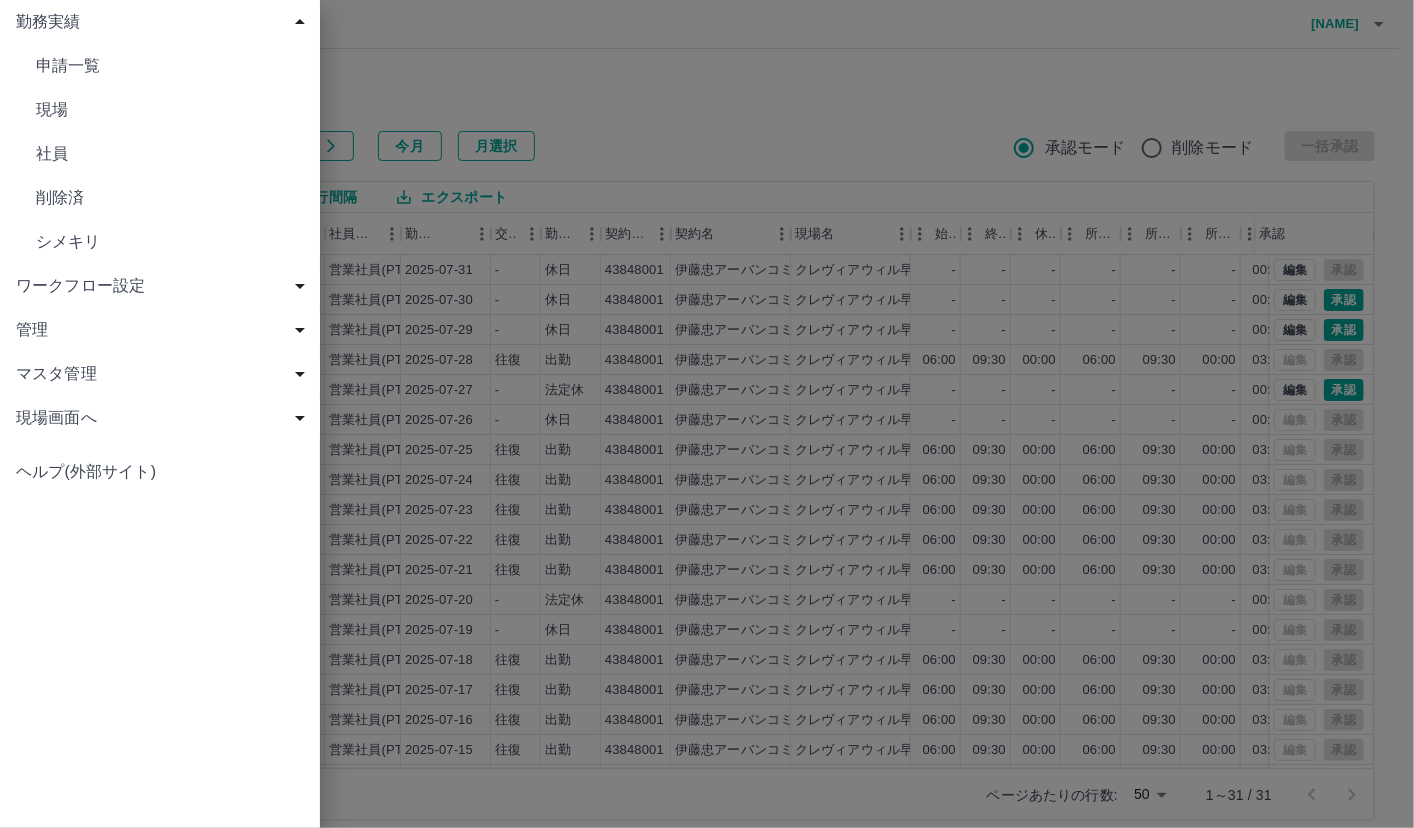 click on "現場" at bounding box center [160, 110] 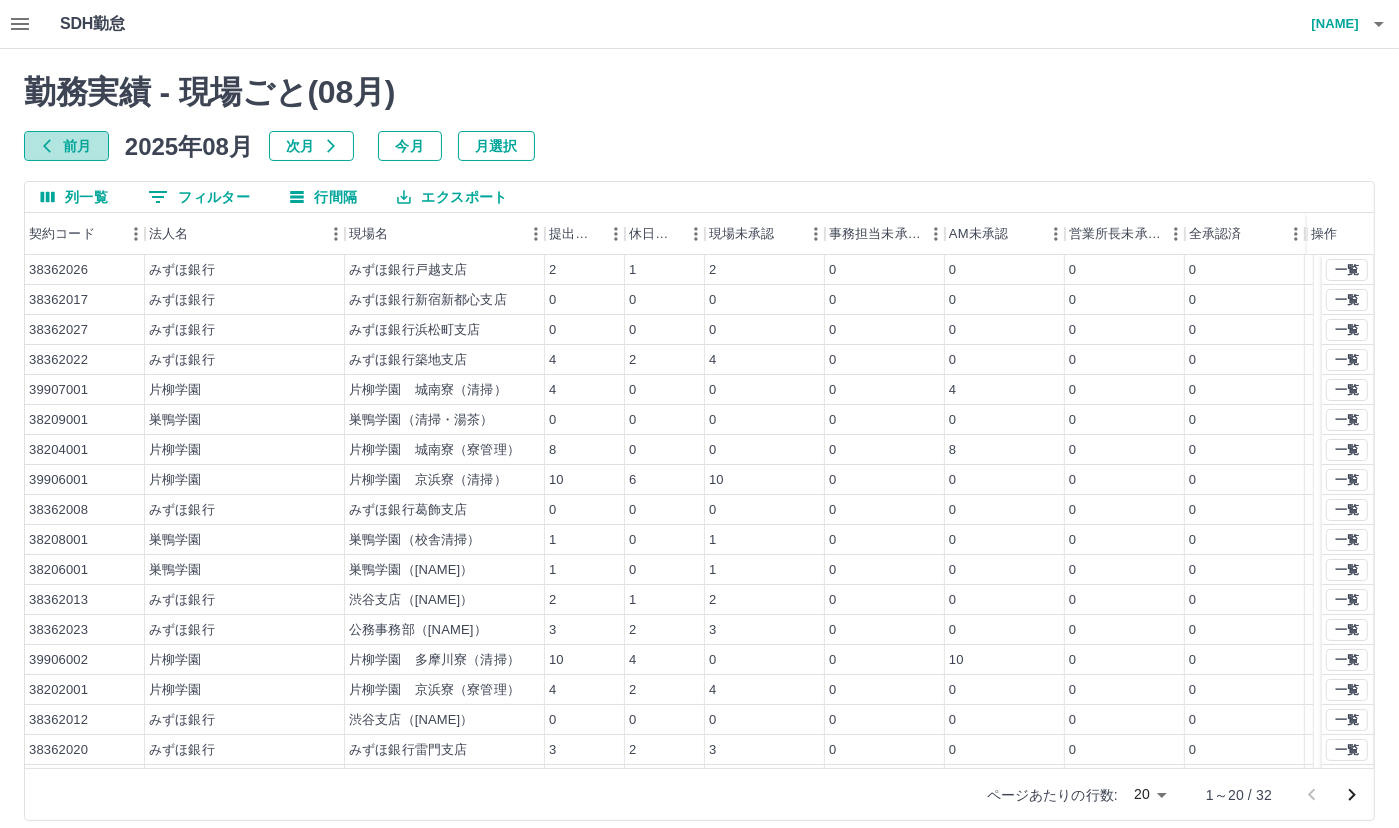 click on "前月" at bounding box center [66, 146] 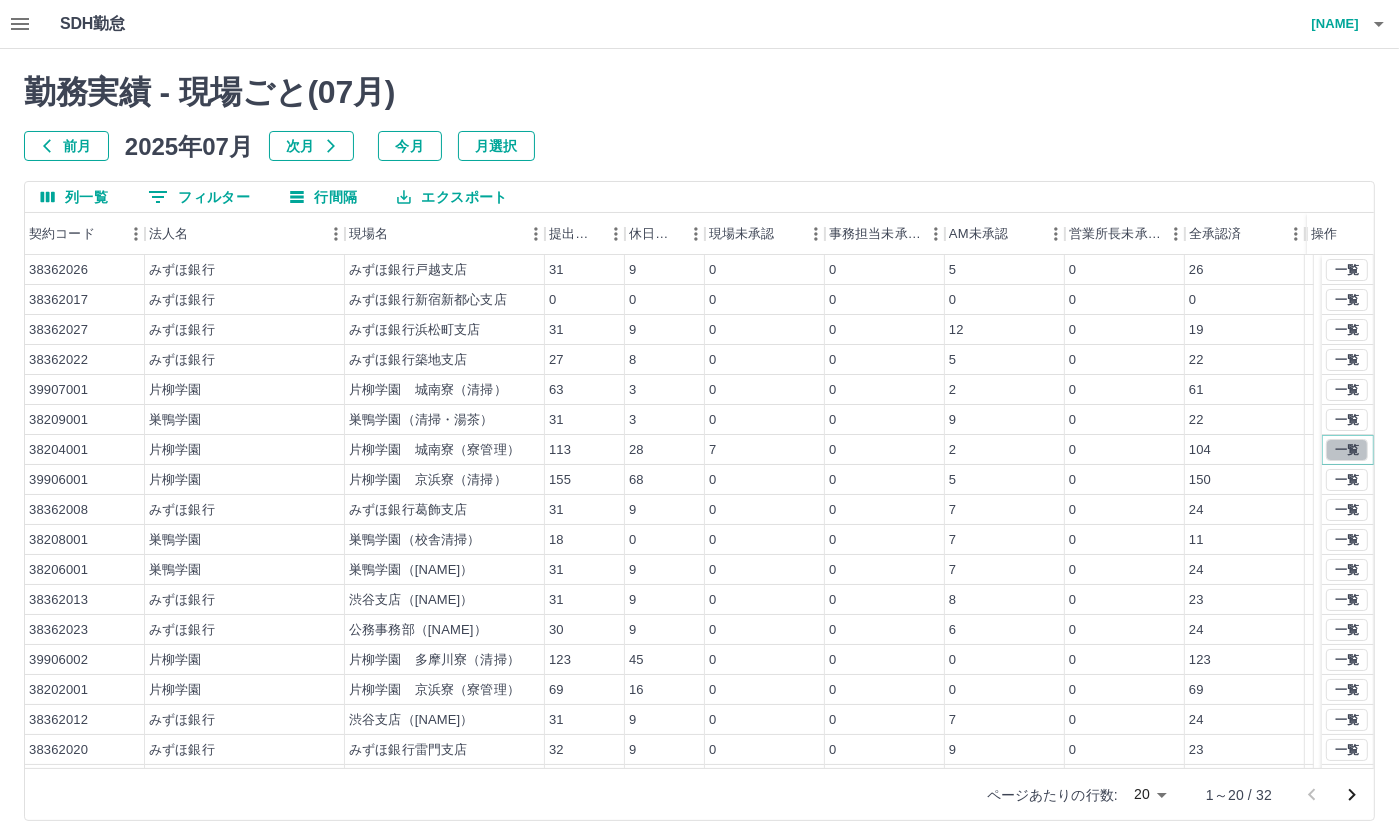 click on "一覧" at bounding box center [1347, 450] 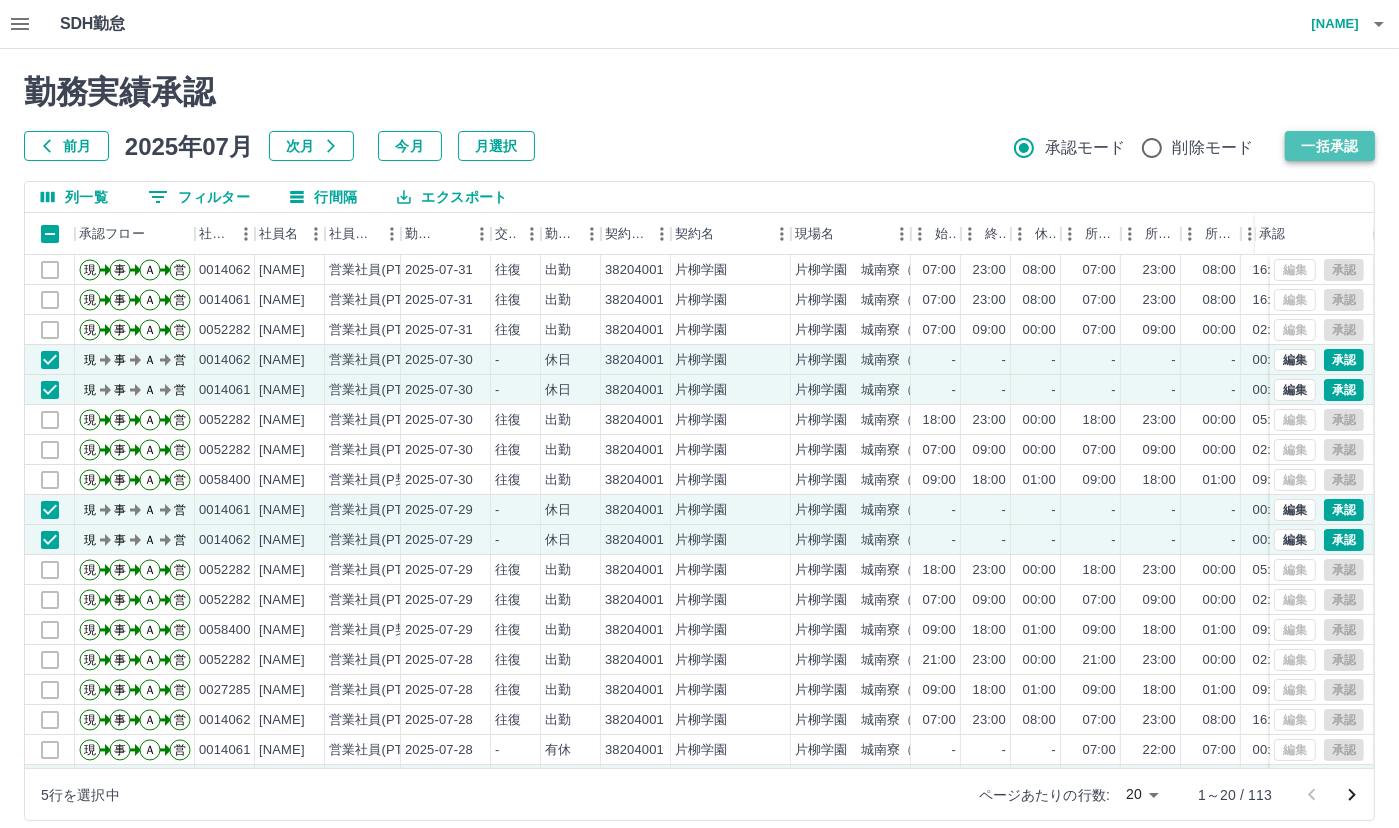 click on "一括承認" at bounding box center [1330, 146] 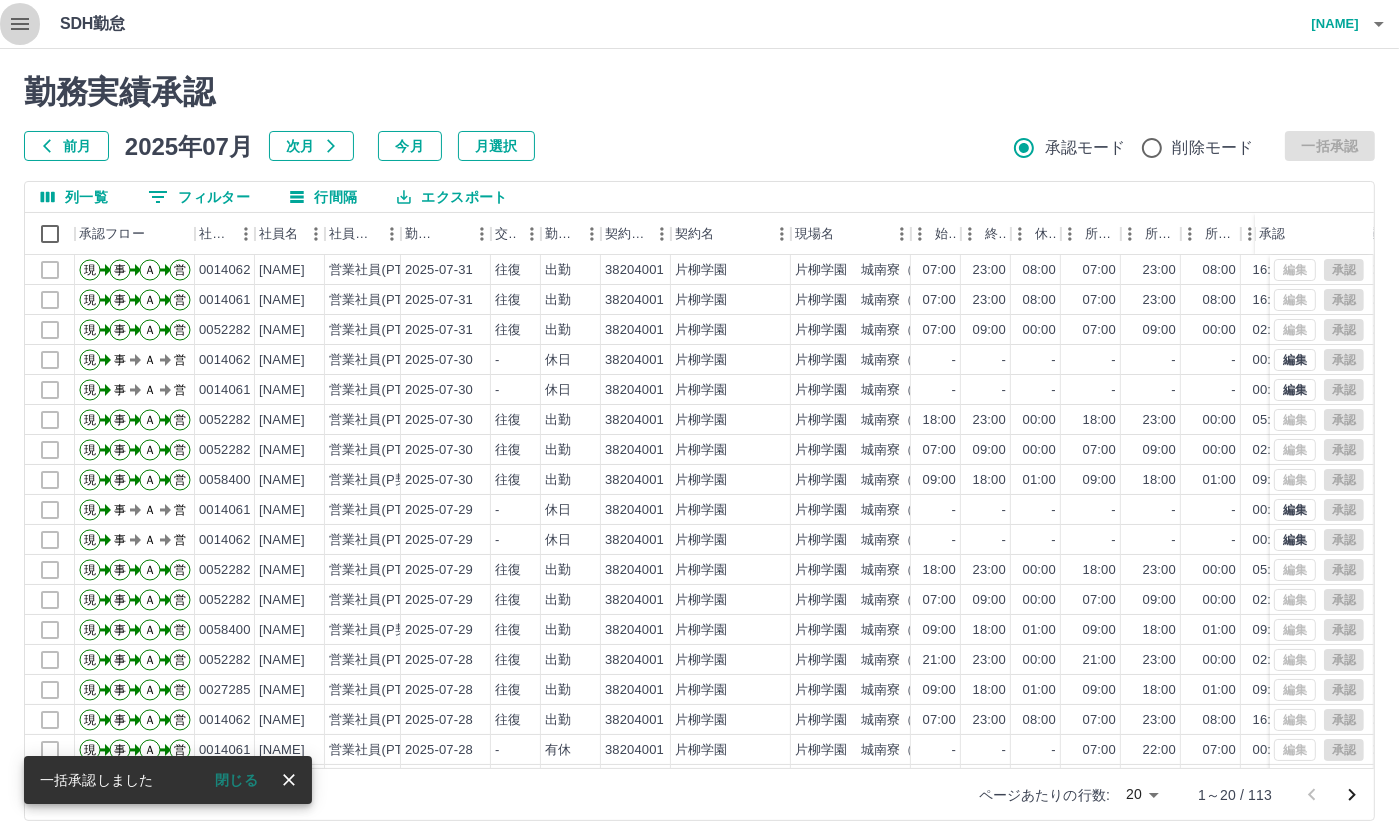 click 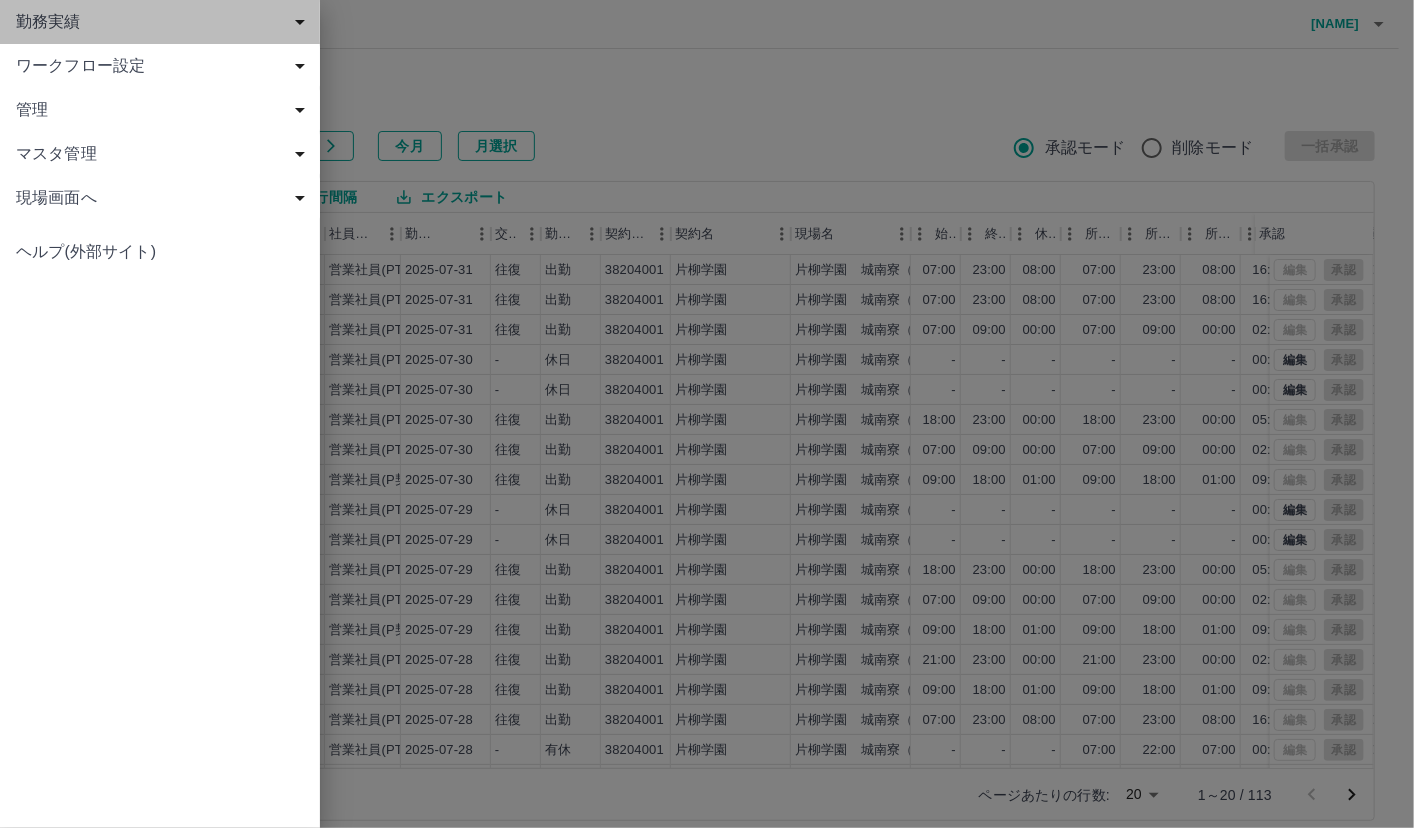 click on "勤務実績" at bounding box center (164, 22) 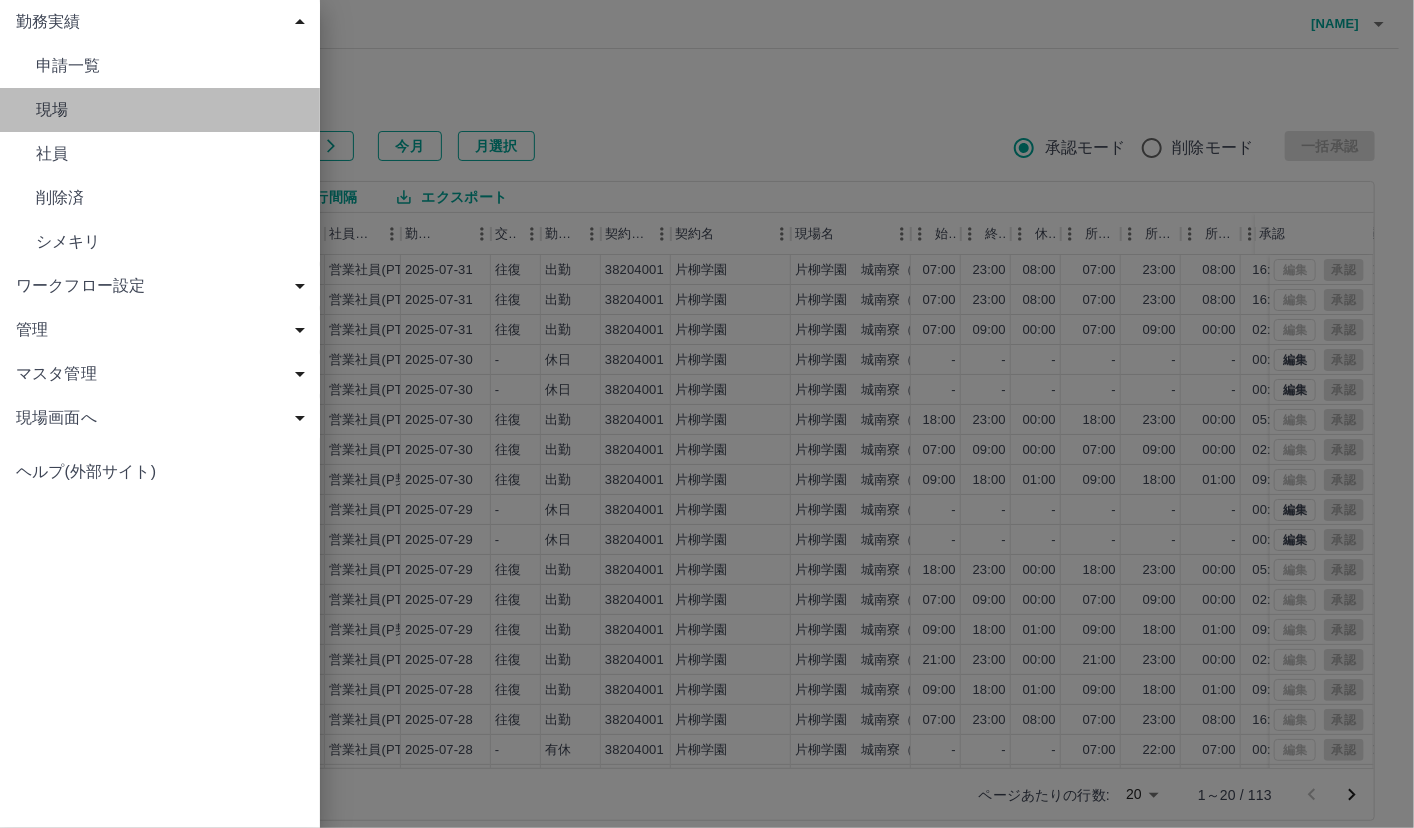 click on "現場" at bounding box center (170, 110) 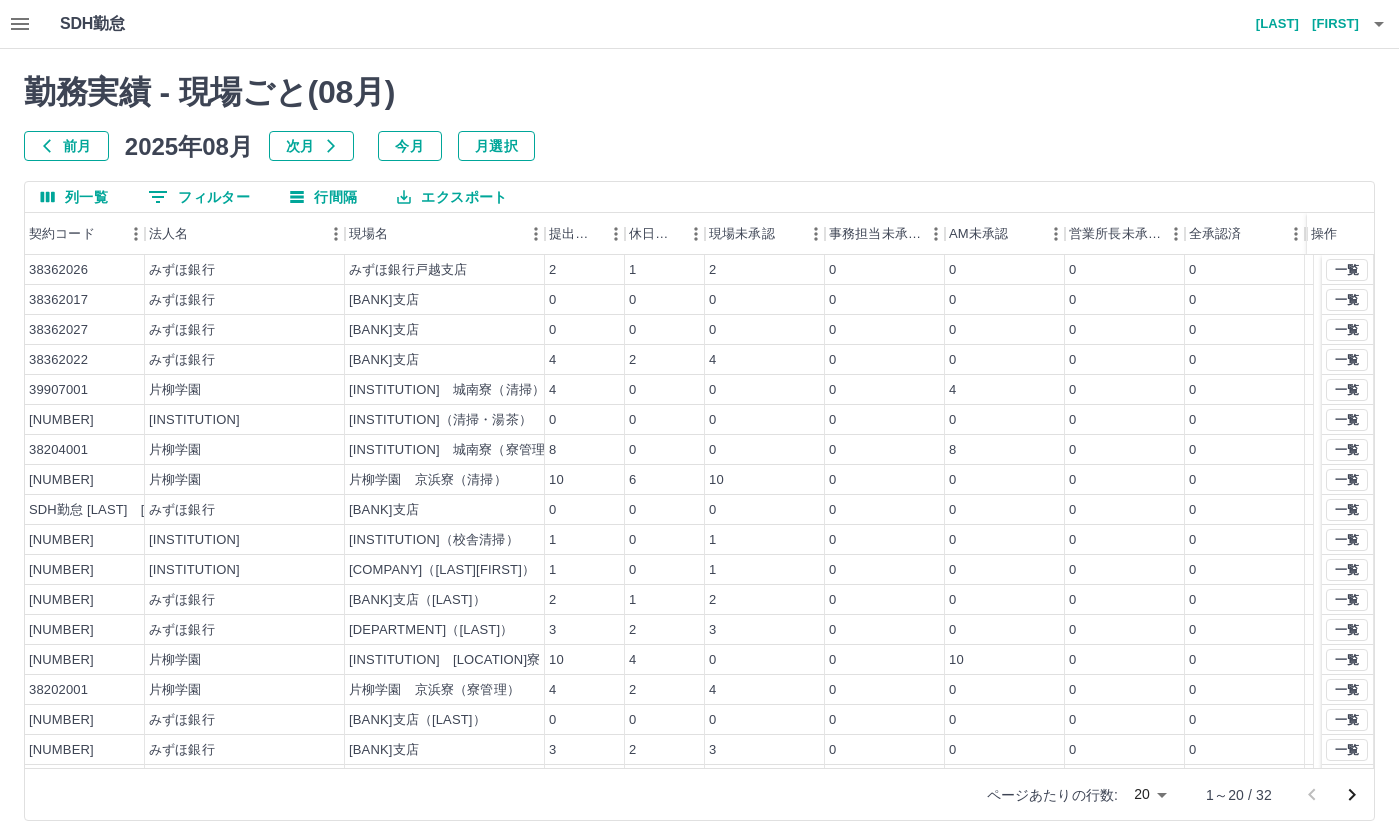 scroll, scrollTop: 0, scrollLeft: 0, axis: both 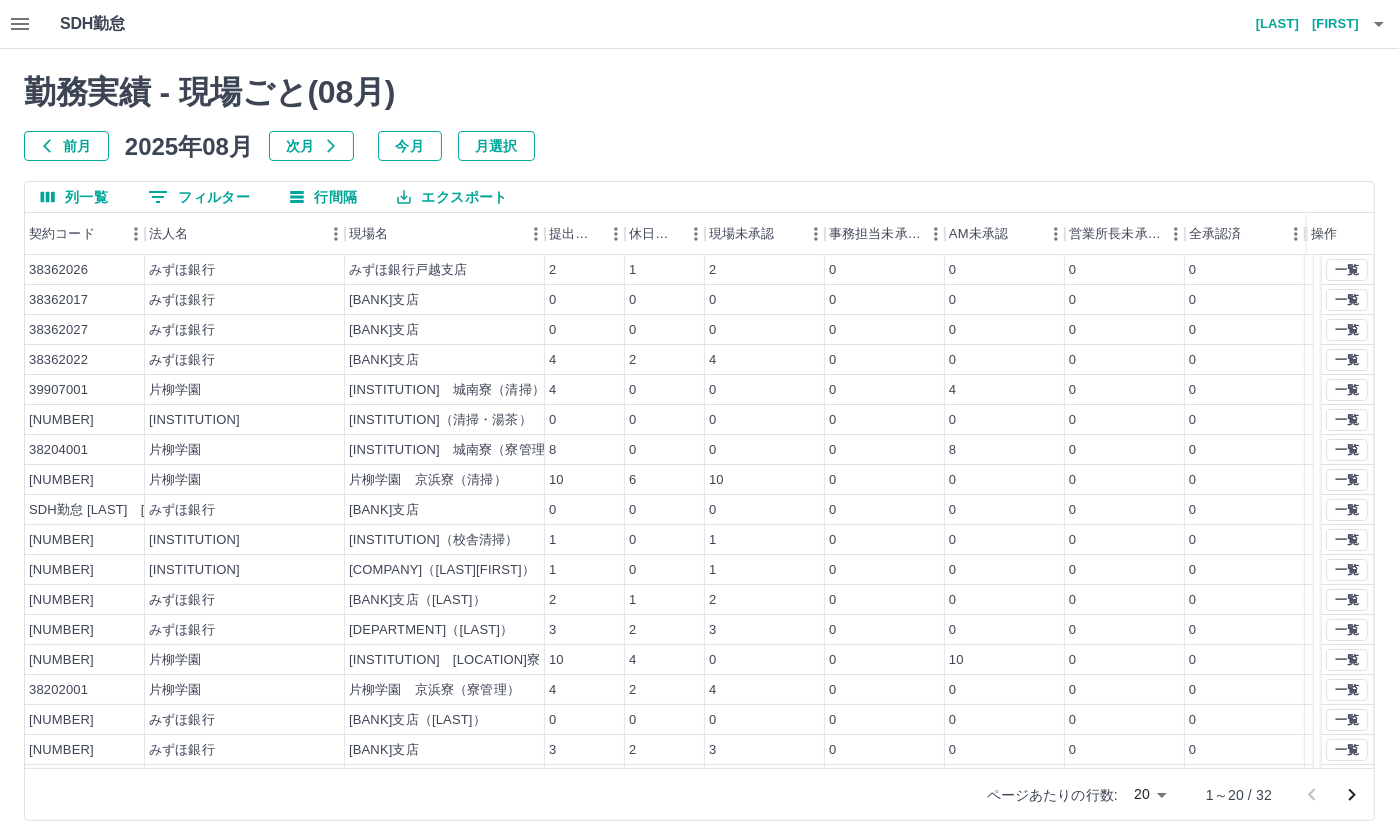 click 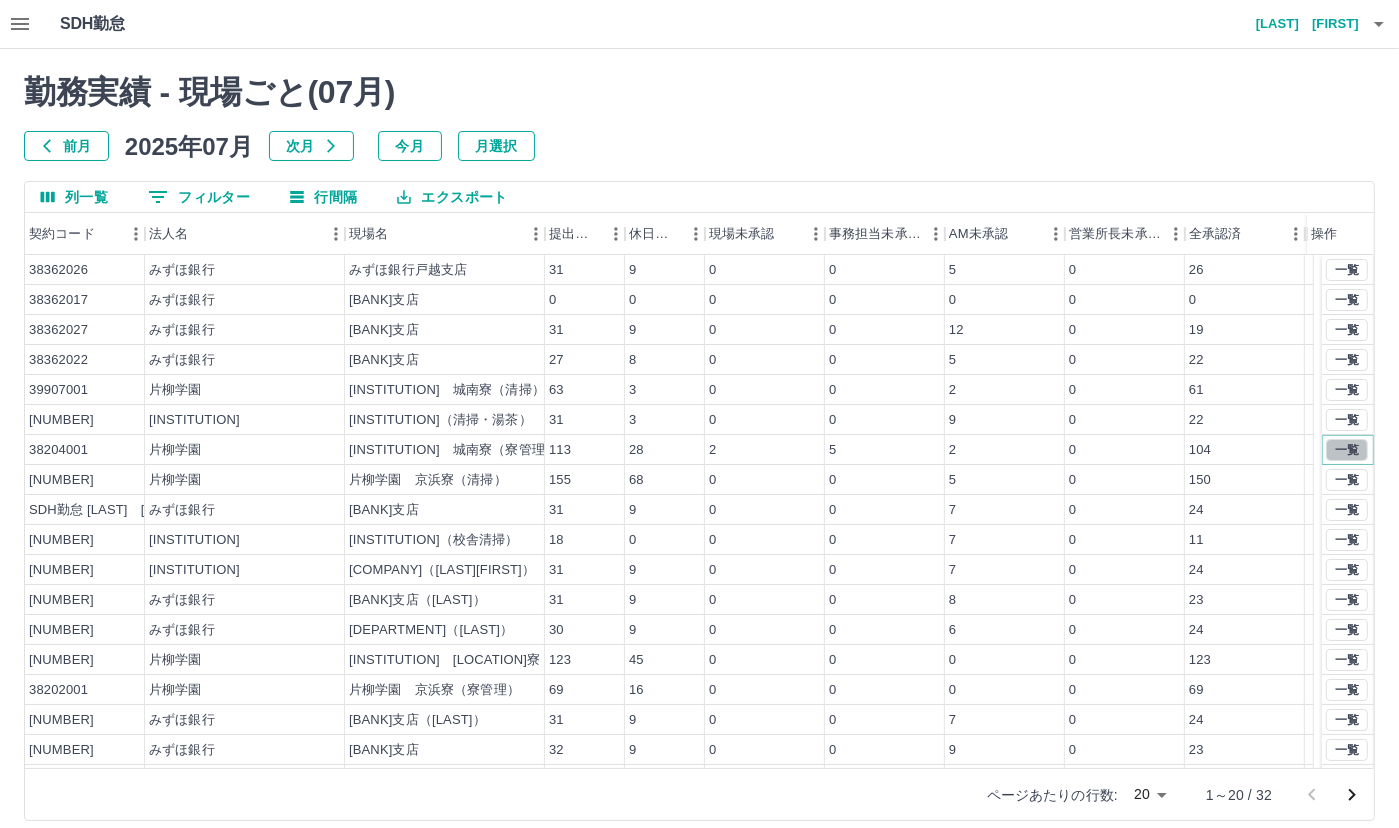 click on "一覧" at bounding box center [1347, 450] 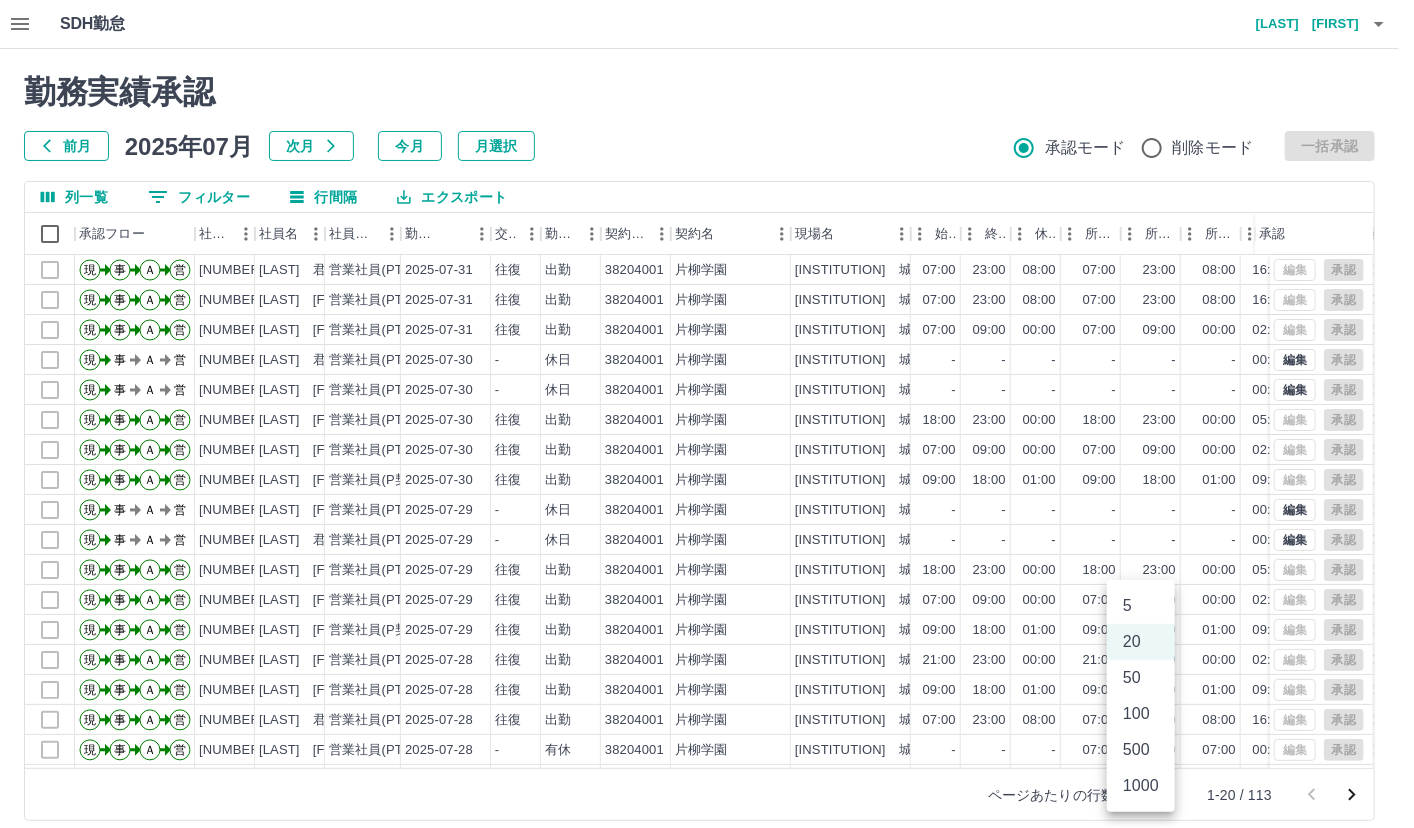 click on "SDH勤怠 井上　雅 勤務実績承認 前月 2025年07月 次月 今月 月選択 承認モード 削除モード 一括承認 列一覧 0 フィルター 行間隔 エクスポート 承認フロー 社員番号 社員名 社員区分 勤務日 交通費 勤務区分 契約コード 契約名 現場名 始業 終業 休憩 所定開始 所定終業 所定休憩 拘束 勤務 遅刻等 コメント ステータス 承認 現 事 Ａ 営 0014062 会田　君子 営業社員(PT契約) 2025-07-31 往復 出勤 38204001 片柳学園 片柳学園　城南寮（寮管理） 07:00 23:00 08:00 07:00 23:00 08:00 16:00 08:00 00:00 全承認済 現 事 Ａ 営 0014061 会田　孝 営業社員(PT契約) 2025-07-31 往復 出勤 38204001 片柳学園 片柳学園　城南寮（寮管理） 07:00 23:00 08:00 07:00 23:00 08:00 16:00 08:00 00:00 全承認済 現 事 Ａ 営 0052282 目黒　義昭 営業社員(PT契約) 2025-07-31 往復 出勤 38204001 片柳学園 片柳学園　城南寮（寮管理） 07:00 09:00 -" at bounding box center (707, 422) 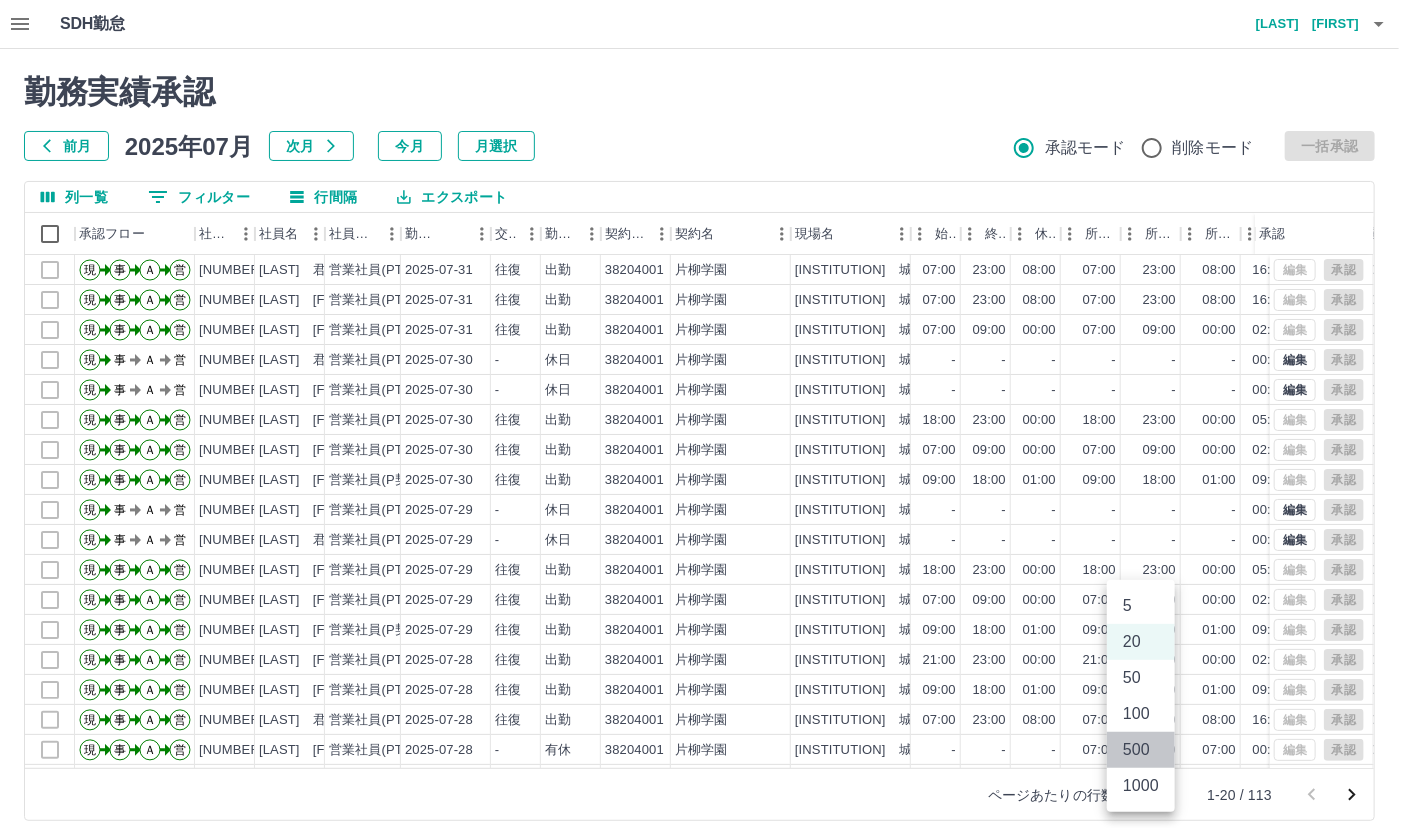click on "500" at bounding box center (1141, 750) 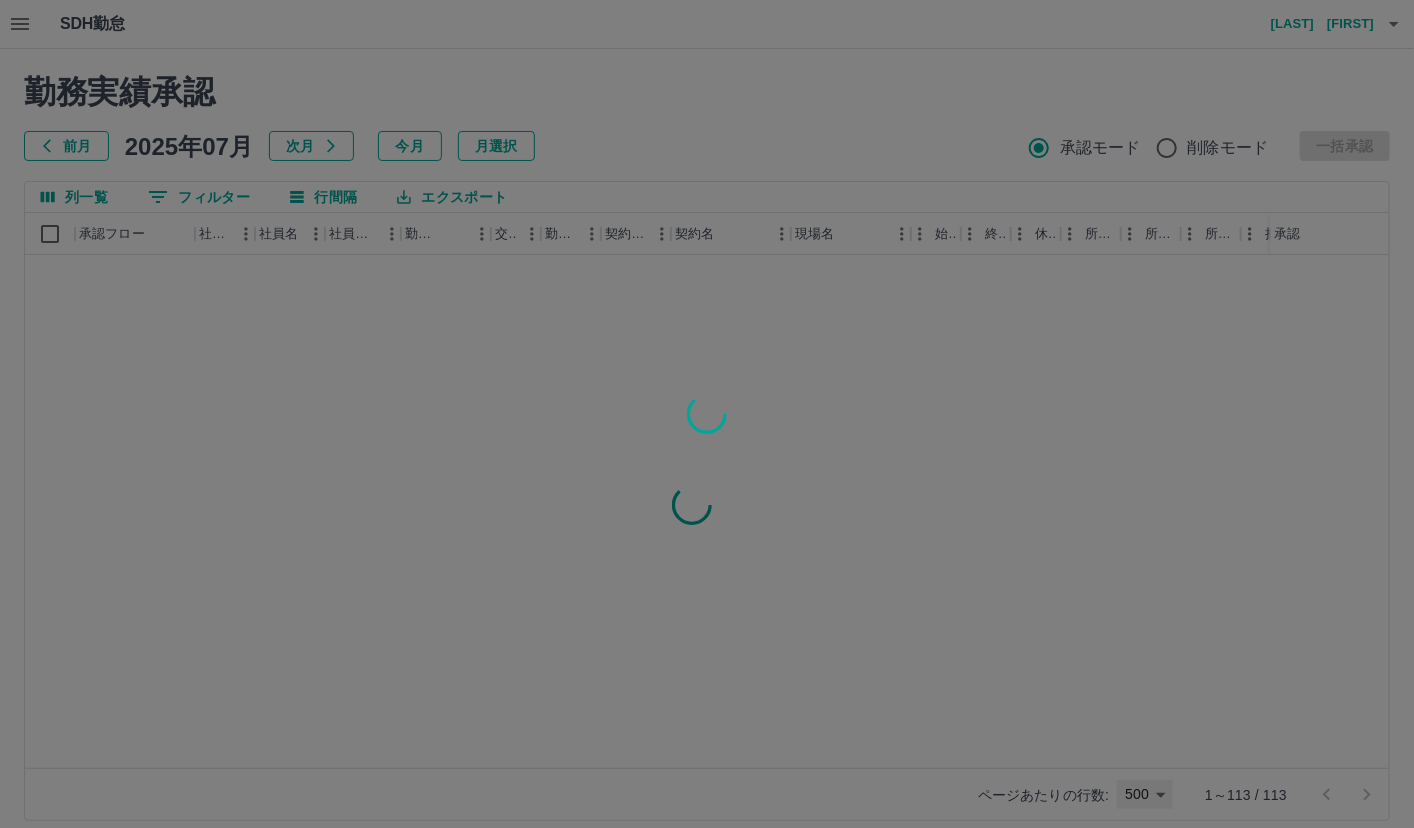 type on "***" 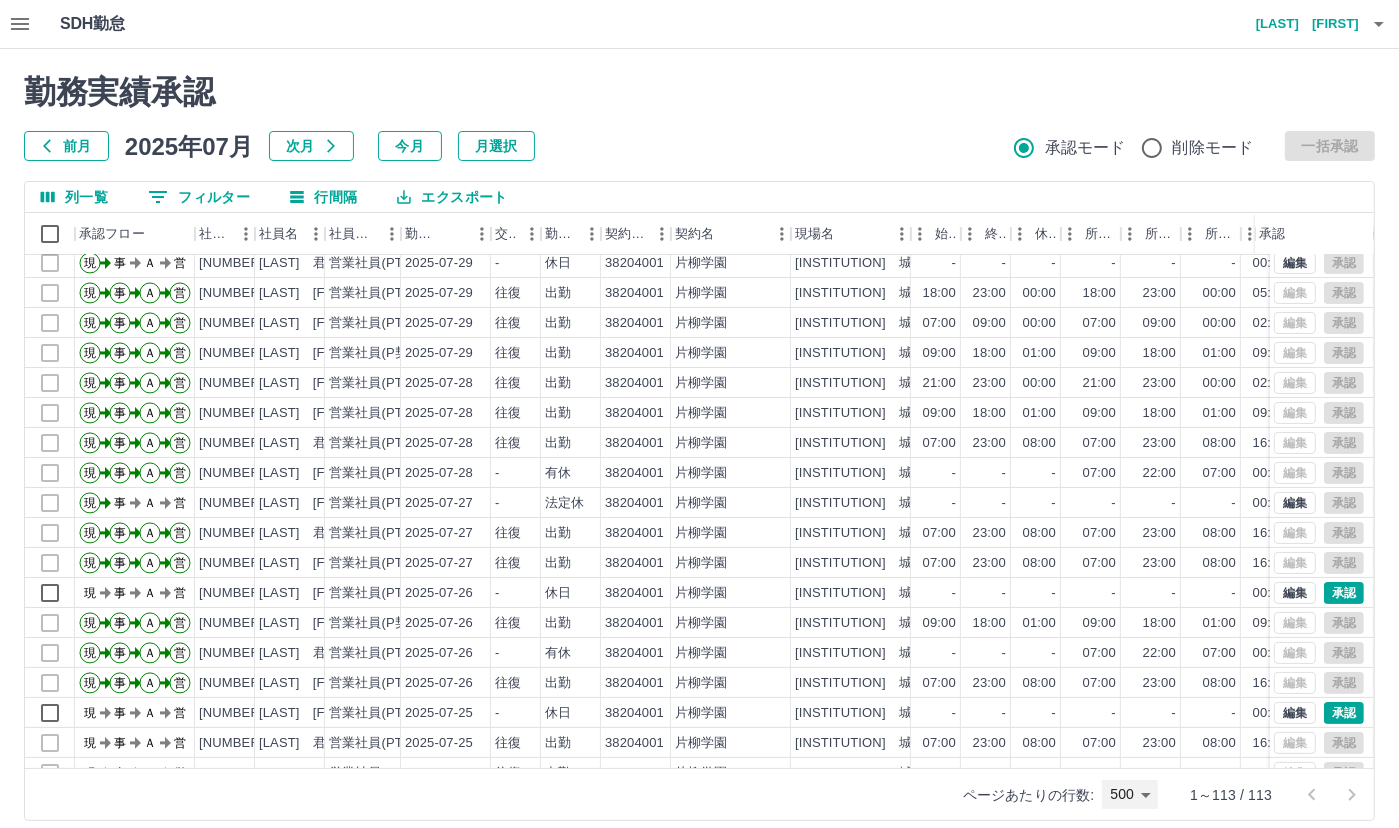 scroll, scrollTop: 307, scrollLeft: 0, axis: vertical 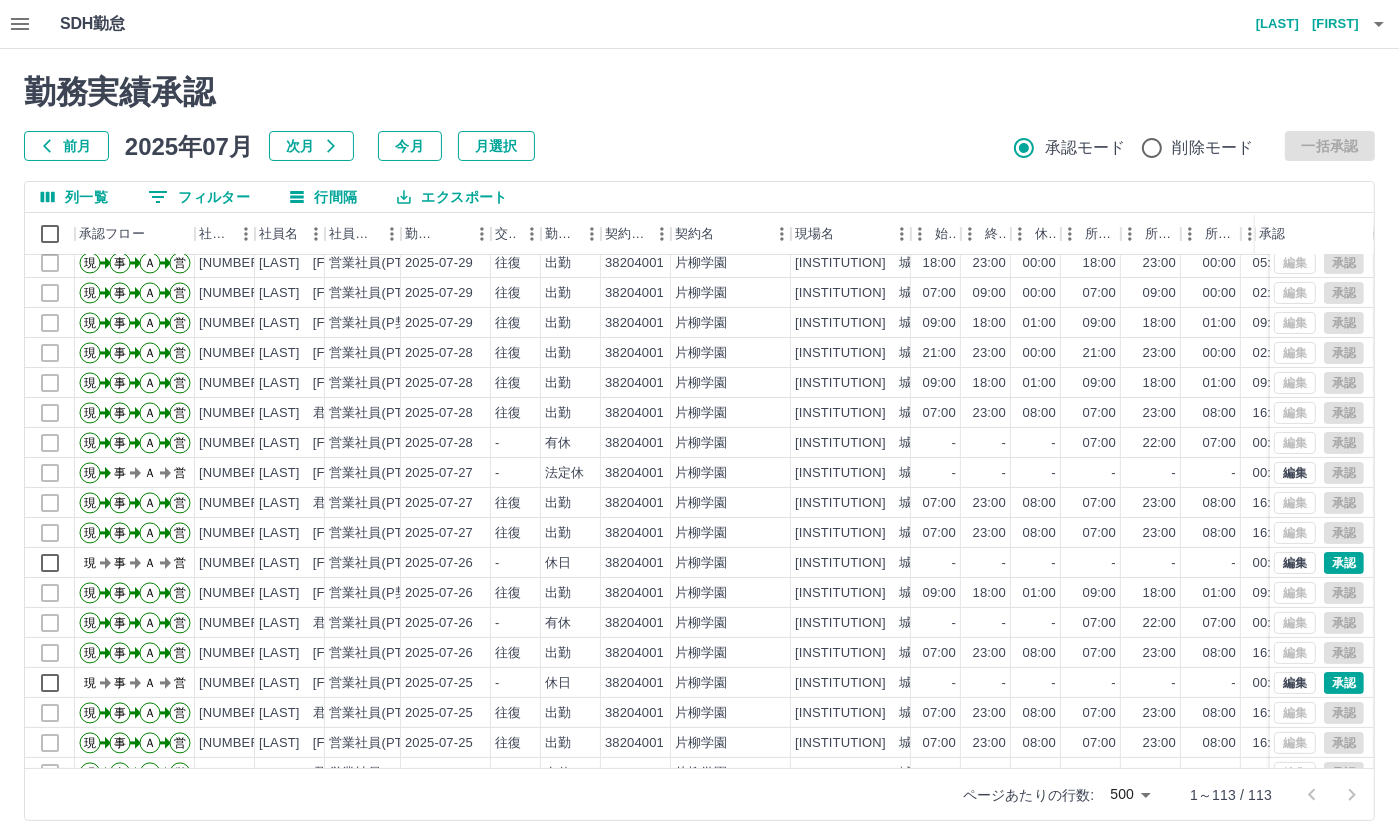 click on "ページあたりの行数: 500 *** 1～113 / 113" at bounding box center (699, 794) 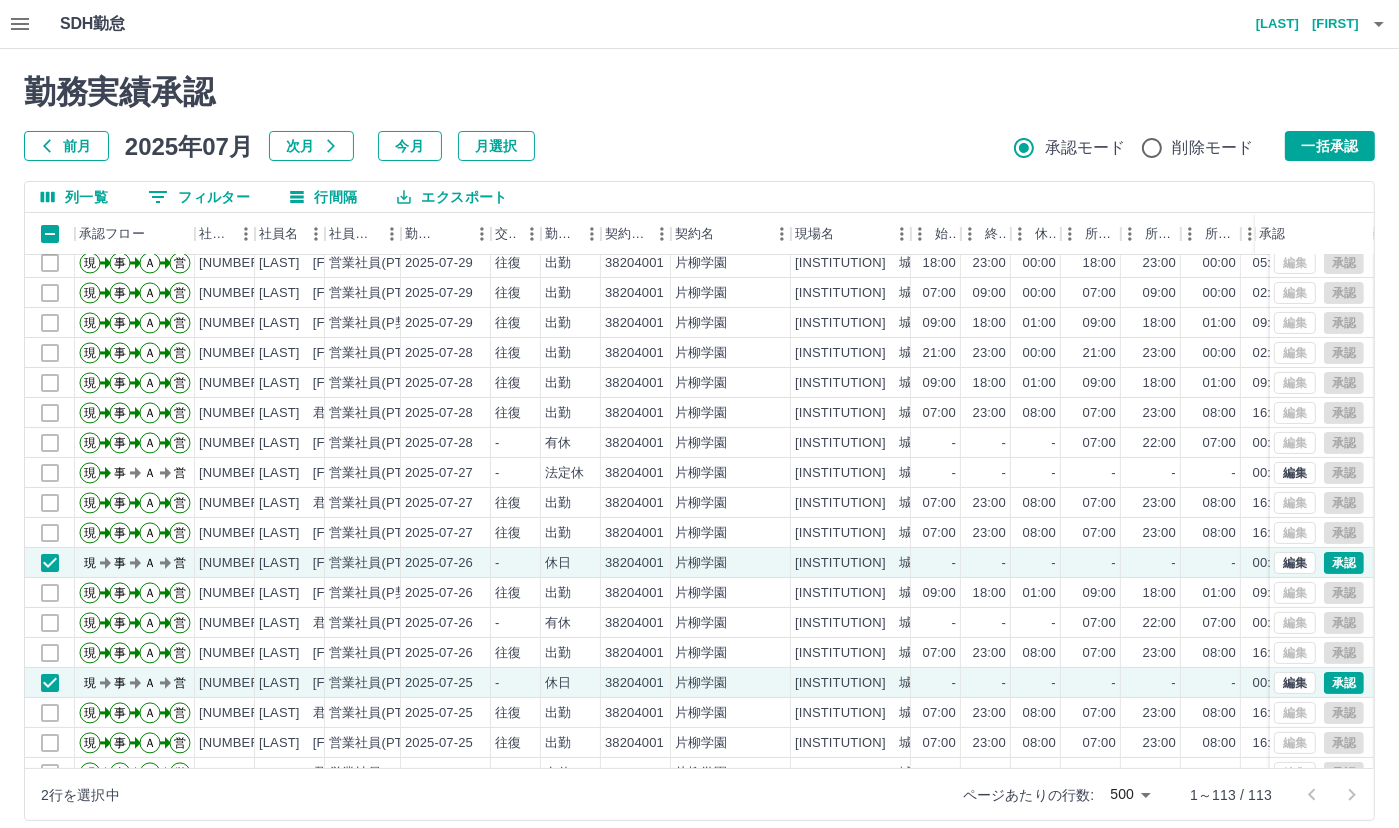 click on "勤務実績承認 前月 2025年07月 次月 今月 月選択 承認モード 削除モード 一括承認 列一覧 0 フィルター 行間隔 エクスポート 承認フロー 社員番号 社員名 社員区分 勤務日 交通費 勤務区分 契約コード 契約名 現場名 始業 終業 休憩 所定開始 所定終業 所定休憩 拘束 勤務 遅刻等 コメント ステータス 承認 現 事 Ａ 営 0014061 会田　孝 営業社員(PT契約) 2025-07-29  -  休日 38204001 片柳学園 片柳学園　城南寮（寮管理） - - - - - - 00:00 00:00 00:00 事務担当者承認待 現 事 Ａ 営 0014062 会田　君子 営業社員(PT契約) 2025-07-29  -  休日 38204001 片柳学園 片柳学園　城南寮（寮管理） - - - - - - 00:00 00:00 00:00 事務担当者承認待 現 事 Ａ 営 0052282 目黒　義昭 営業社員(PT契約) 2025-07-29 往復 出勤 38204001 片柳学園 片柳学園　城南寮（寮管理） 18:00 23:00 00:00 18:00 23:00 00:00 05:00 05:00 00:00 全承認済" at bounding box center (699, 447) 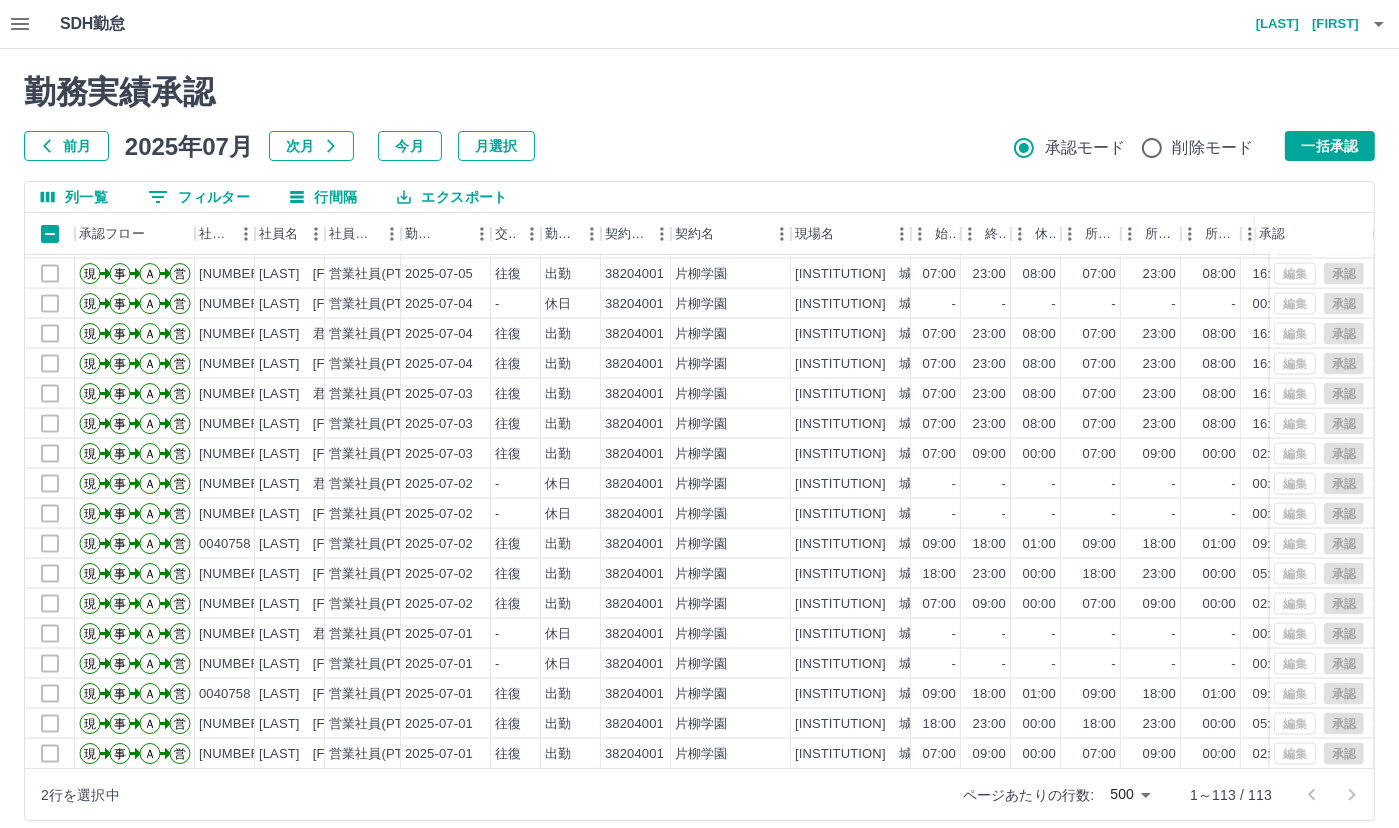 scroll, scrollTop: 2891, scrollLeft: 0, axis: vertical 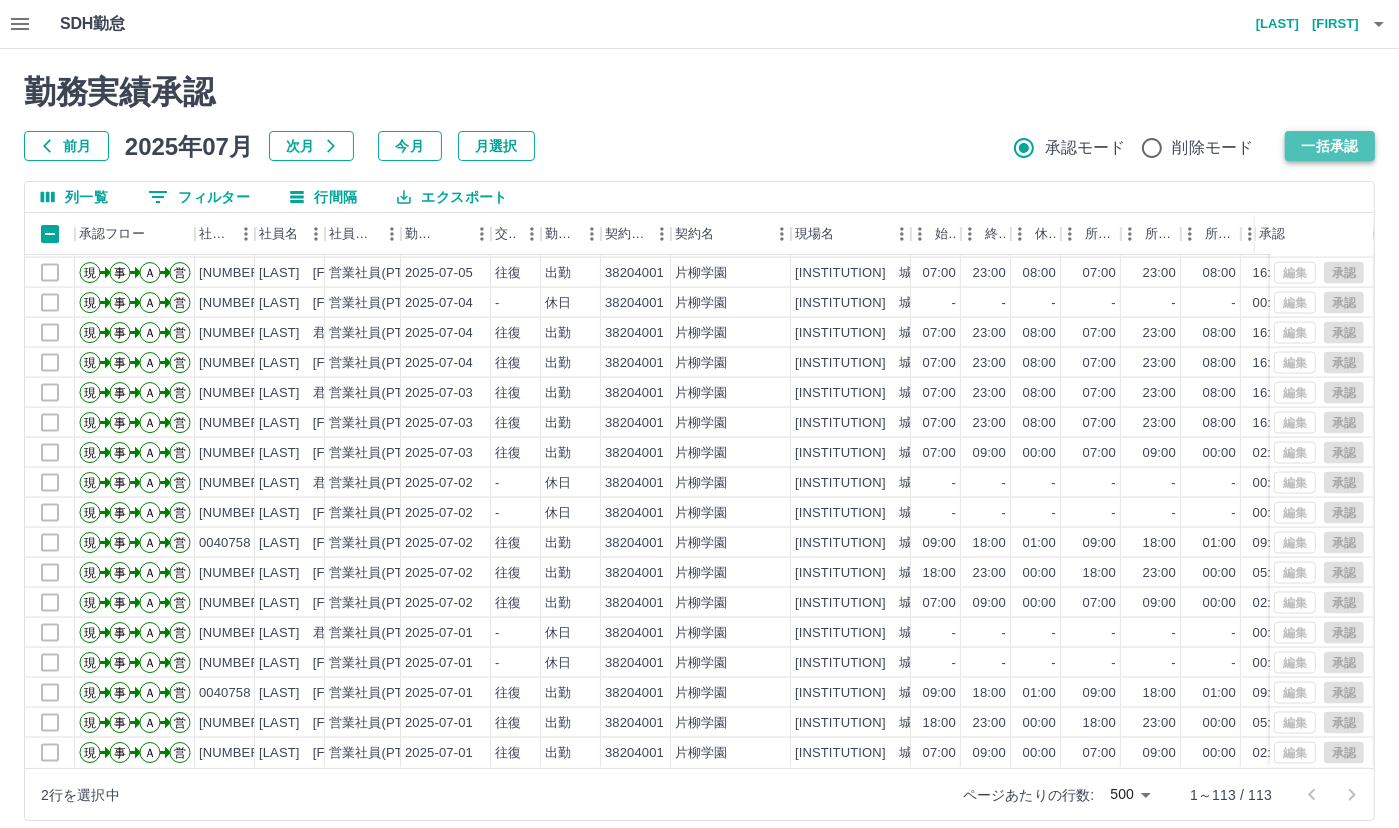 click on "一括承認" at bounding box center [1330, 146] 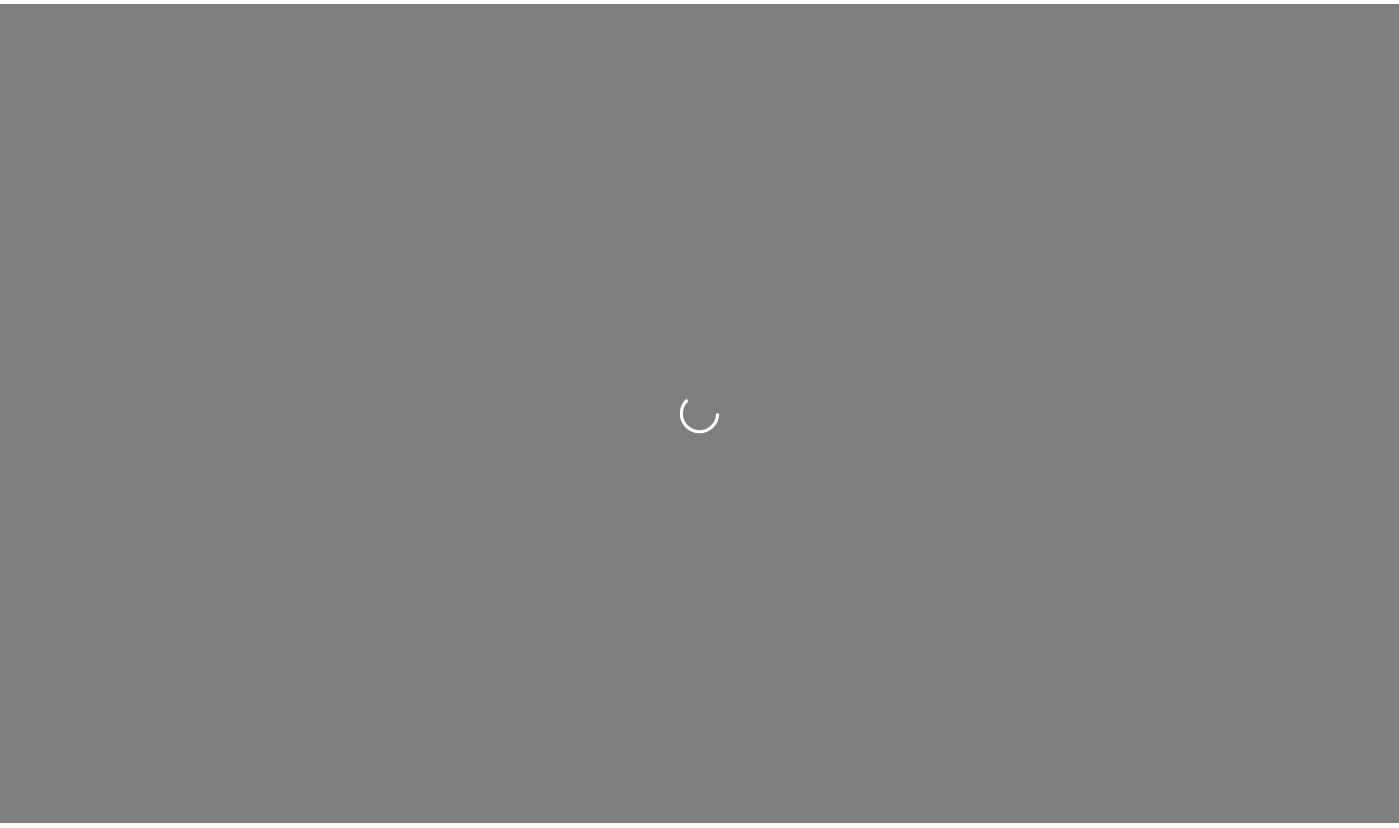 scroll, scrollTop: 0, scrollLeft: 0, axis: both 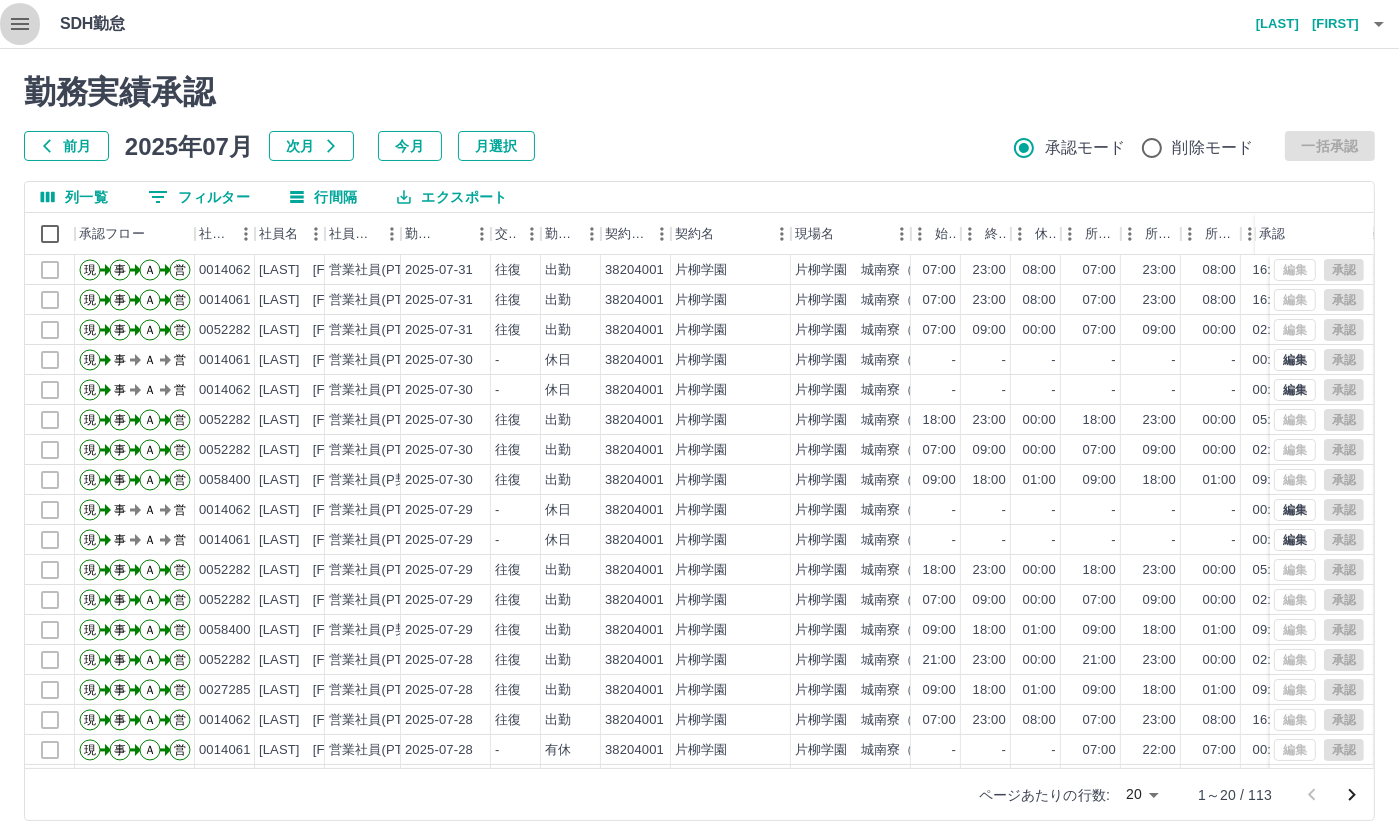click 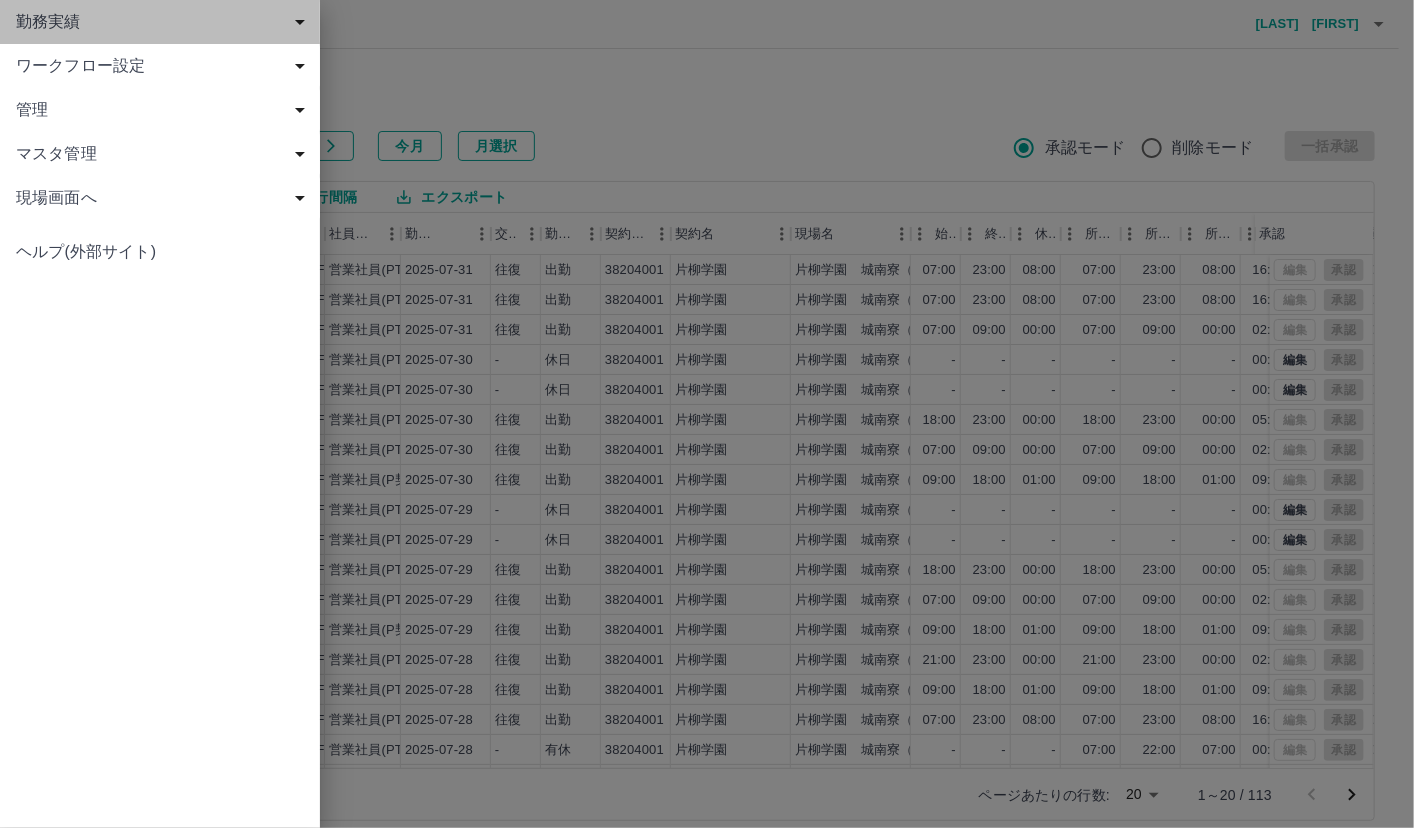 click on "勤務実績" at bounding box center [160, 22] 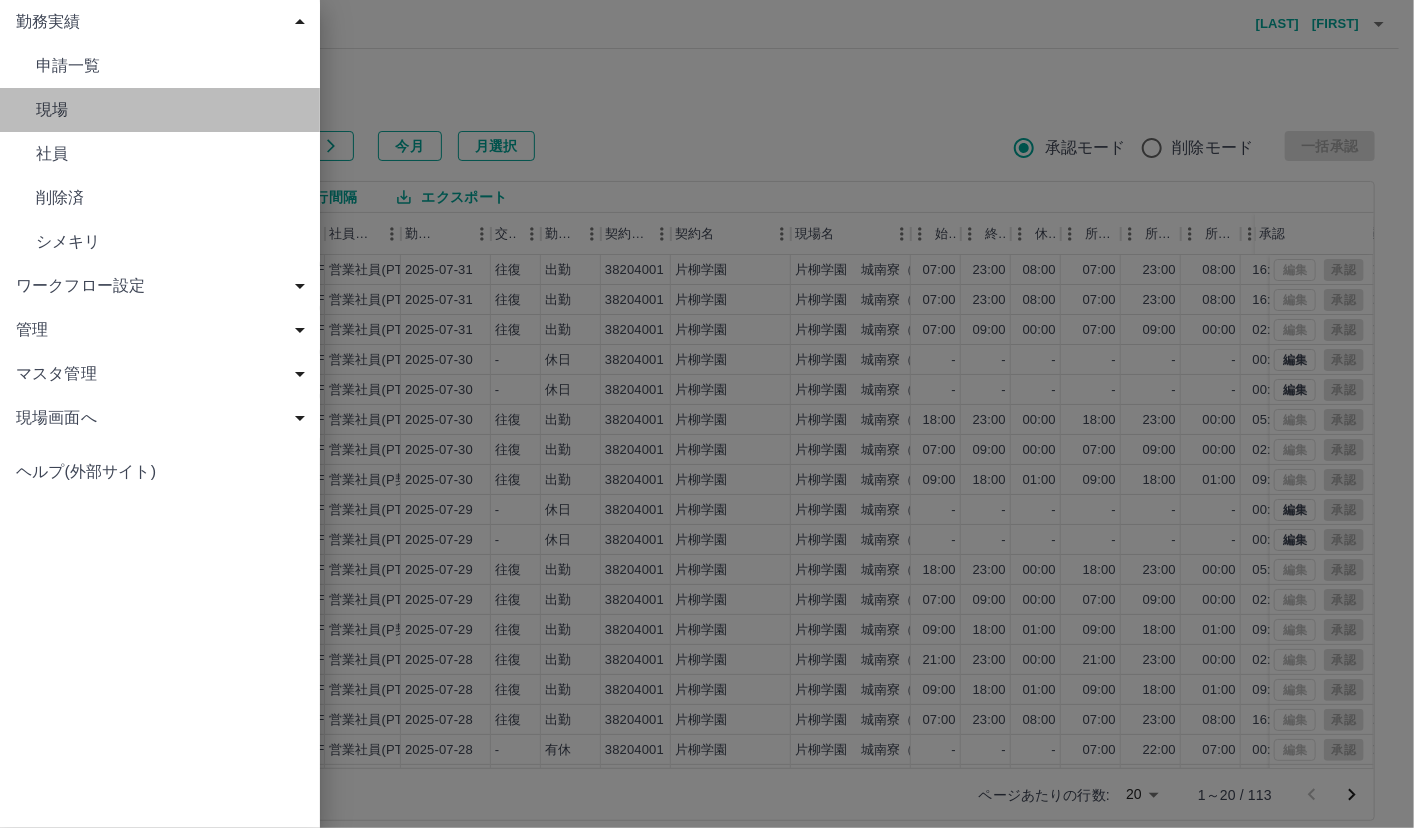 click on "現場" at bounding box center (170, 110) 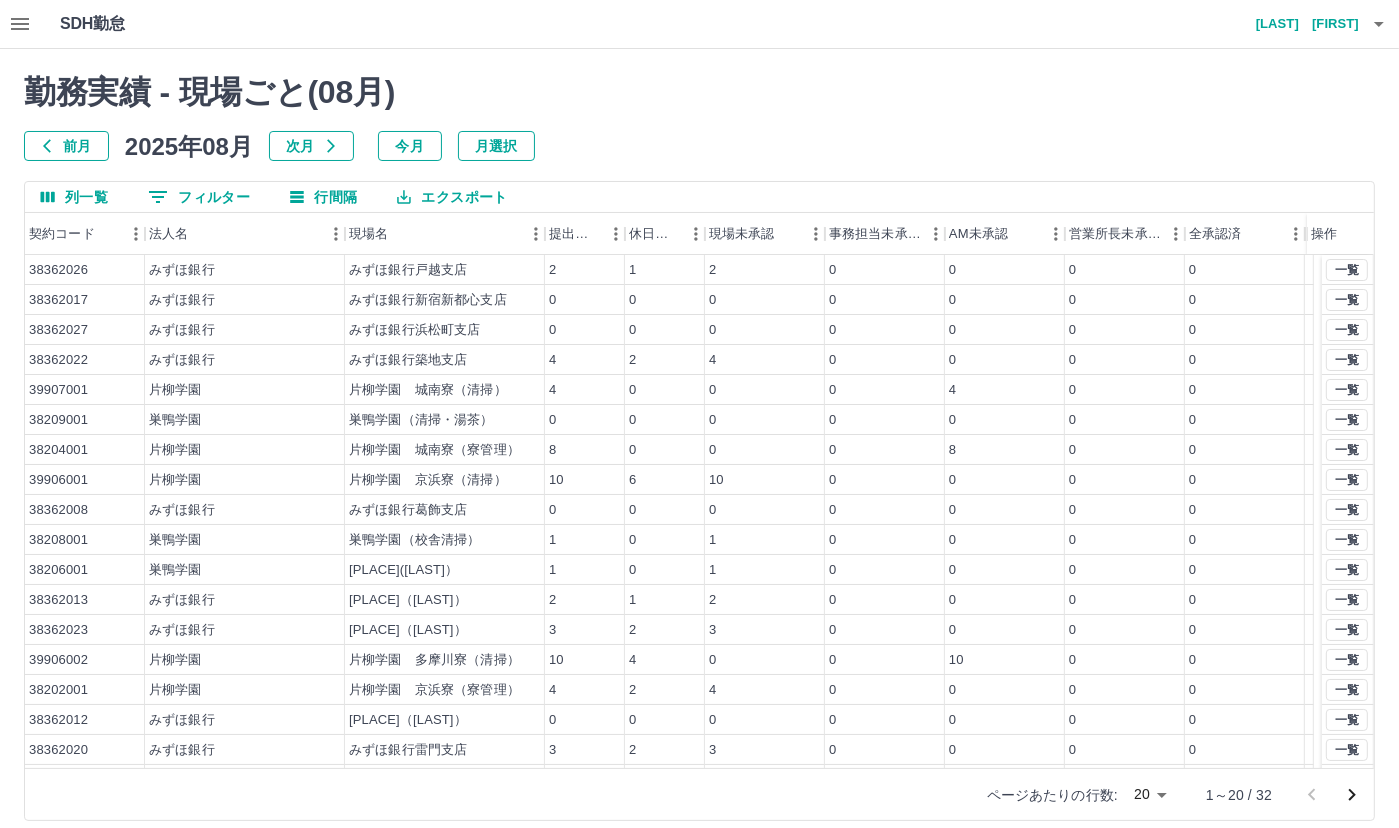 click on "前月" at bounding box center [66, 146] 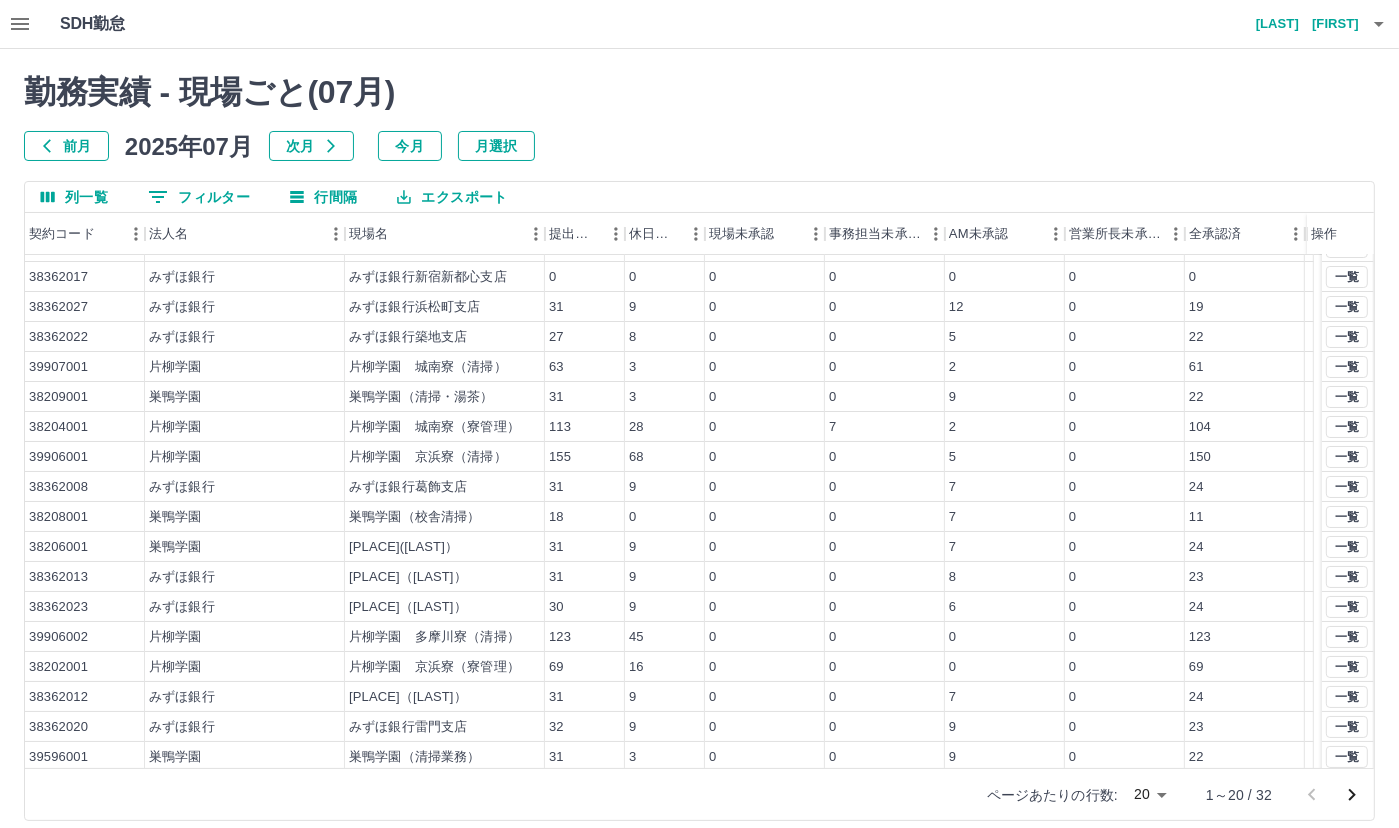 scroll, scrollTop: 86, scrollLeft: 0, axis: vertical 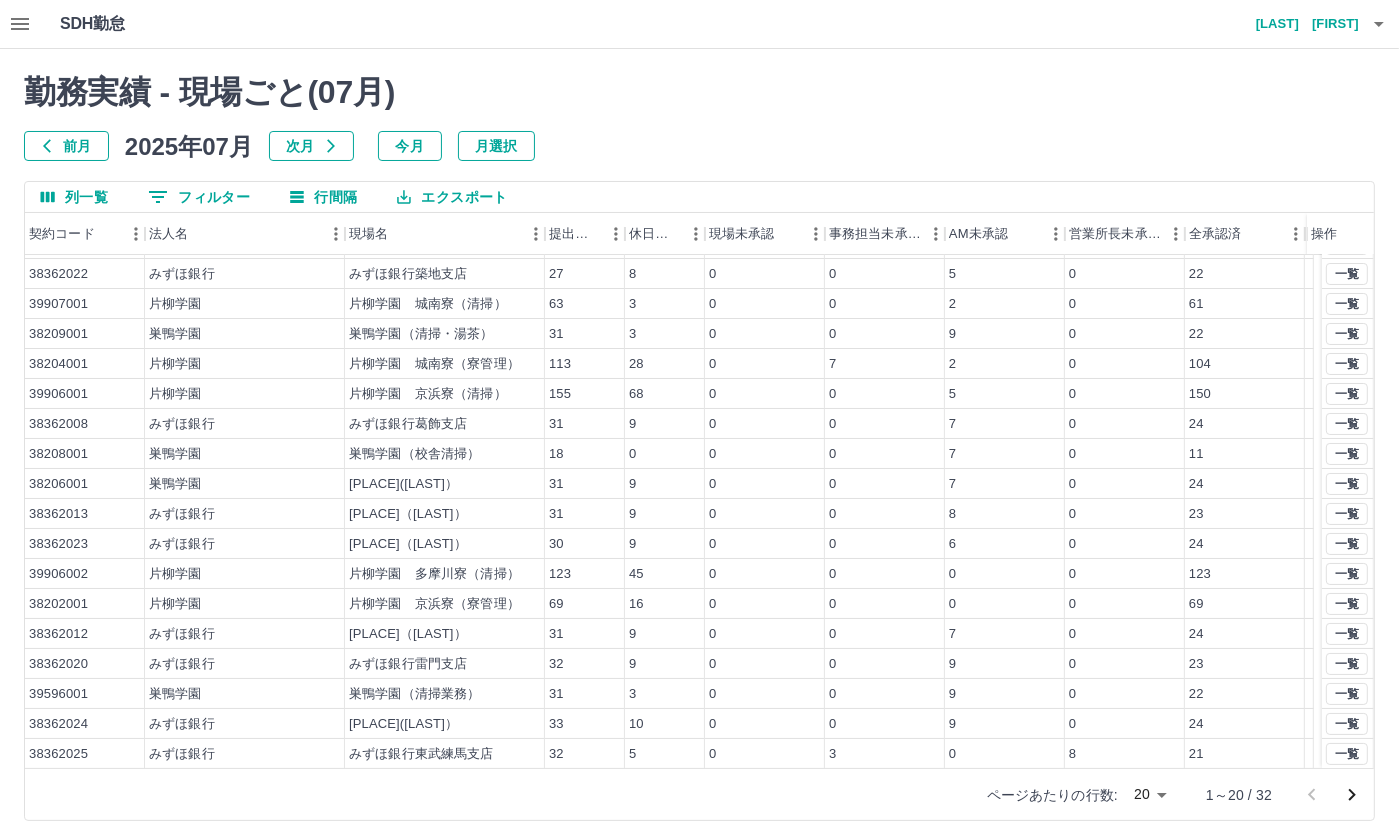 click on "SDH勤怠 [LAST]　[FIRST] 勤務実績 - 現場ごと( 07 月) 前月 2025年07月 次月 今月 月選択 列一覧 0 フィルター 行間隔 エクスポート 契約コード 法人名 現場名 提出件数 休日件数 現場未承認 事務担当未承認 AM未承認 営業所長未承認 全承認済 操作 38362026 みずほ銀行 みずほ銀行戸越支店 31 9 0 0 5 0 26 38362017 みずほ銀行 みずほ銀行新宿新都心支店 0 0 0 0 0 0 0 38362027 みずほ銀行 みずほ銀行浜松町支店 31 9 0 0 12 0 19 38362022 みずほ銀行 みずほ銀行築地支店 27 8 0 0 5 0 22 39907001 片柳学園 片柳学園　城南寮（清掃） 63 3 0 0 2 0 61 38209001 巣鴨学園 巣鴨学園（清掃・湯茶） 31 3 0 0 9 0 22 38204001 片柳学園 片柳学園　城南寮（寮管理） 113 28 0 7 2 0 104 39906001 片柳学園 片柳学園　京浜寮（清掃） 155 68 0 0 5 0 150 38362008 みずほ銀行 みずほ銀行葛飾支店 31 9 0 0 7 0 24 38208001 巣鴨学園 18 0 0 0 7 0 11 38206001" at bounding box center [699, 422] 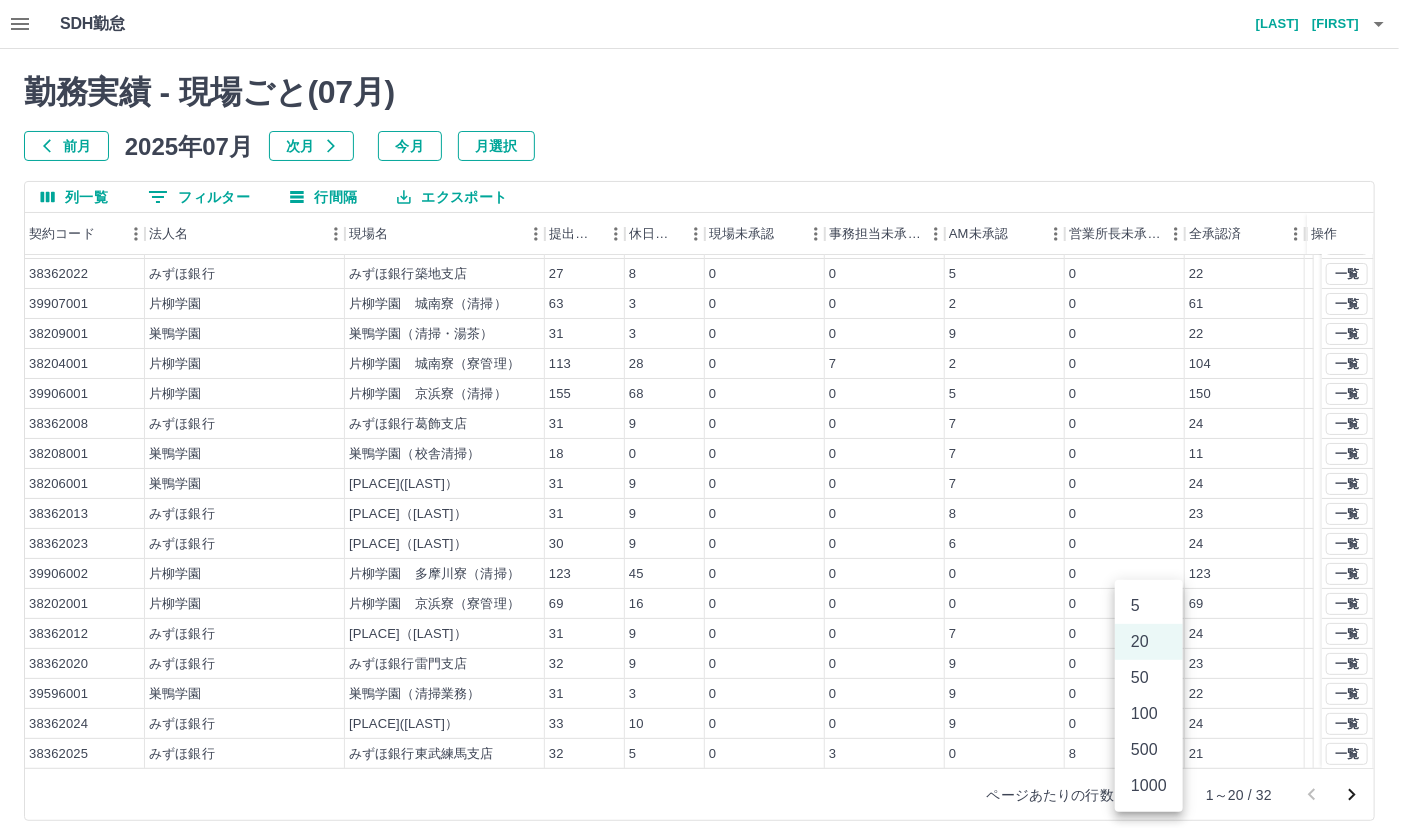 click on "50" at bounding box center [1149, 678] 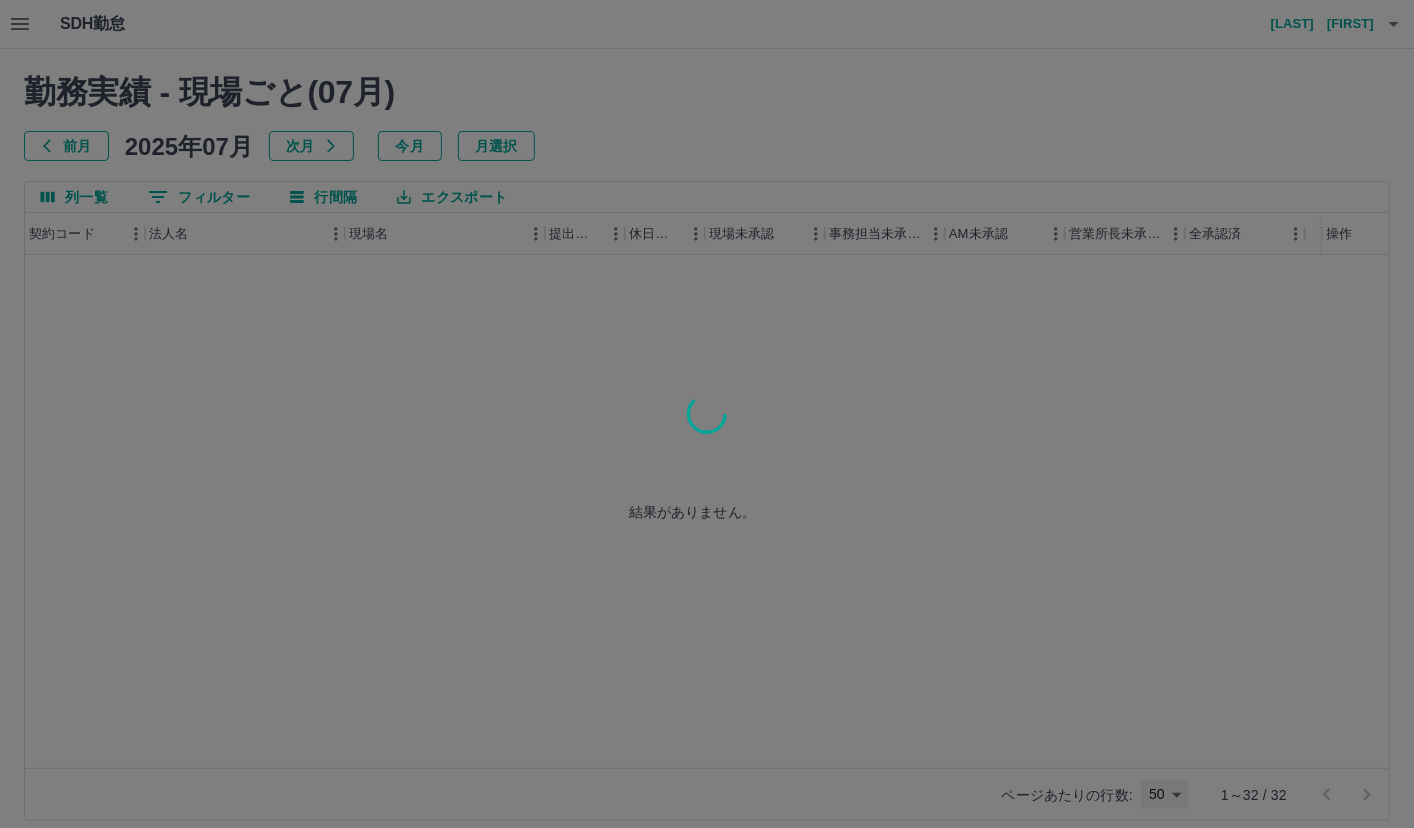 type on "**" 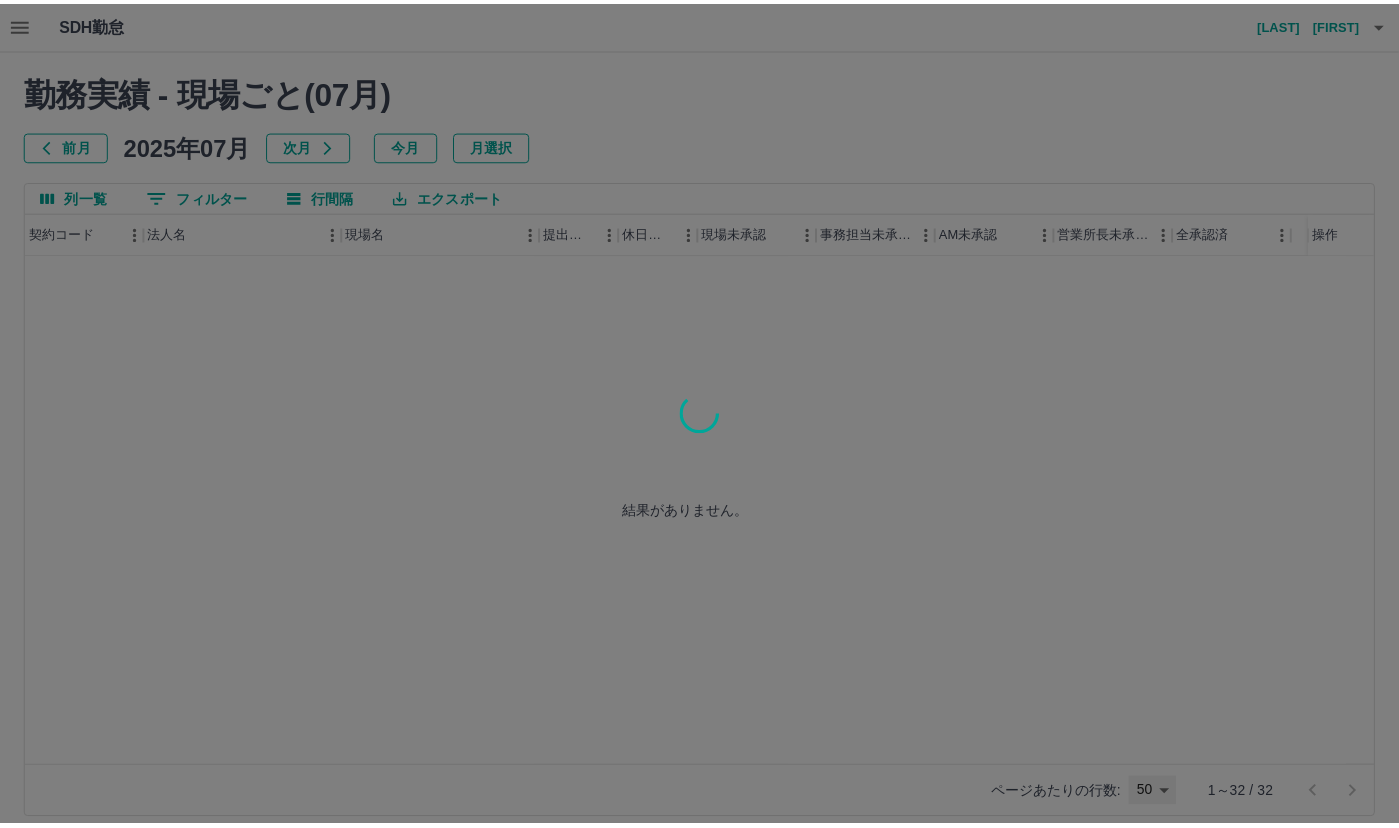 scroll, scrollTop: 0, scrollLeft: 0, axis: both 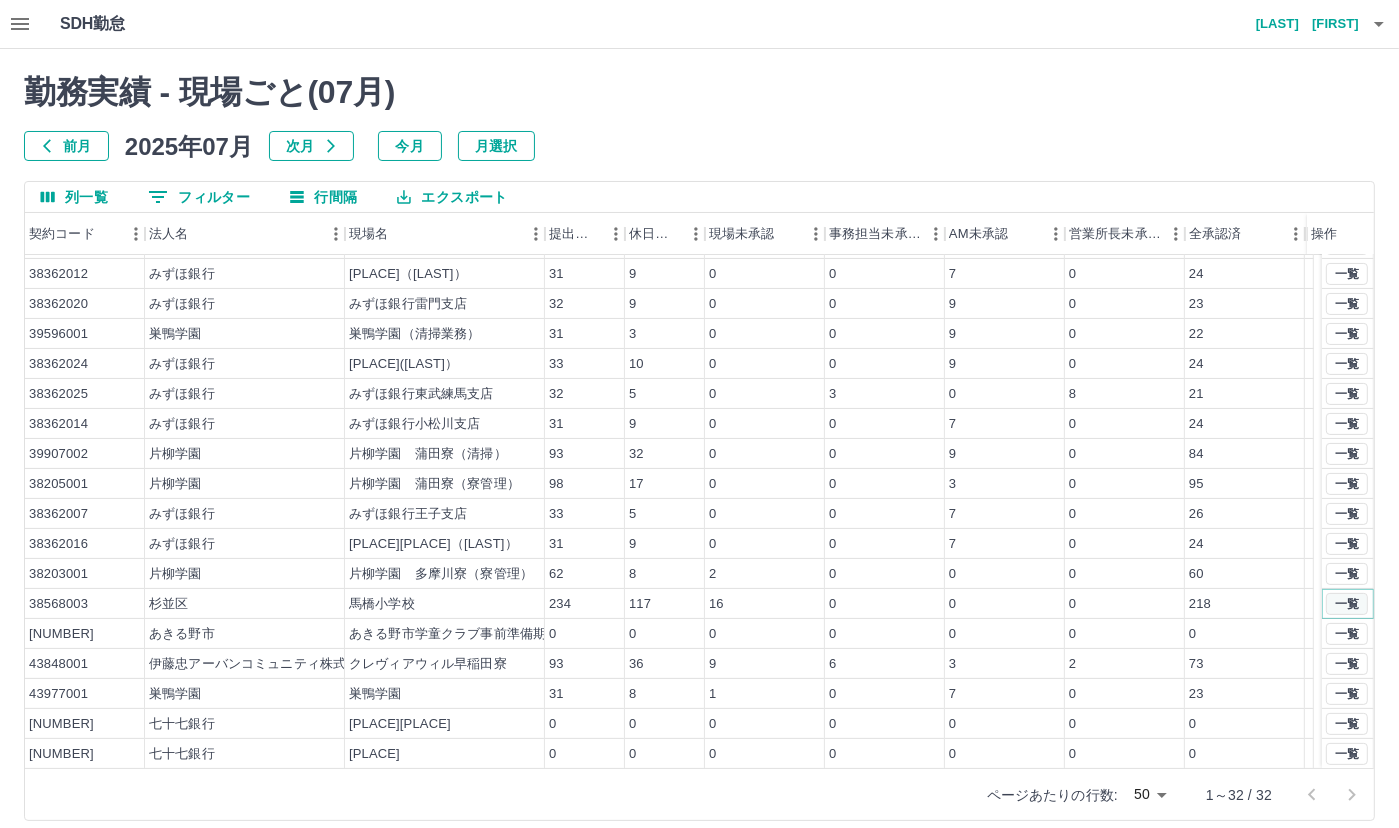 click on "一覧" at bounding box center [1347, 604] 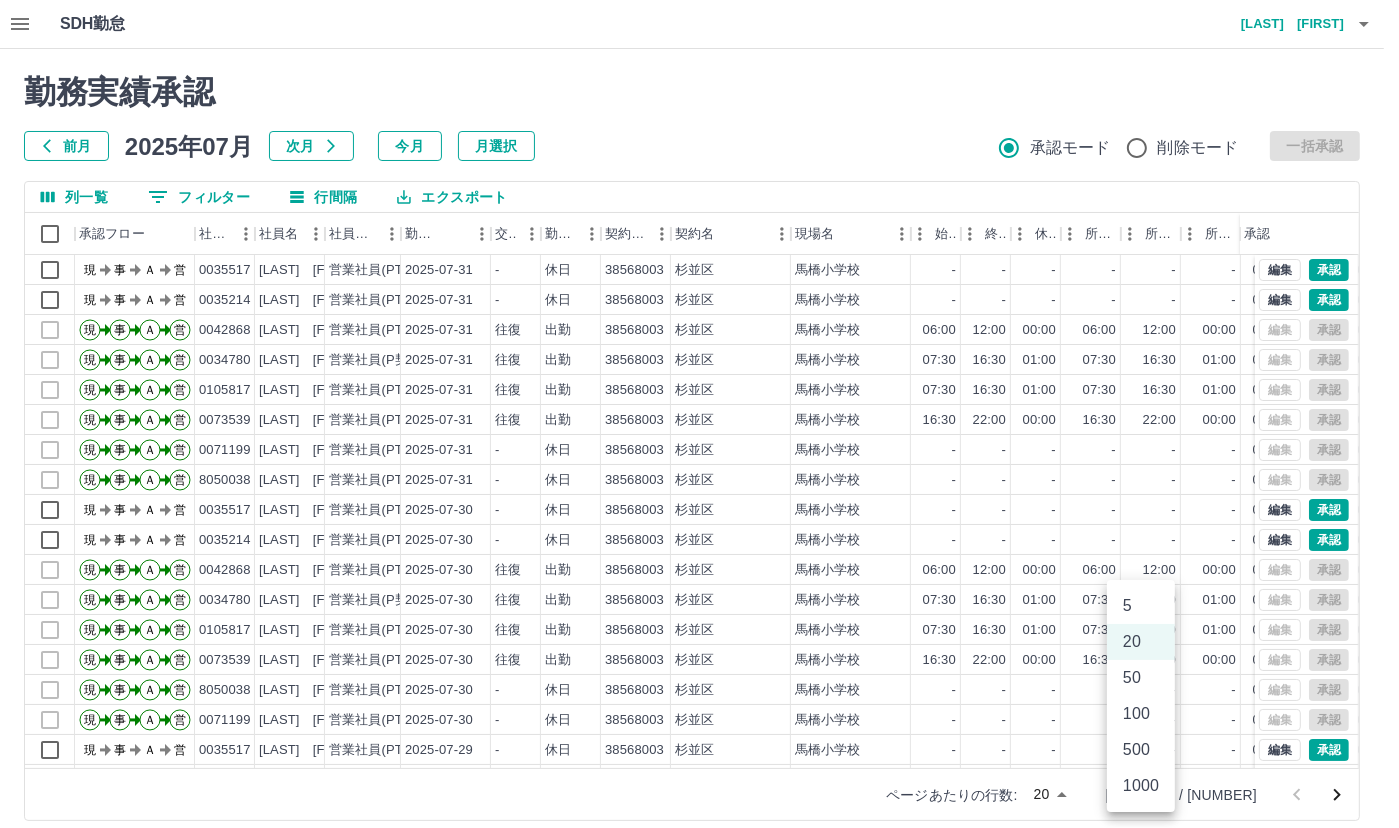 click on "SDH勤怠 [LAST]　[FIRST] 勤務実績承認 前月 2025年07月 次月 今月 月選択 承認モード 削除モード 一括承認 列一覧 0 フィルター 行間隔 エクスポート 承認フロー 社員番号 社員名 社員区分 勤務日 交通費 勤務区分 契約コード 契約名 現場名 始業 終業 休憩 所定開始 所定終業 所定休憩 拘束 勤務 遅刻等 コメント ステータス 承認 現 事 Ａ 営 0035517 [LAST]　[FIRST] 営業社員(PT契約) 2025-07-31  -  休日 38568003 杉並区 馬橋小学校 - - - - - - 00:00 00:00 00:00 現場責任者承認待 現 事 Ａ 営 0035214 [LAST]　[FIRST] 営業社員(PT契約) 2025-07-31  -  休日 38568003 杉並区 馬橋小学校 - - - - - - 00:00 00:00 00:00 現場責任者承認待 現 事 Ａ 営 0042868 [LAST]　[FIRST] 営業社員(PT契約) 2025-07-31 往復 出勤 38568003 杉並区 馬橋小学校 06:00 12:00 00:00 06:00 12:00 00:00 06:00 06:00 00:00 全承認済 現 事 Ａ 営 0034780 [LAST]　[FIRST] 2025-07-31 -" at bounding box center [699, 422] 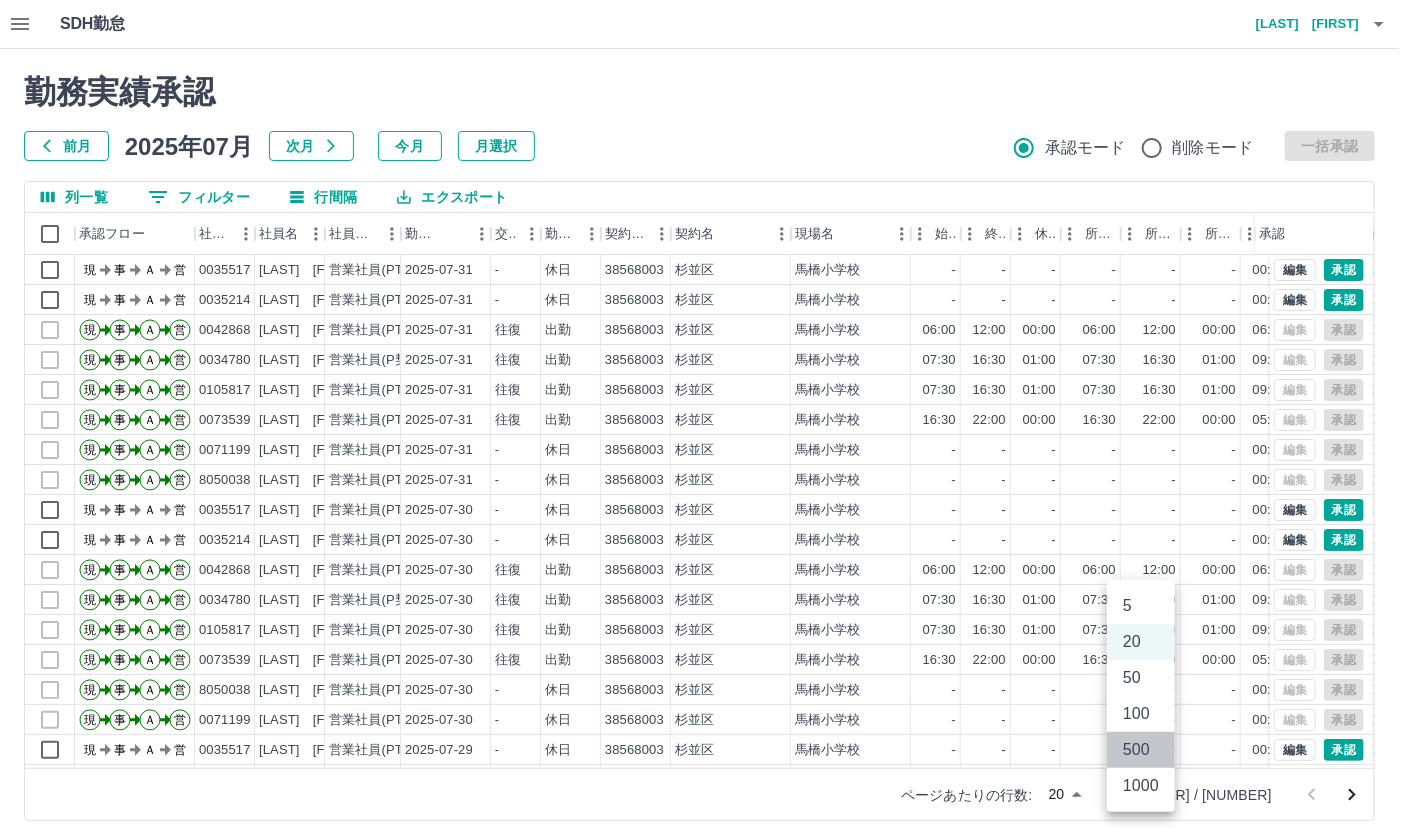 click on "500" at bounding box center [1141, 750] 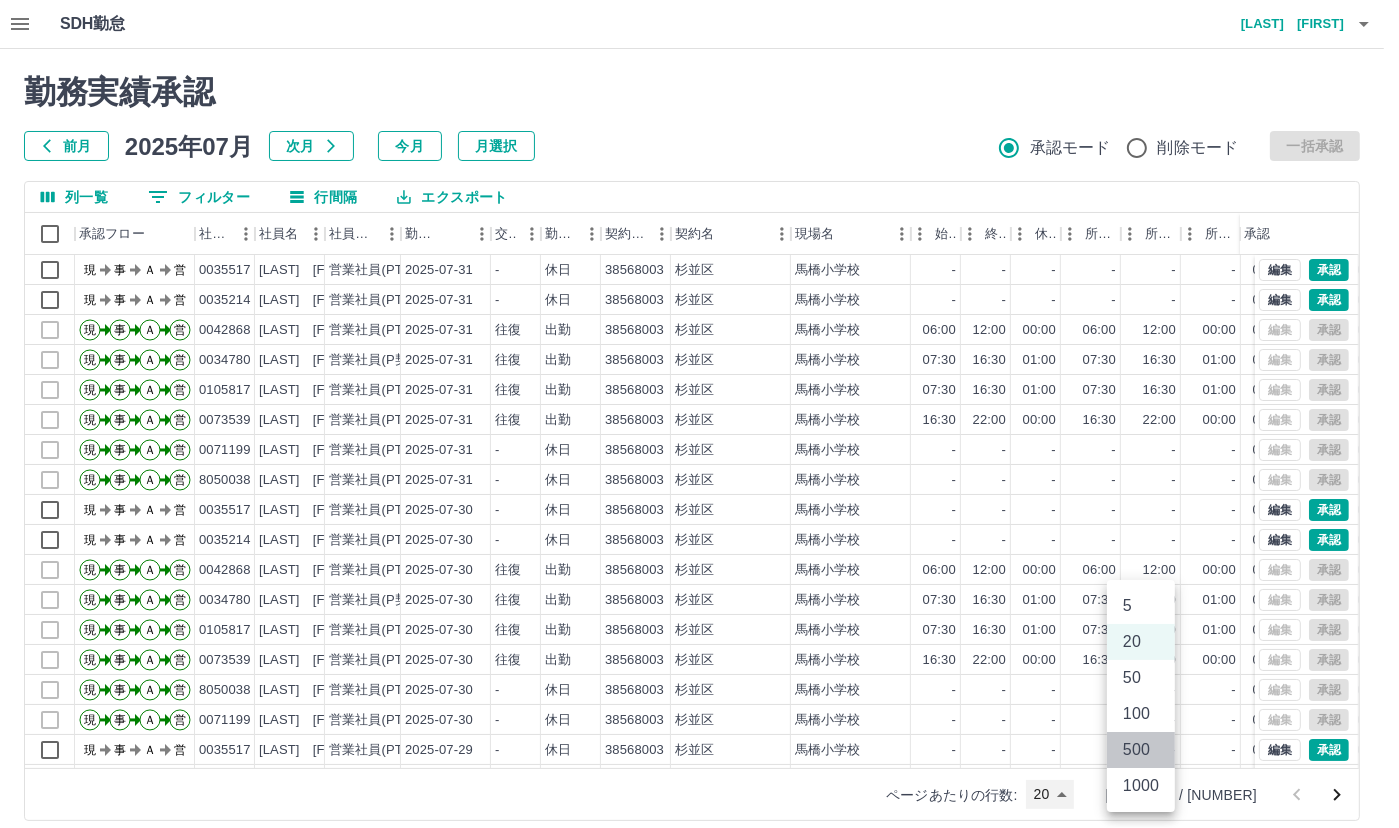 type on "***" 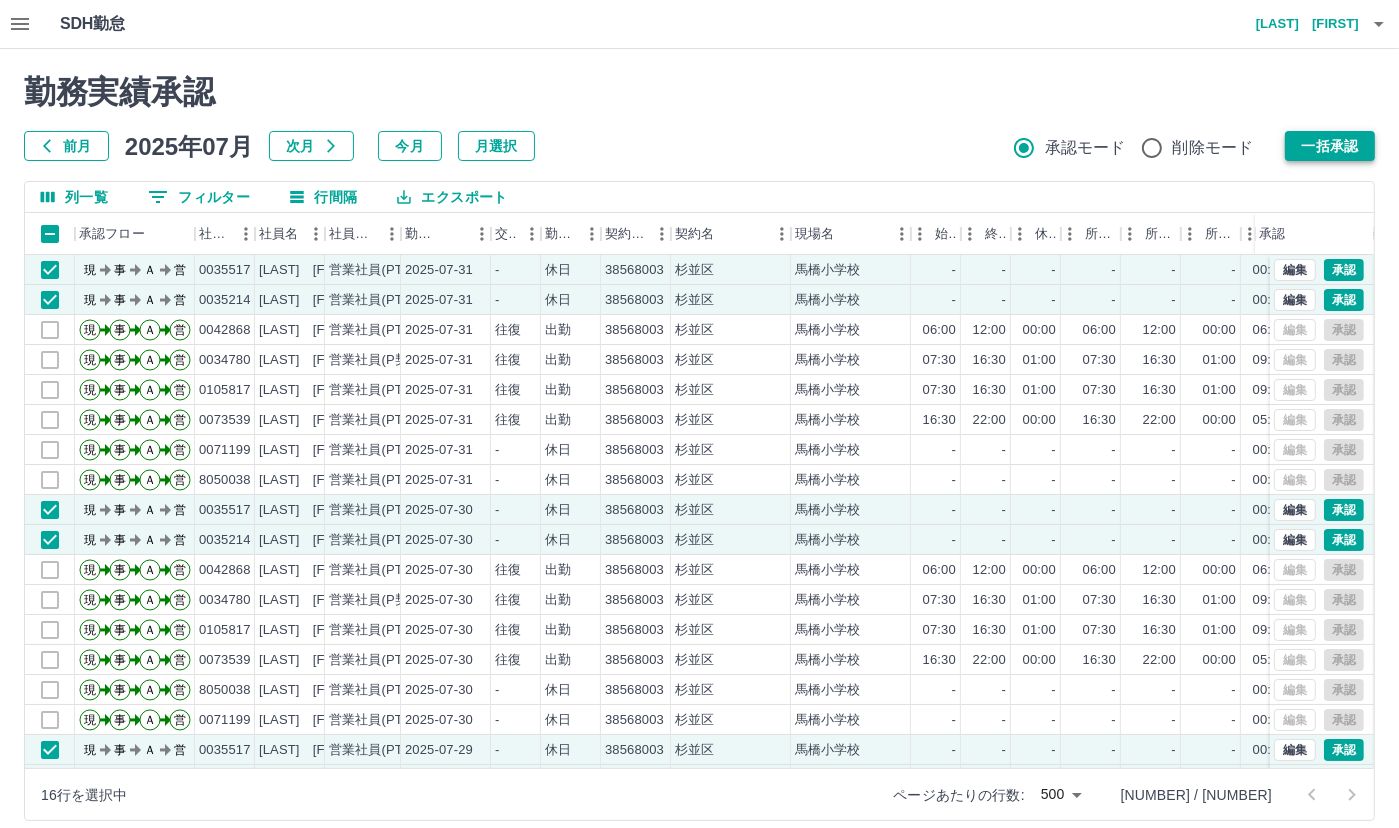 click on "一括承認" at bounding box center (1330, 146) 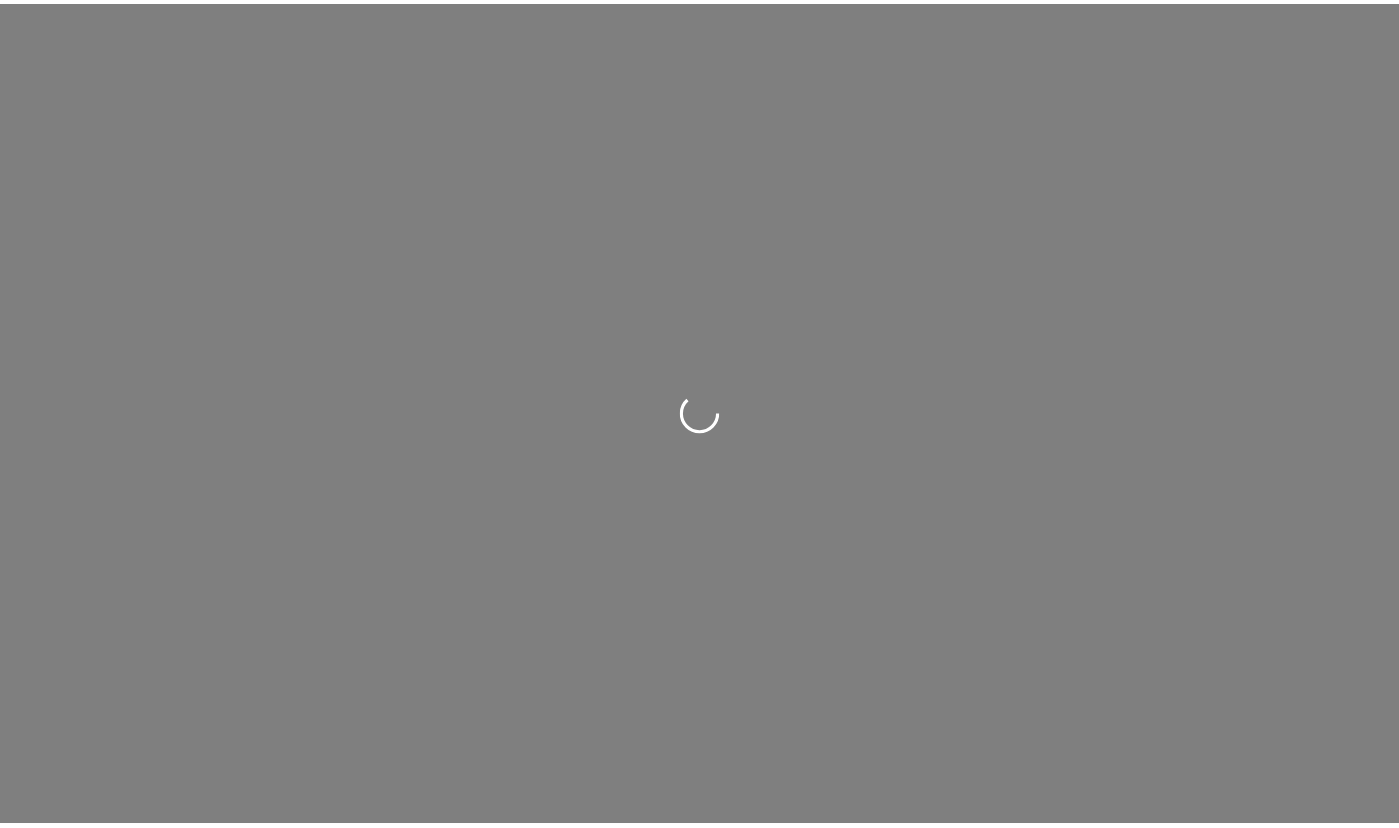 scroll, scrollTop: 0, scrollLeft: 0, axis: both 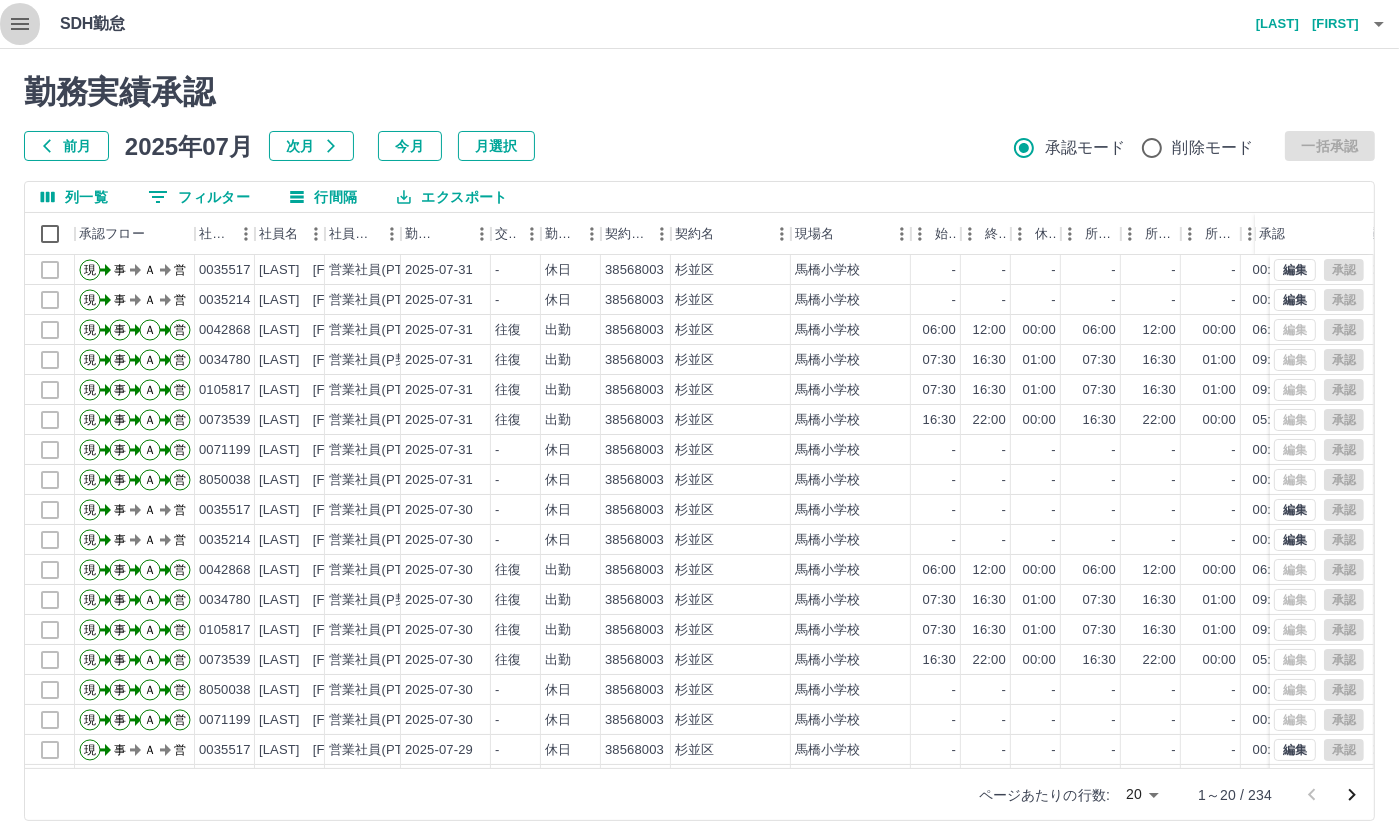 click 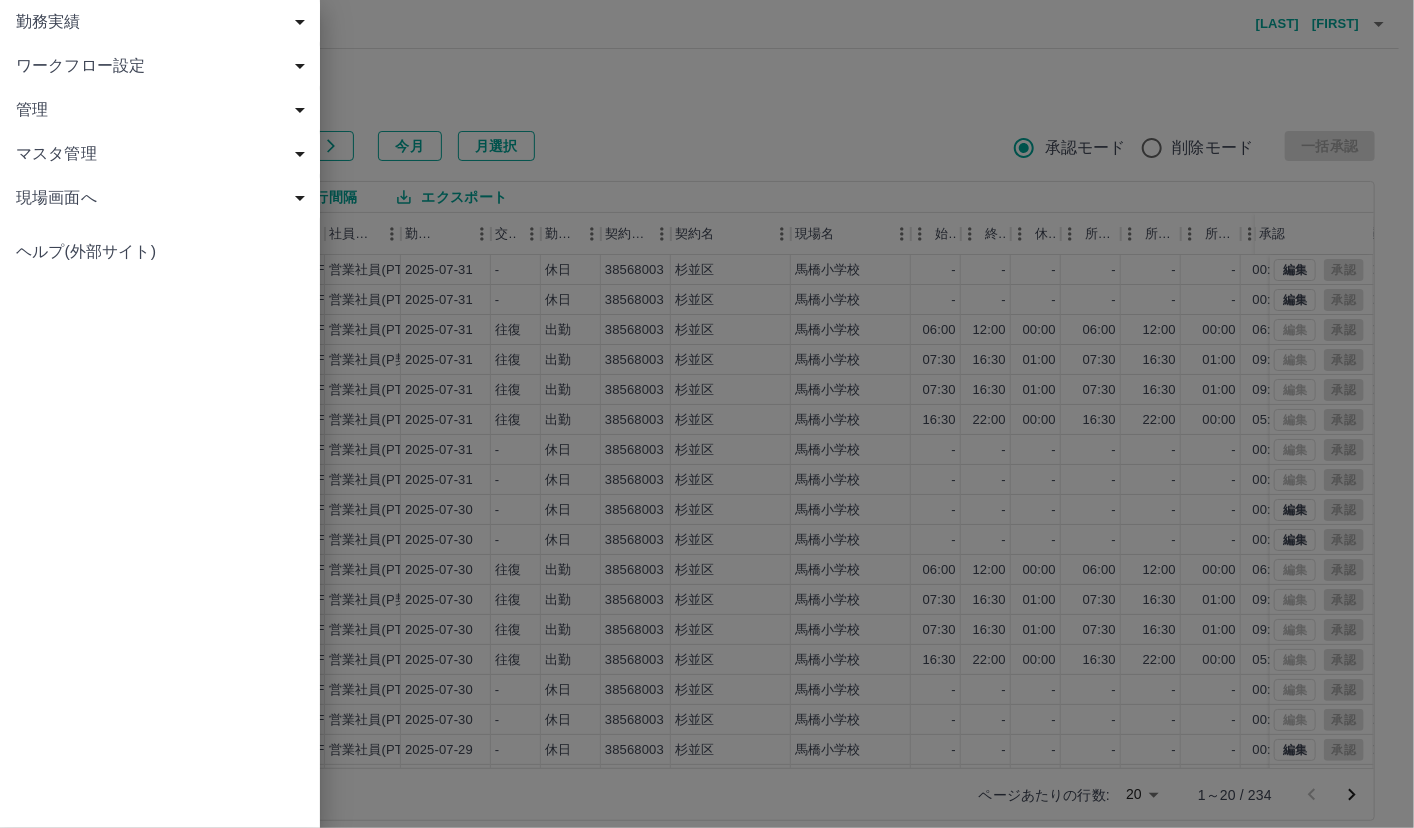 click on "管理" at bounding box center [164, 110] 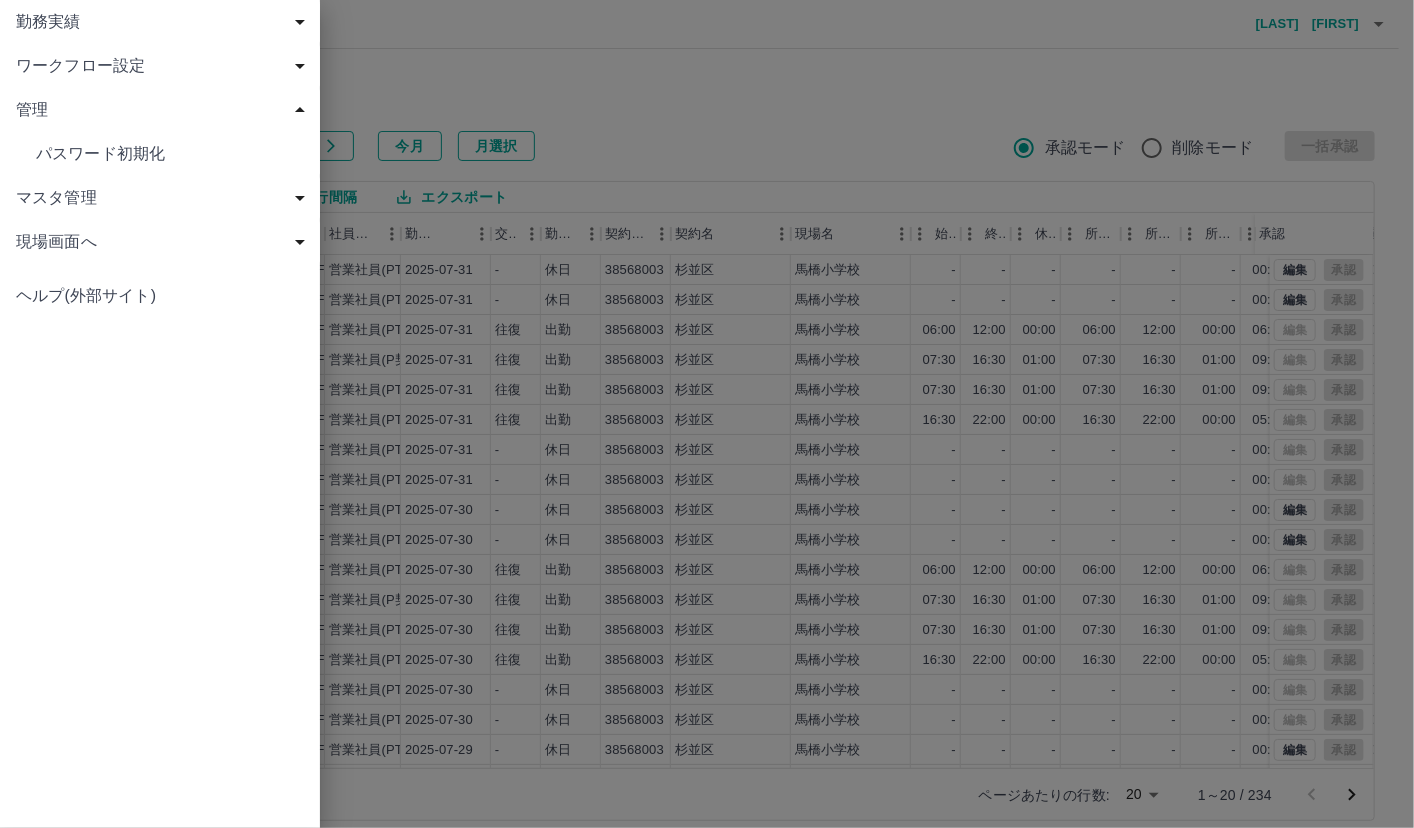 click on "勤務実績" at bounding box center [164, 22] 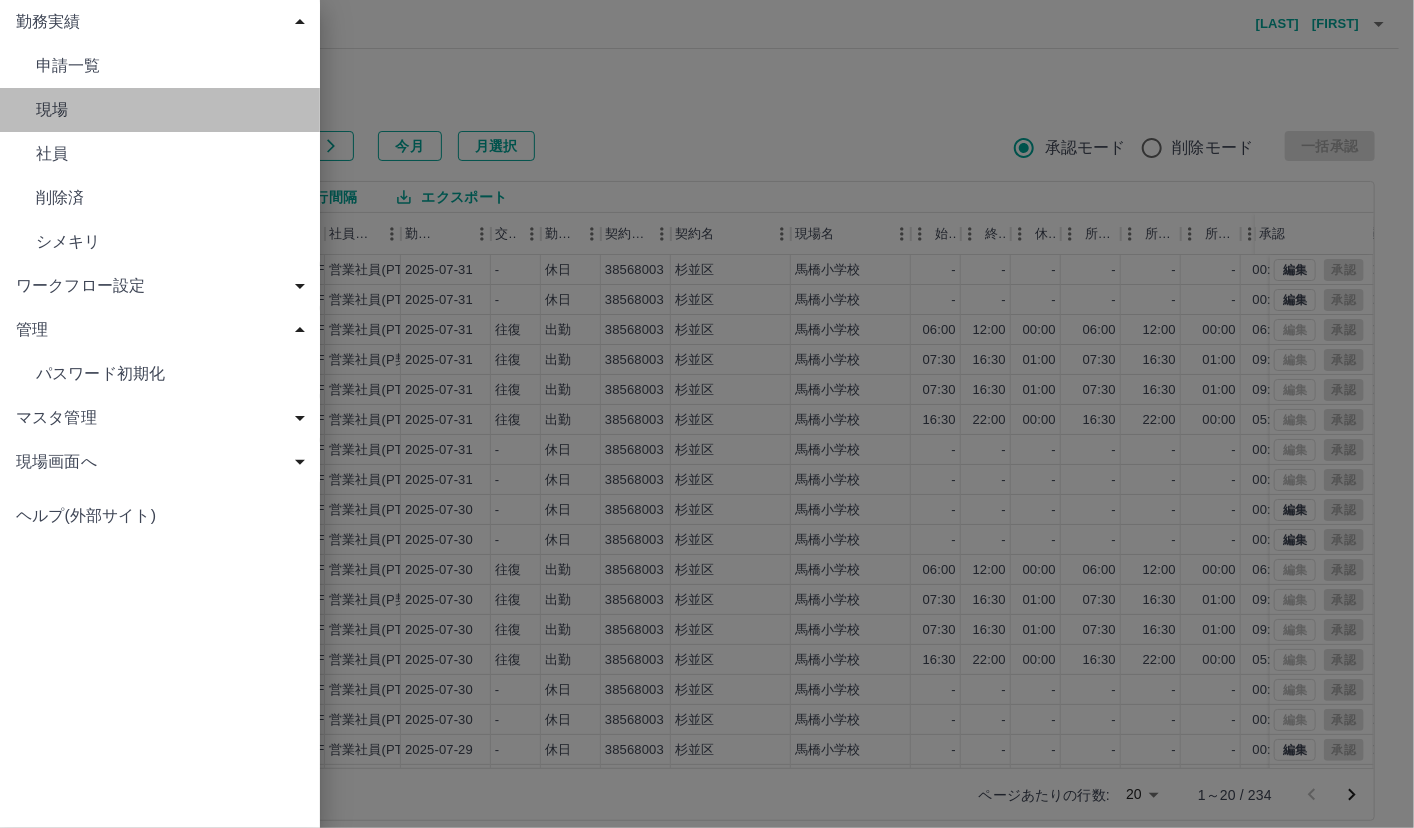 click on "現場" at bounding box center [170, 110] 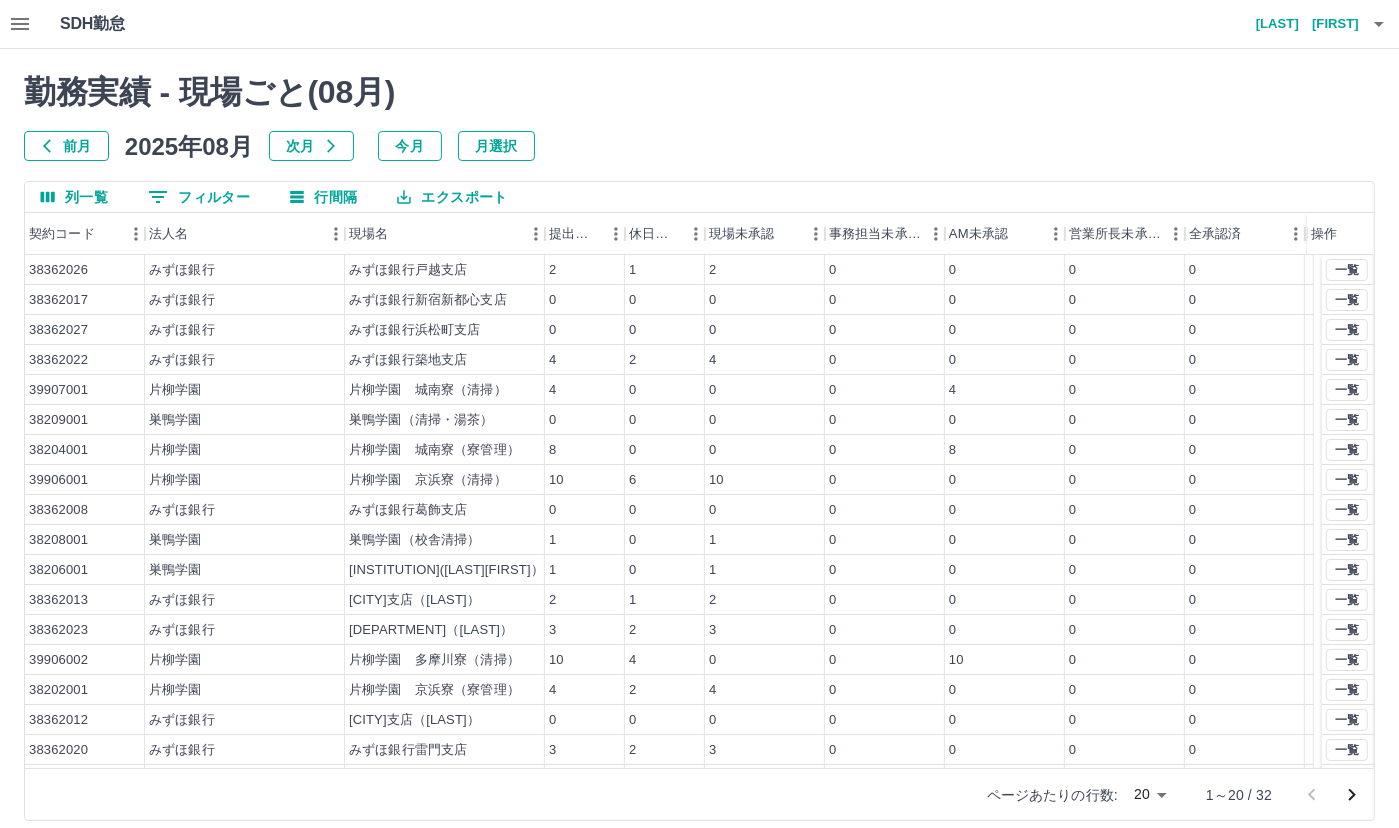click on "前月" at bounding box center (66, 146) 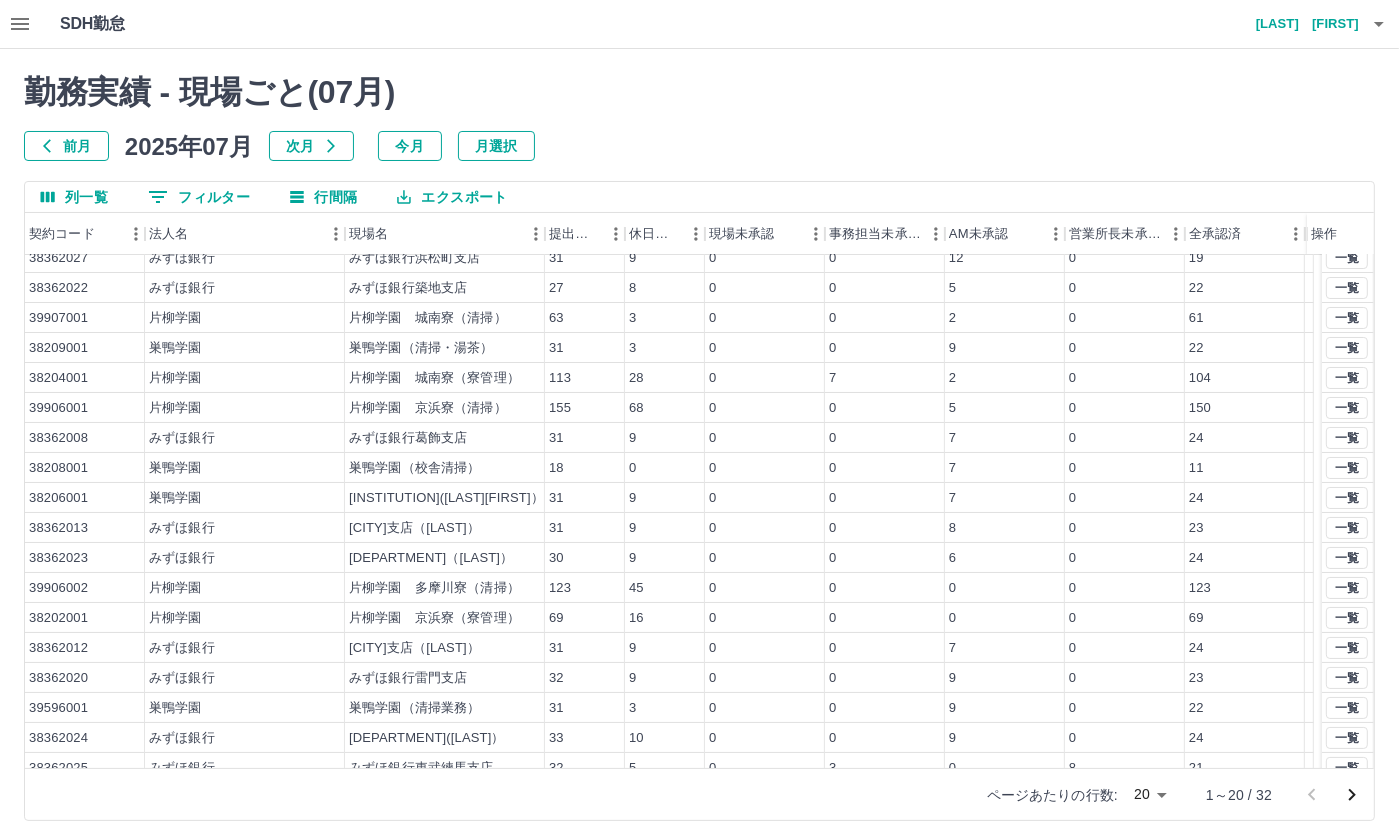 scroll, scrollTop: 86, scrollLeft: 0, axis: vertical 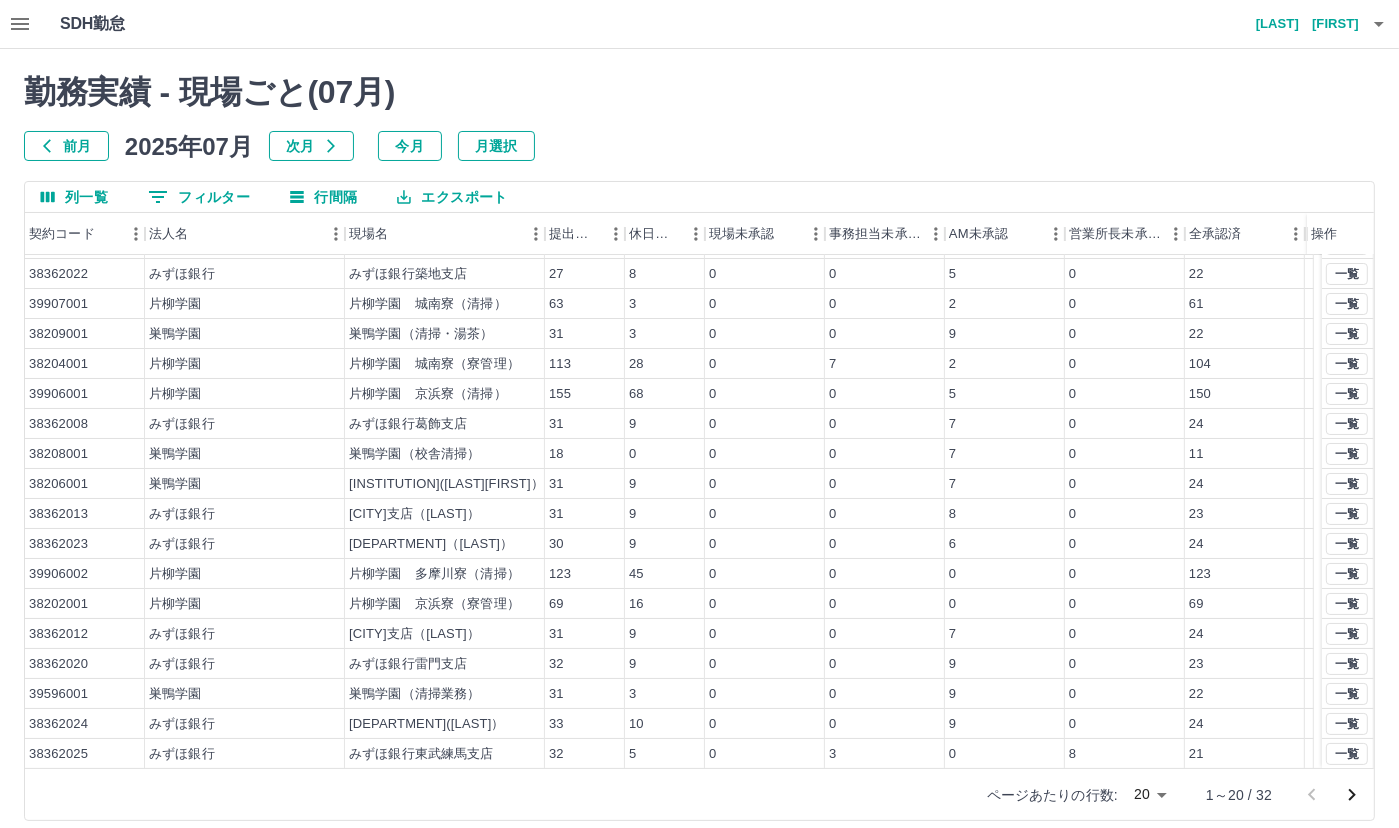 click on "SDH勤怠 [LAST]　[FIRST] 勤務実績 - 現場ごと( 07 月) 前月 2025年07月 次月 今月 月選択 列一覧 0 フィルター 行間隔 エクスポート 契約コード 法人名 現場名 提出件数 休日件数 現場未承認 事務担当未承認 AM未承認 営業所長未承認 全承認済 操作 38362026 みずほ銀行 みずほ銀行戸越支店 31 9 0 0 5 0 26 38362017 みずほ銀行 みずほ銀行新宿新都心支店 0 0 0 0 0 0 0 38362027 みずほ銀行 みずほ銀行浜松町支店 31 9 0 0 12 0 19 38362022 みずほ銀行 みずほ銀行築地支店 27 8 0 0 5 0 22 39907001 片柳学園 片柳学園　城南寮（清掃） 63 3 0 0 2 0 61 38209001 巣鴨学園 巣鴨学園（清掃・湯茶） 31 3 0 0 9 0 22 38204001 片柳学園 片柳学園　城南寮（寮管理） 113 28 0 7 2 0 104 39906001 片柳学園 片柳学園　京浜寮（清掃） 155 68 0 0 5 0 150 38362008 みずほ銀行 みずほ銀行葛飾支店 31 9 0 0 7 0 24 38208001 巣鴨学園 18 0 0 0 7 0 11 38206001" at bounding box center (699, 422) 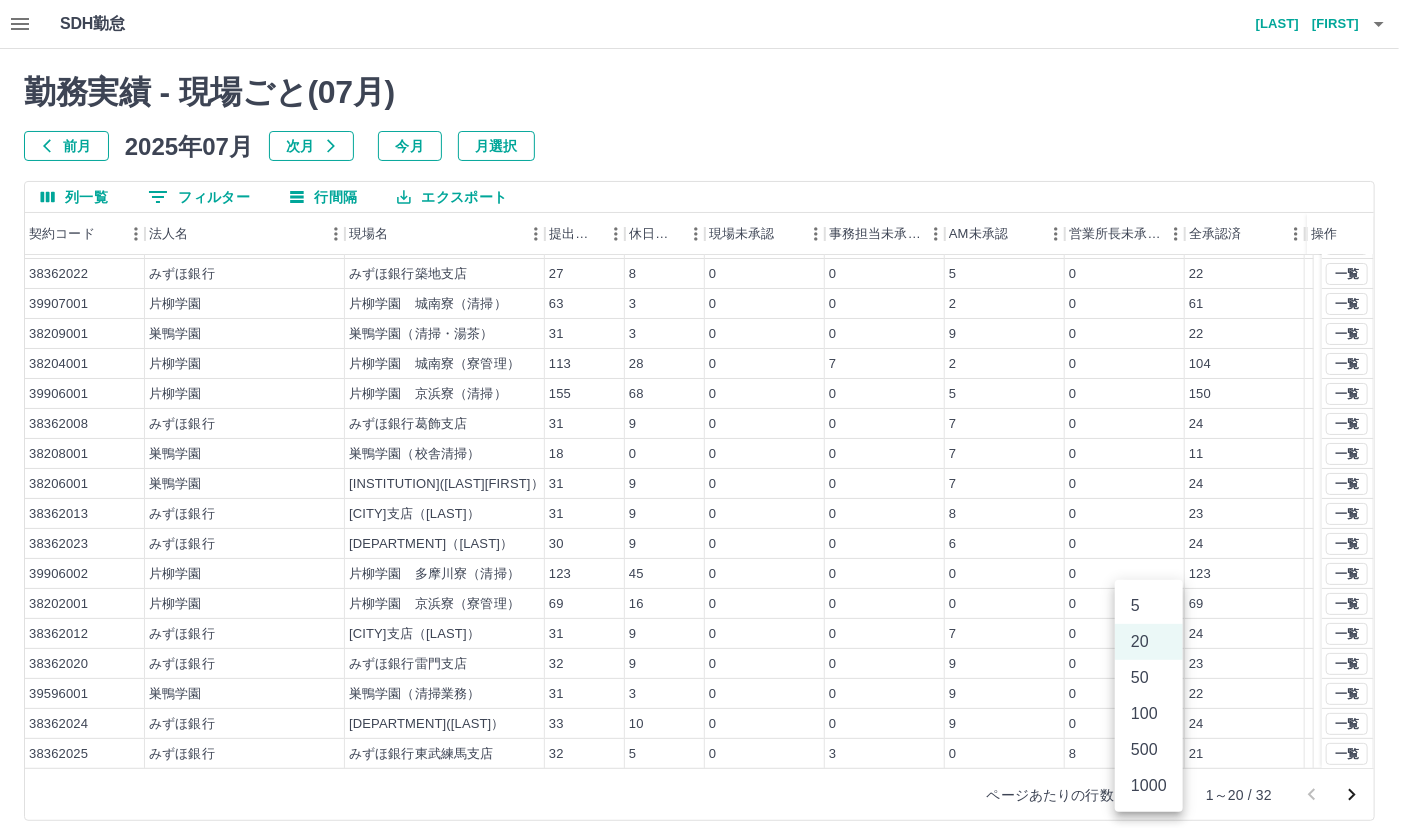 click on "50" at bounding box center [1149, 678] 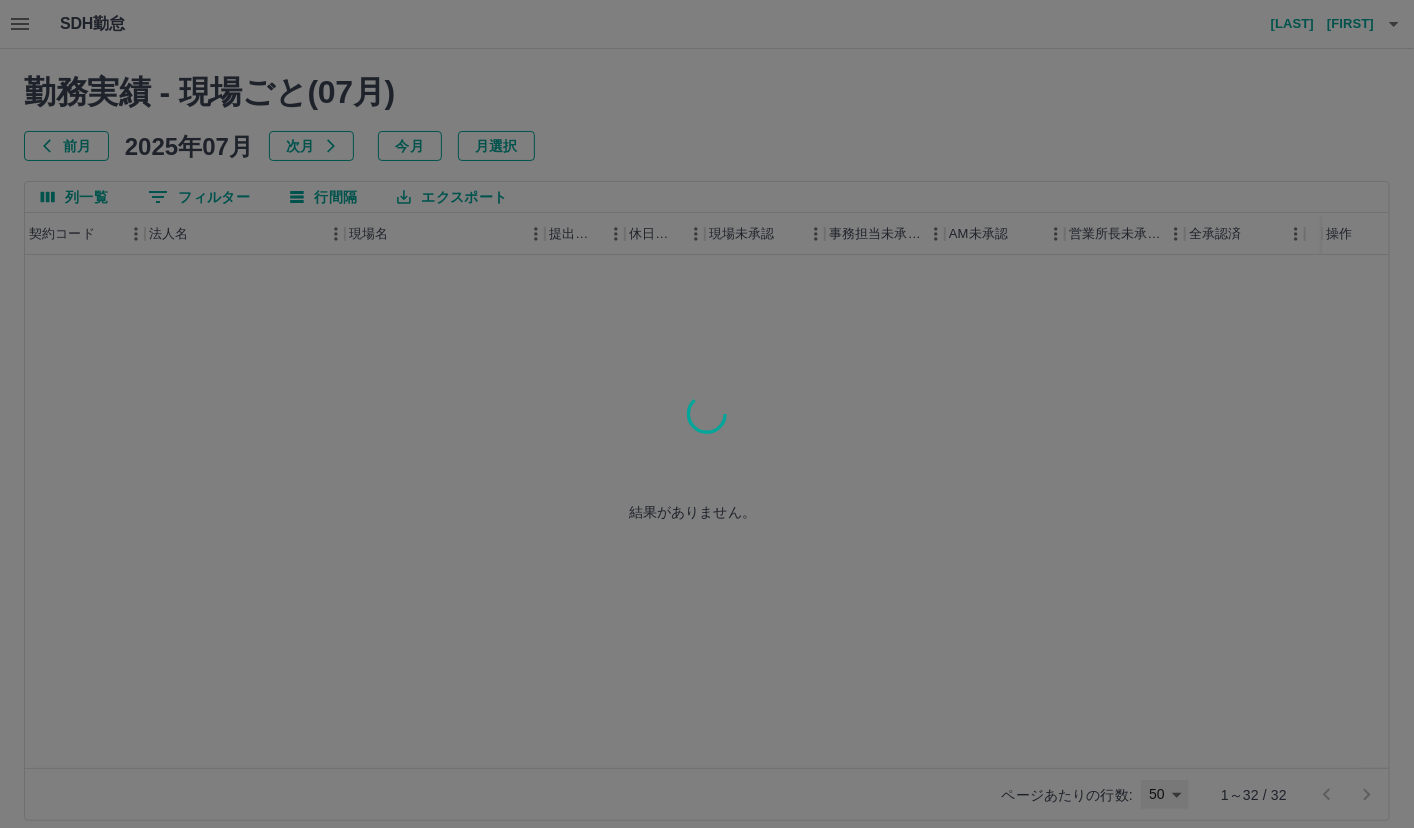 type on "**" 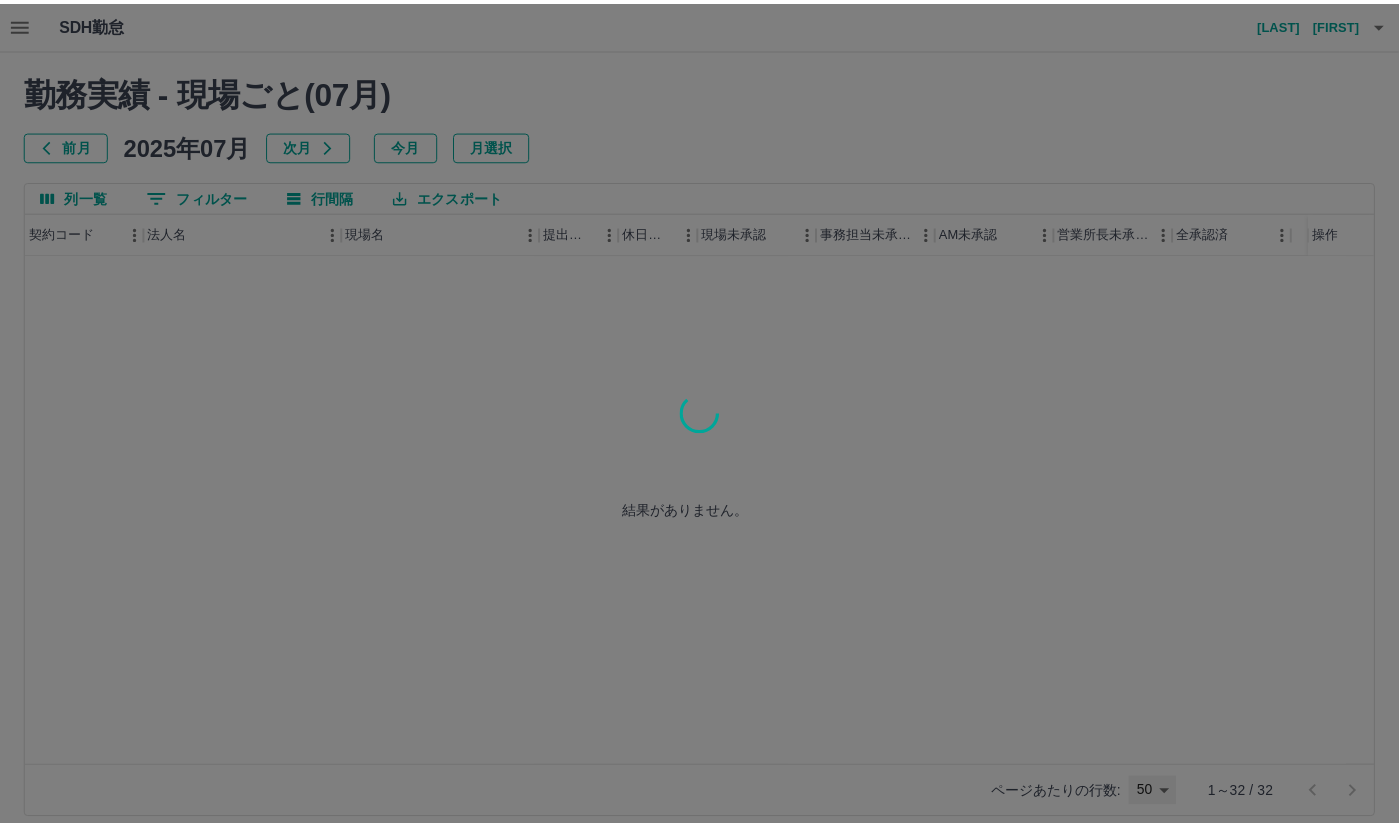 scroll, scrollTop: 0, scrollLeft: 0, axis: both 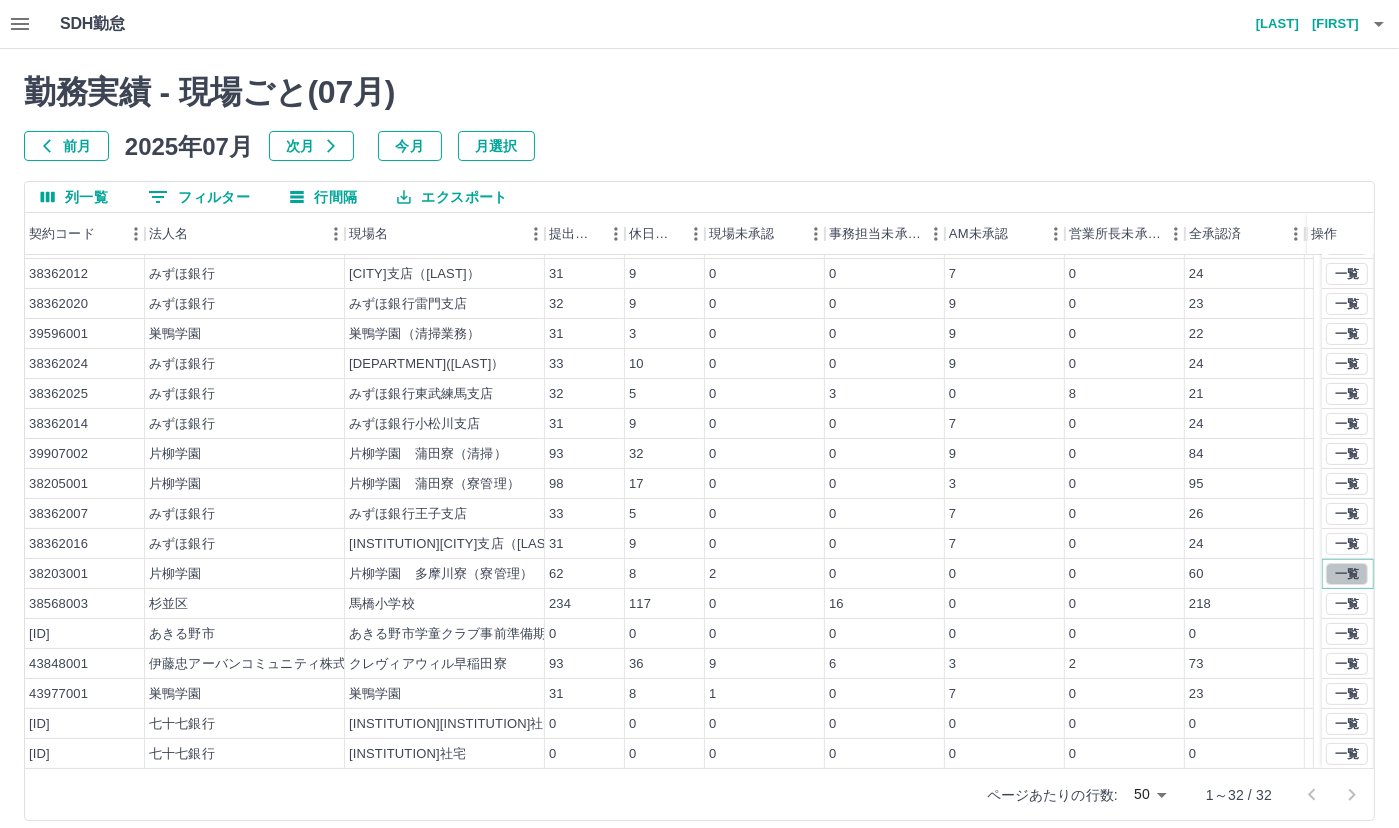 click on "一覧" at bounding box center (1347, 574) 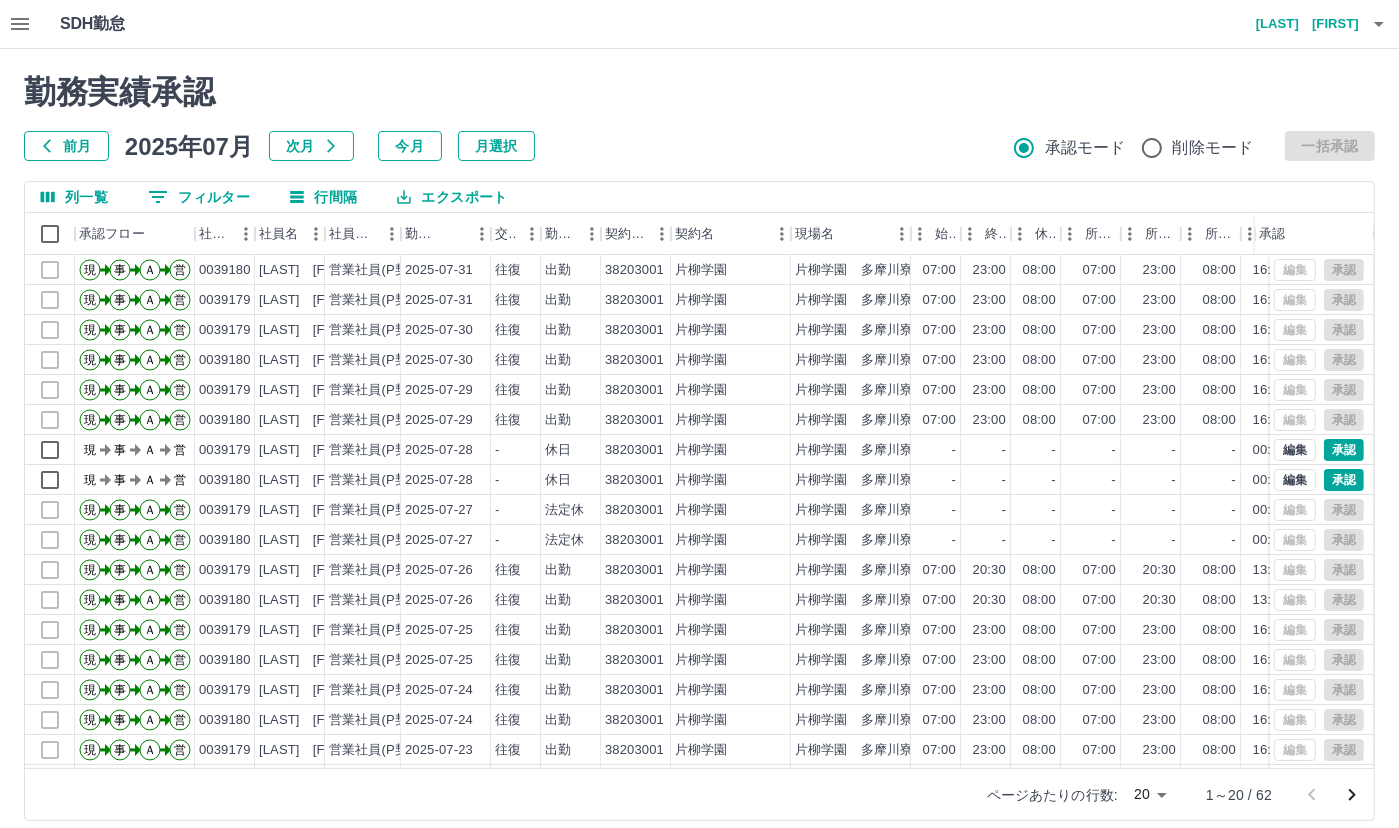 click on "ページあたりの行数: 20 ** 1～20 / 62" at bounding box center (699, 794) 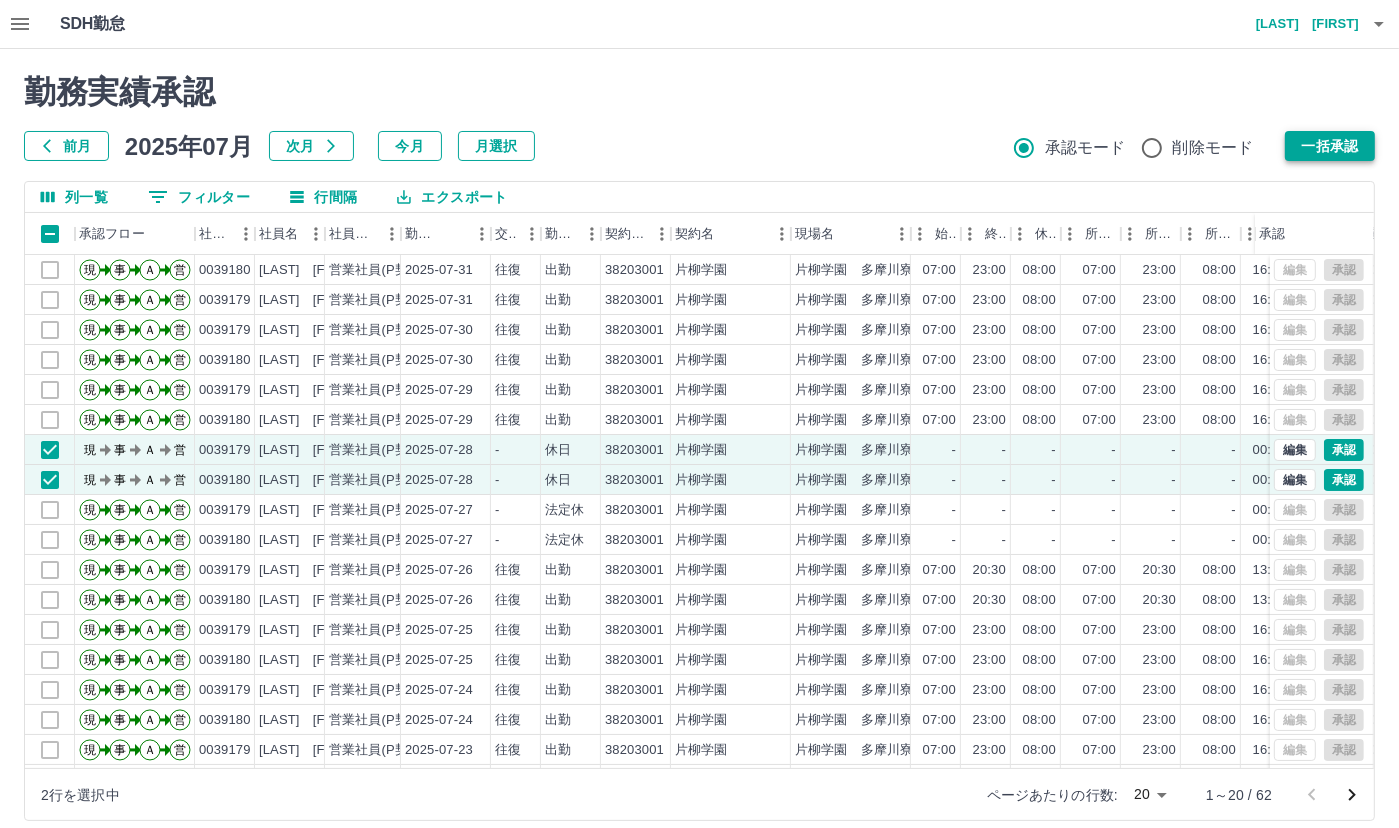 click on "一括承認" at bounding box center (1330, 146) 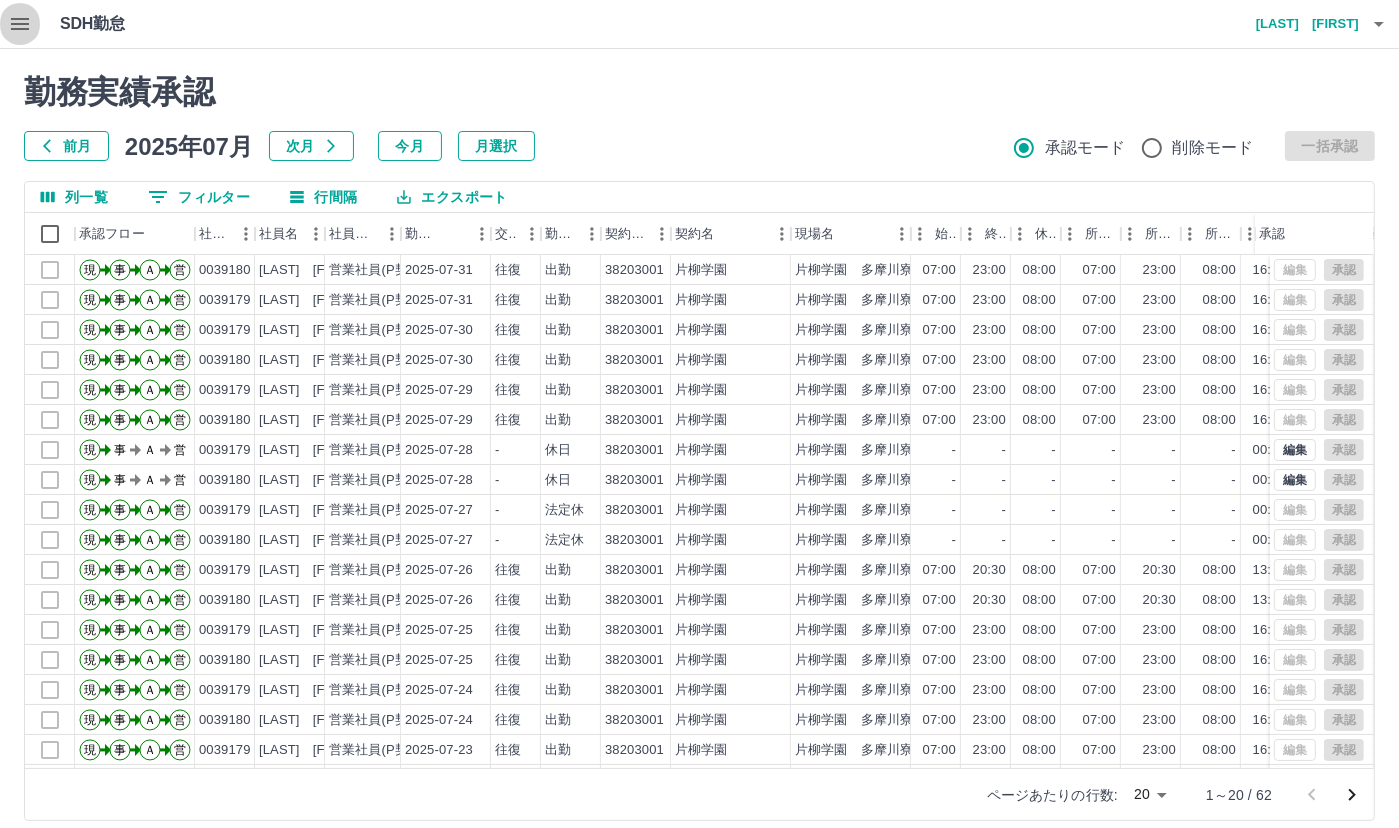 click 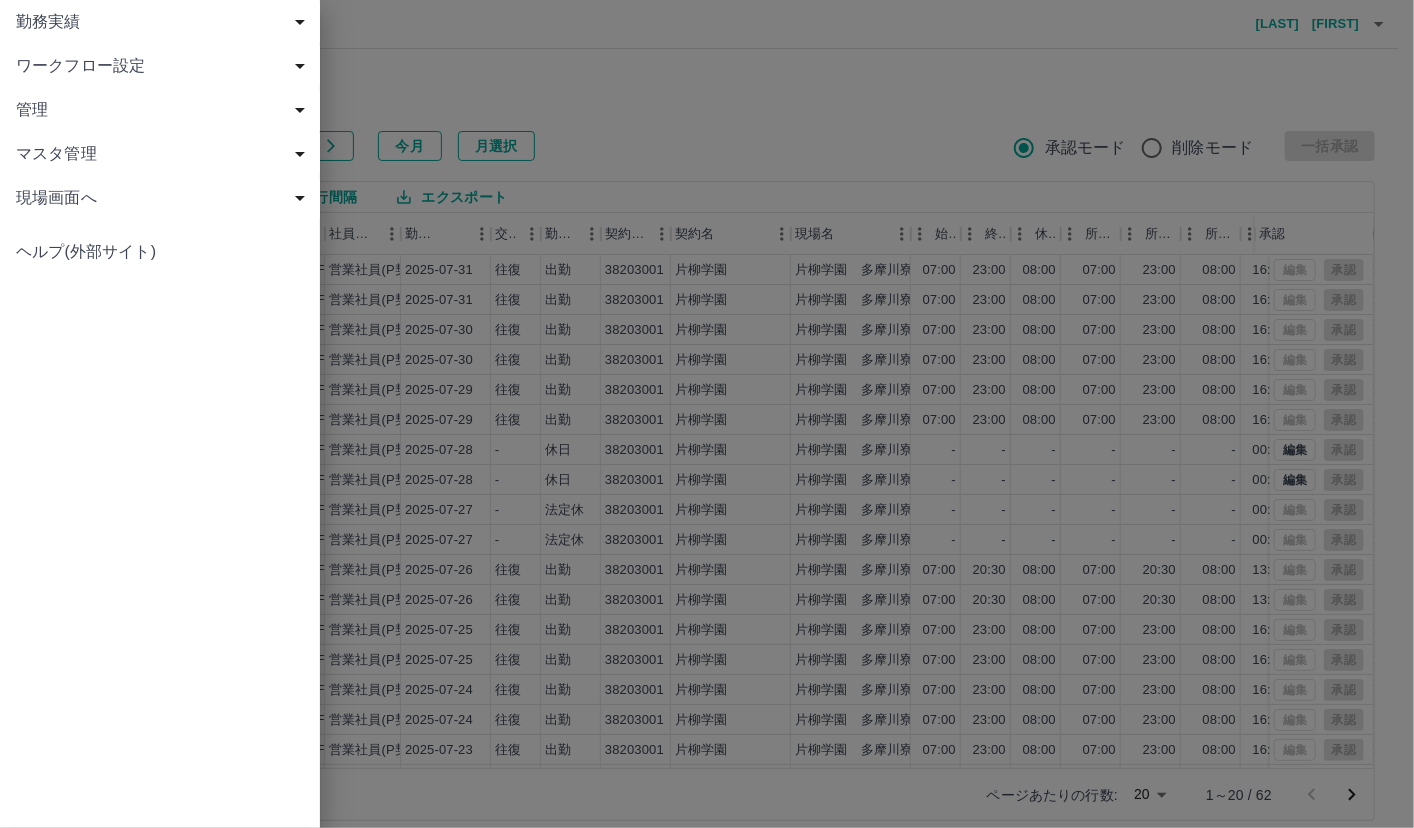 click on "勤務実績" at bounding box center (164, 22) 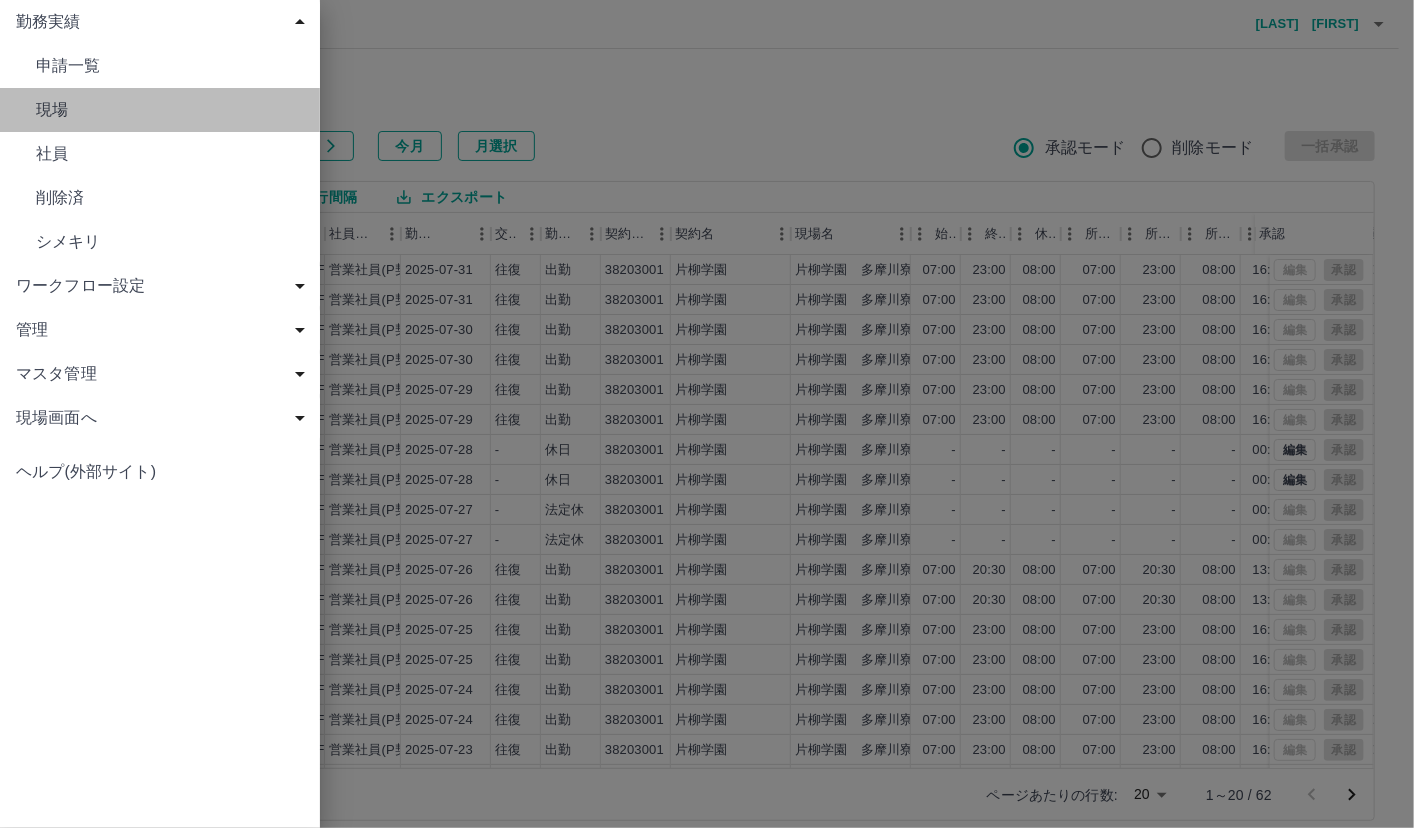 click on "現場" at bounding box center [170, 110] 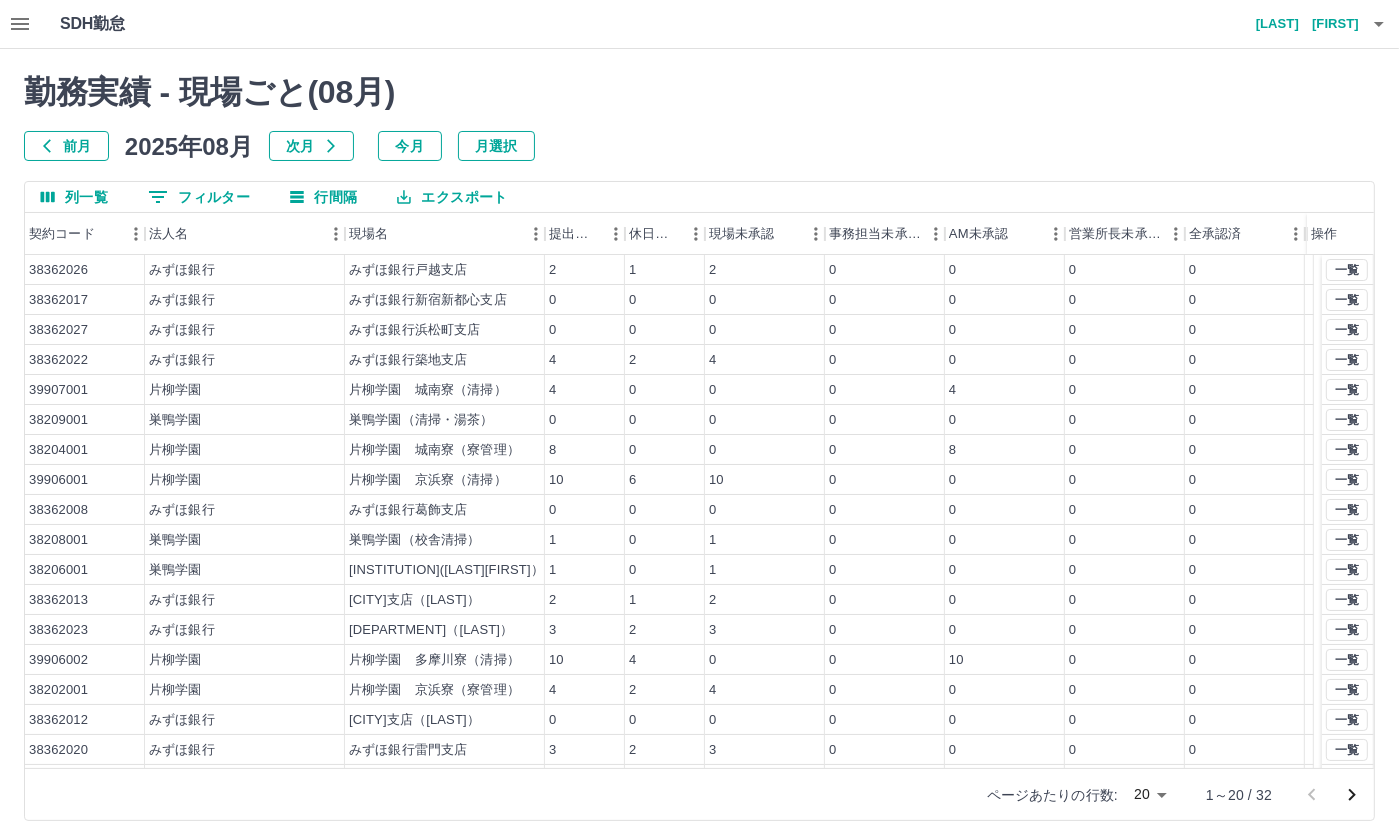 click on "SDH勤怠 [LAST]　[FIRST] 勤務実績 - 現場ごと( 08 月) 前月 2025年08月 次月 今月 月選択 列一覧 0 フィルター 行間隔 エクスポート 契約コード 法人名 現場名 提出件数 休日件数 現場未承認 事務担当未承認 AM未承認 営業所長未承認 全承認済 操作 38362026 みずほ銀行 みずほ銀行戸越支店 2 1 2 0 0 0 0 38362017 みずほ銀行 みずほ銀行新宿新都心支店 0 0 0 0 0 0 0 38362027 みずほ銀行 みずほ銀行浜松町支店 0 0 0 0 0 0 0 38362022 みずほ銀行 みずほ銀行築地支店 4 2 4 0 0 0 0 39907001 片柳学園 片柳学園　城南寮（清掃） 4 0 0 0 4 0 0 38209001 巣鴨学園 巣鴨学園（清掃・湯茶） 0 0 0 0 0 0 0 38204001 片柳学園 片柳学園　城南寮（寮管理） 8 0 0 0 8 0 0 39906001 片柳学園 片柳学園　京浜寮（清掃） 10 6 10 0 0 0 0 38362008 みずほ銀行 みずほ銀行葛飾支店 0 0 0 0 0 0 0 38208001 巣鴨学園 巣鴨学園（校舎清掃） 1 0 1 0 0 0 0" at bounding box center [699, 422] 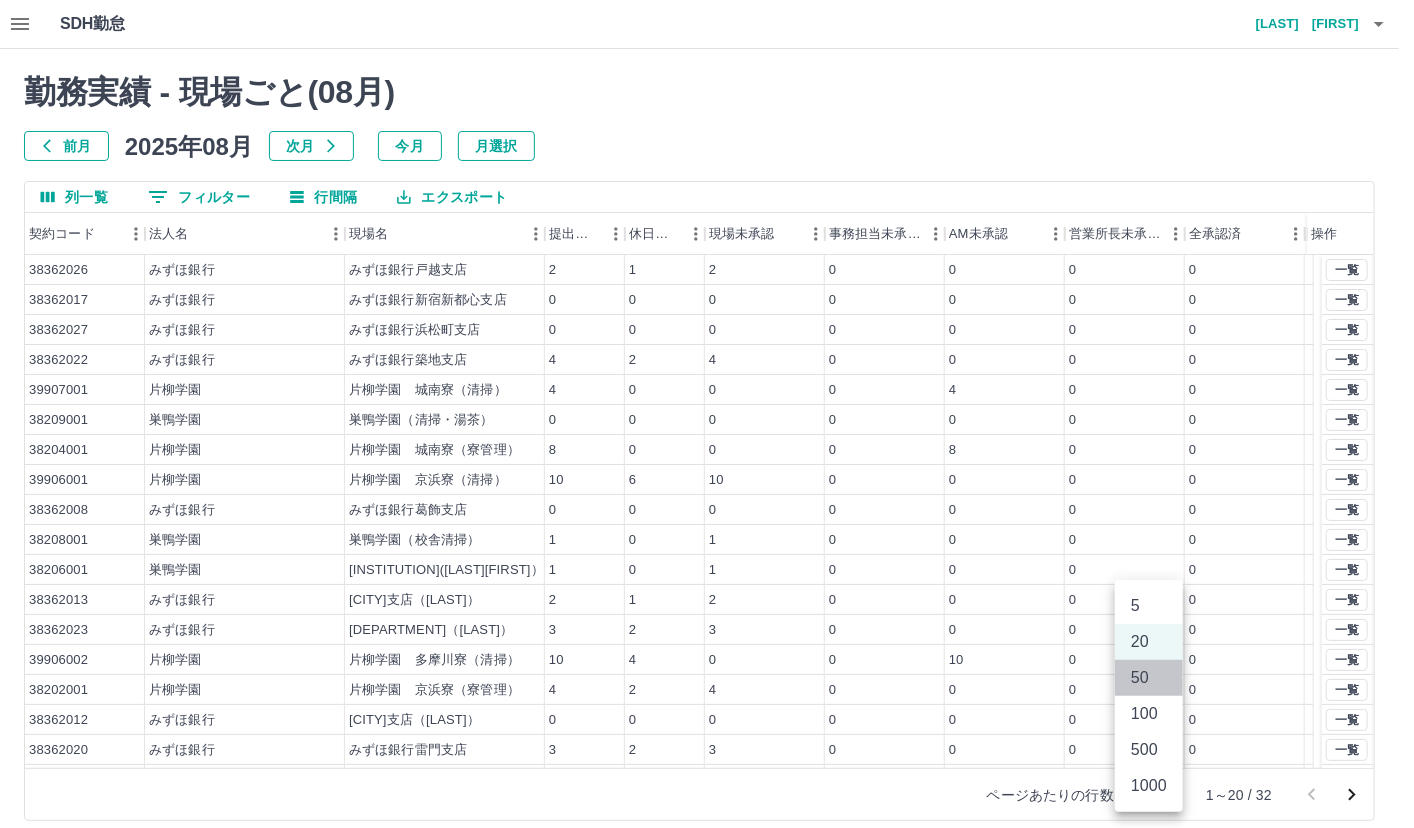 click on "50" at bounding box center [1149, 678] 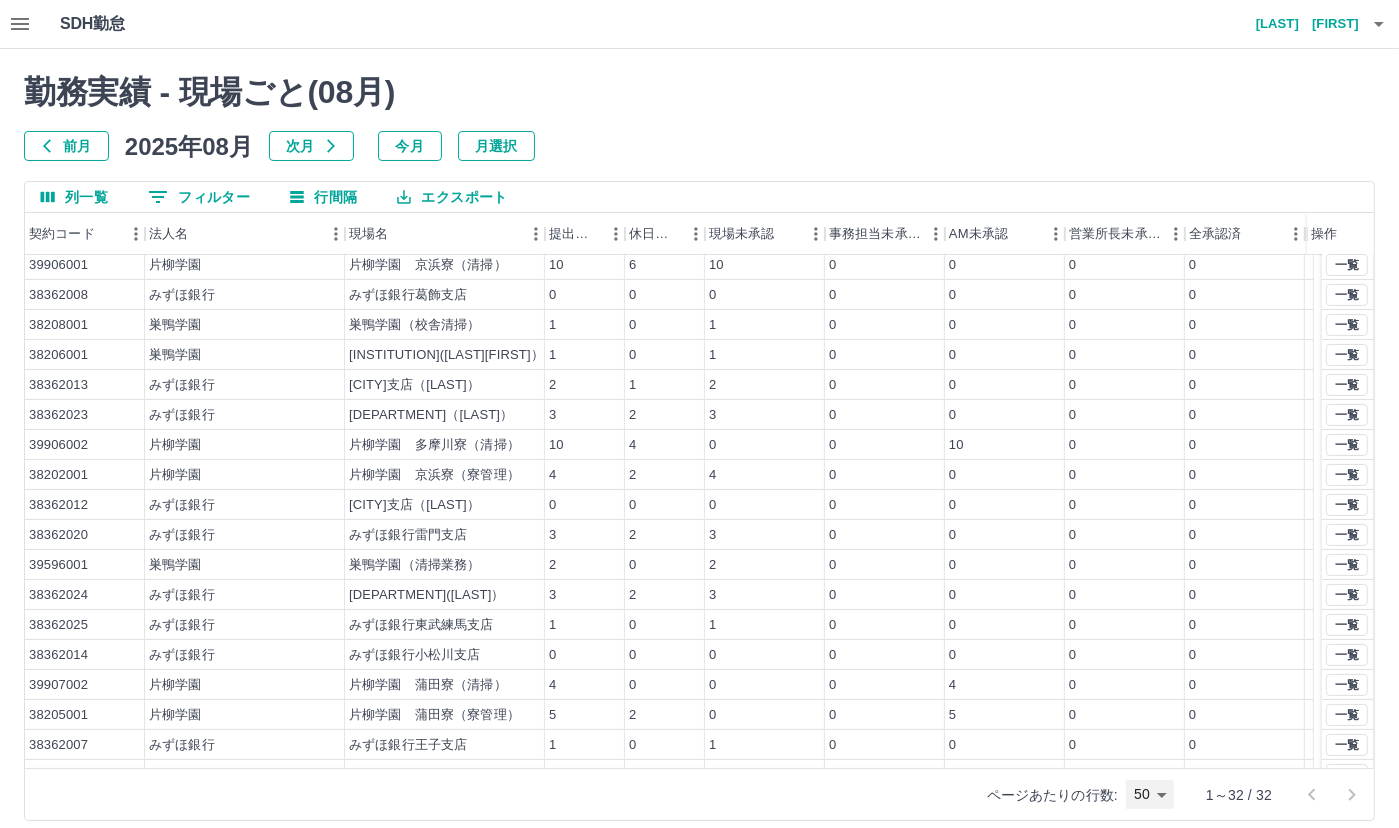 scroll, scrollTop: 446, scrollLeft: 0, axis: vertical 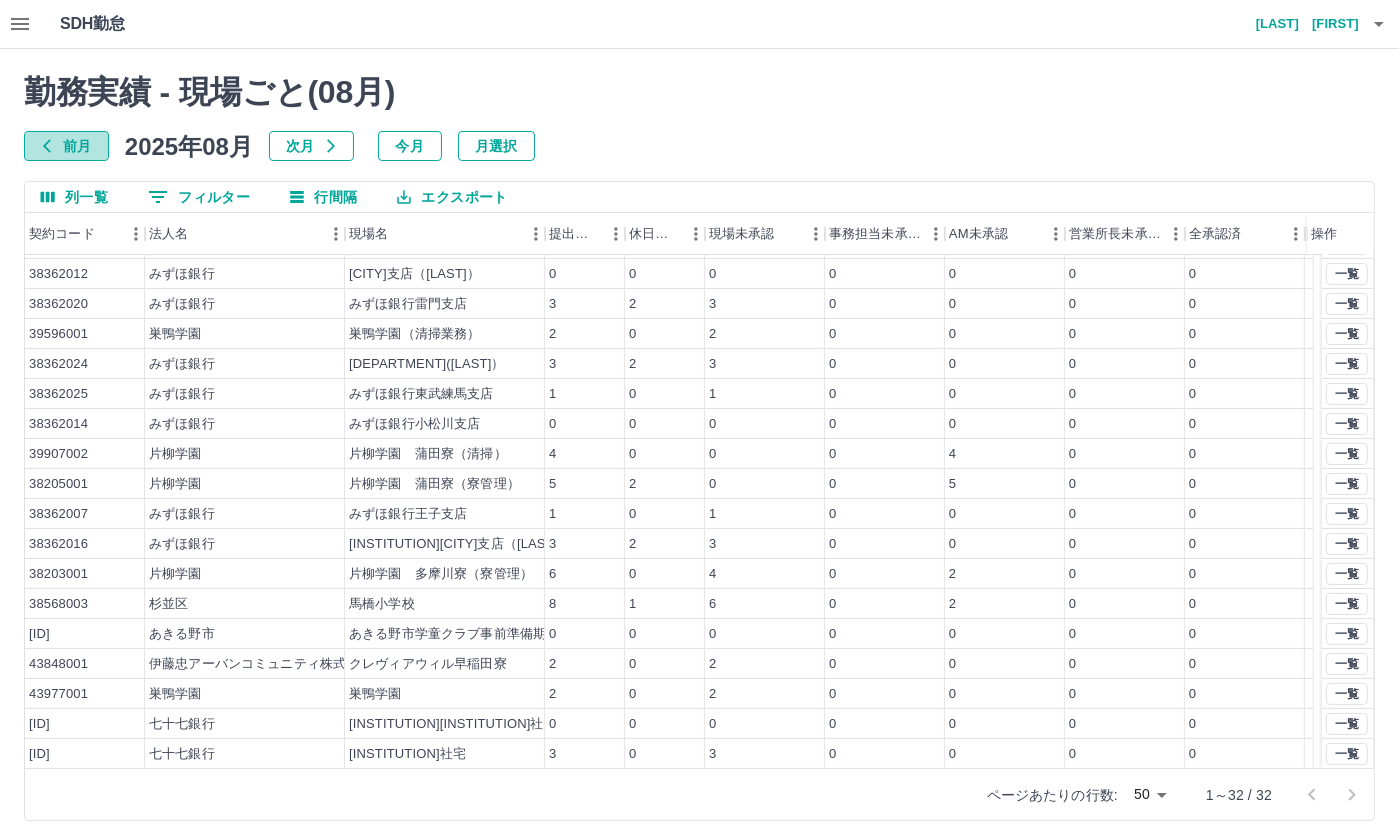 click on "前月" at bounding box center [66, 146] 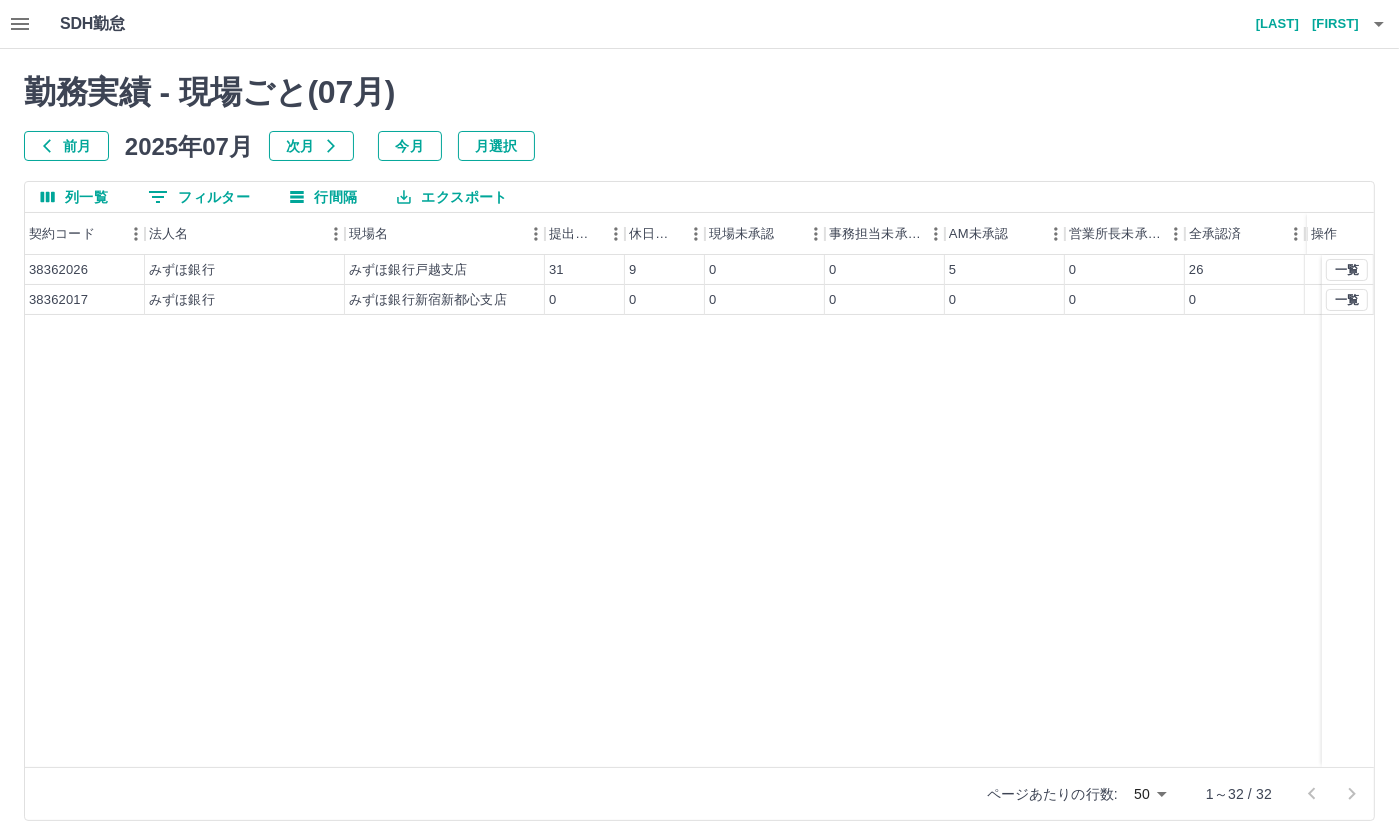 scroll, scrollTop: 0, scrollLeft: 0, axis: both 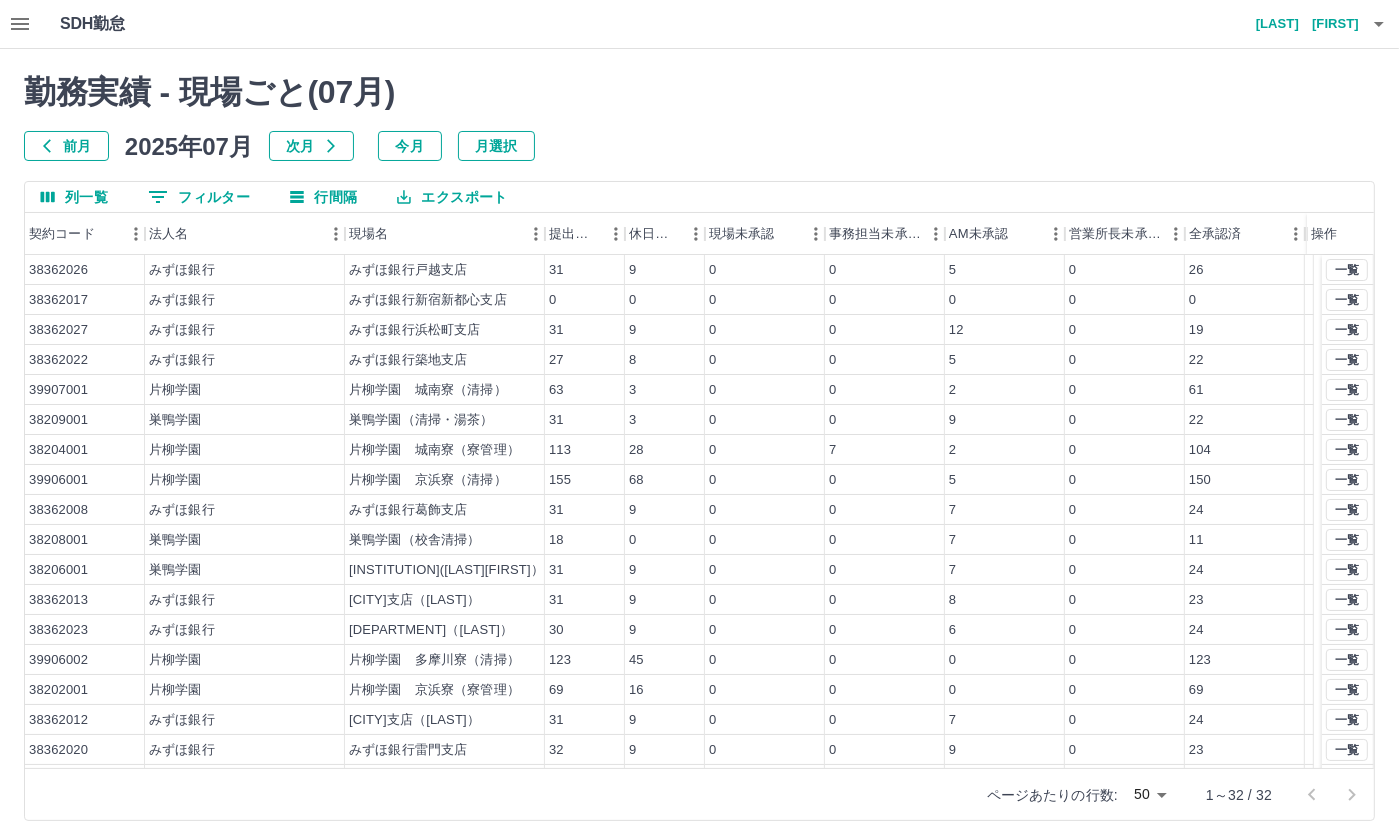 click on "勤務実績 - 現場ごと( 07 月) 前月 2025年07月 次月 今月 月選択" at bounding box center [699, 117] 